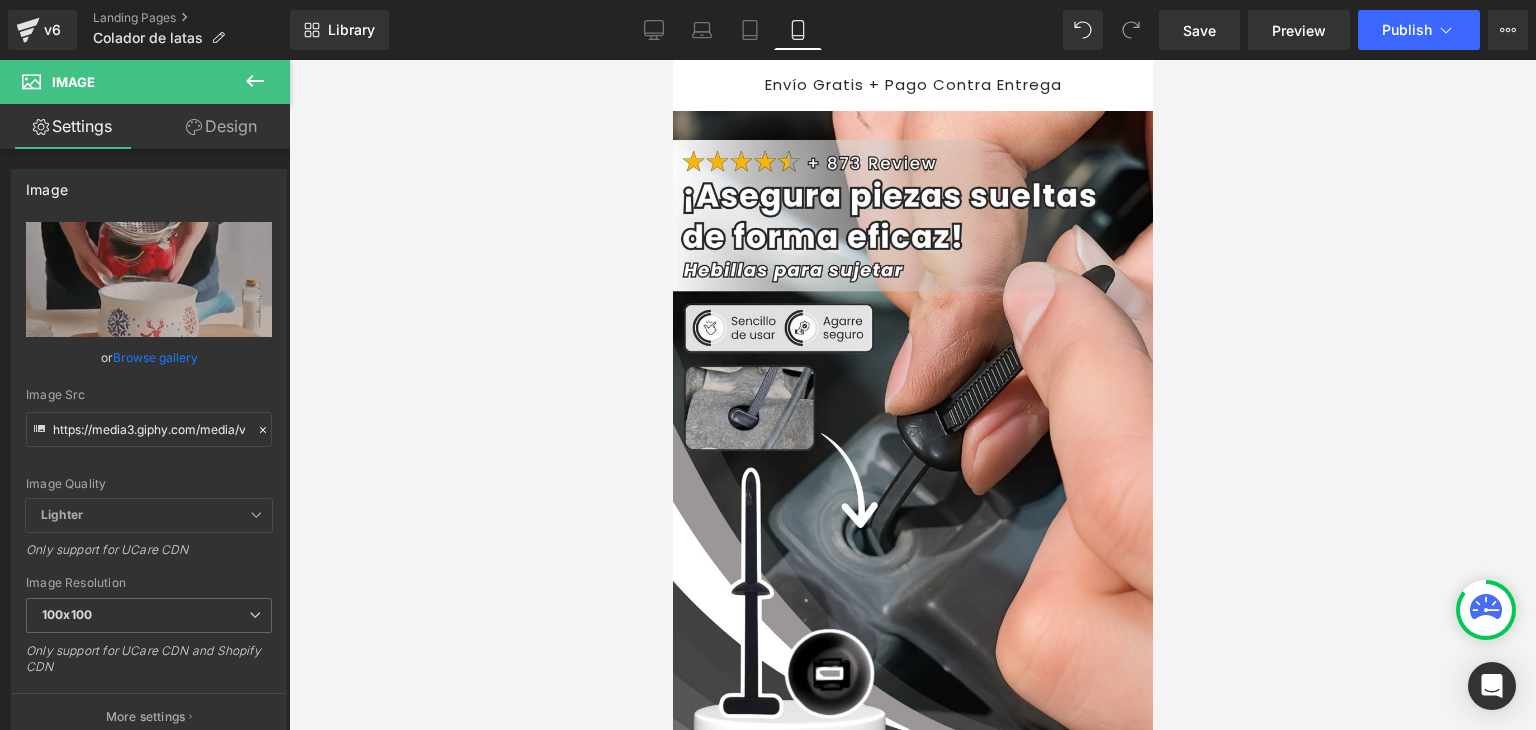 scroll, scrollTop: 1100, scrollLeft: 0, axis: vertical 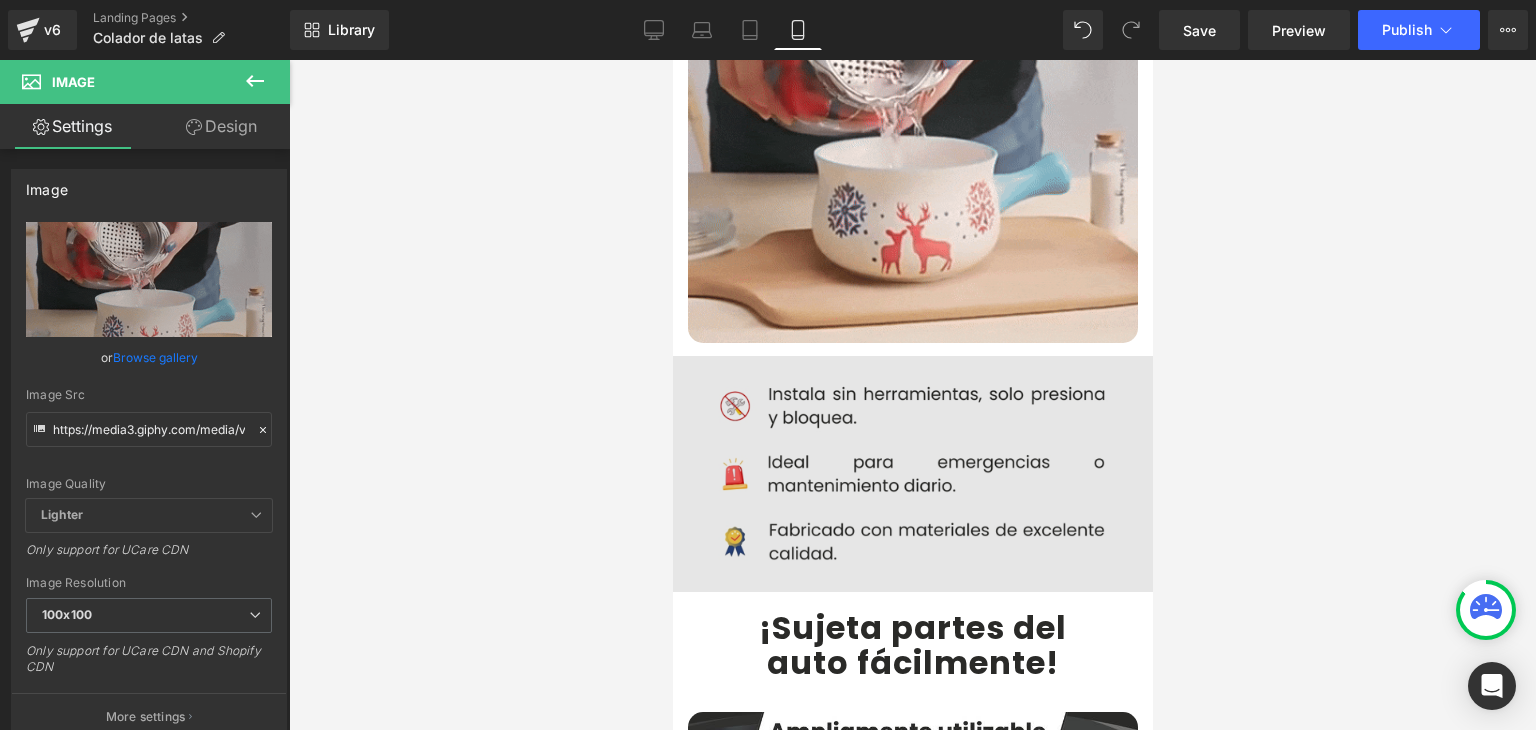 click at bounding box center [912, 474] 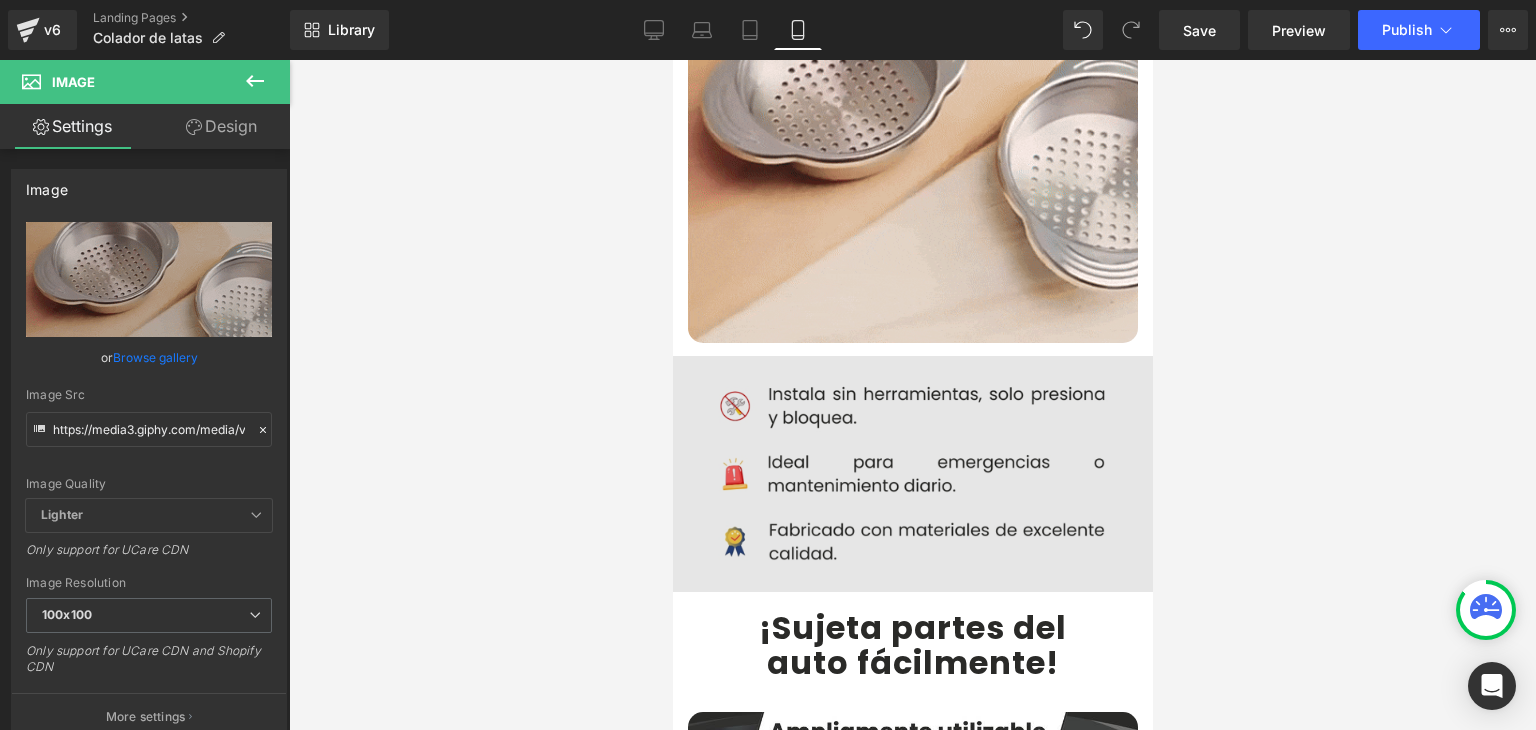 click at bounding box center [912, 474] 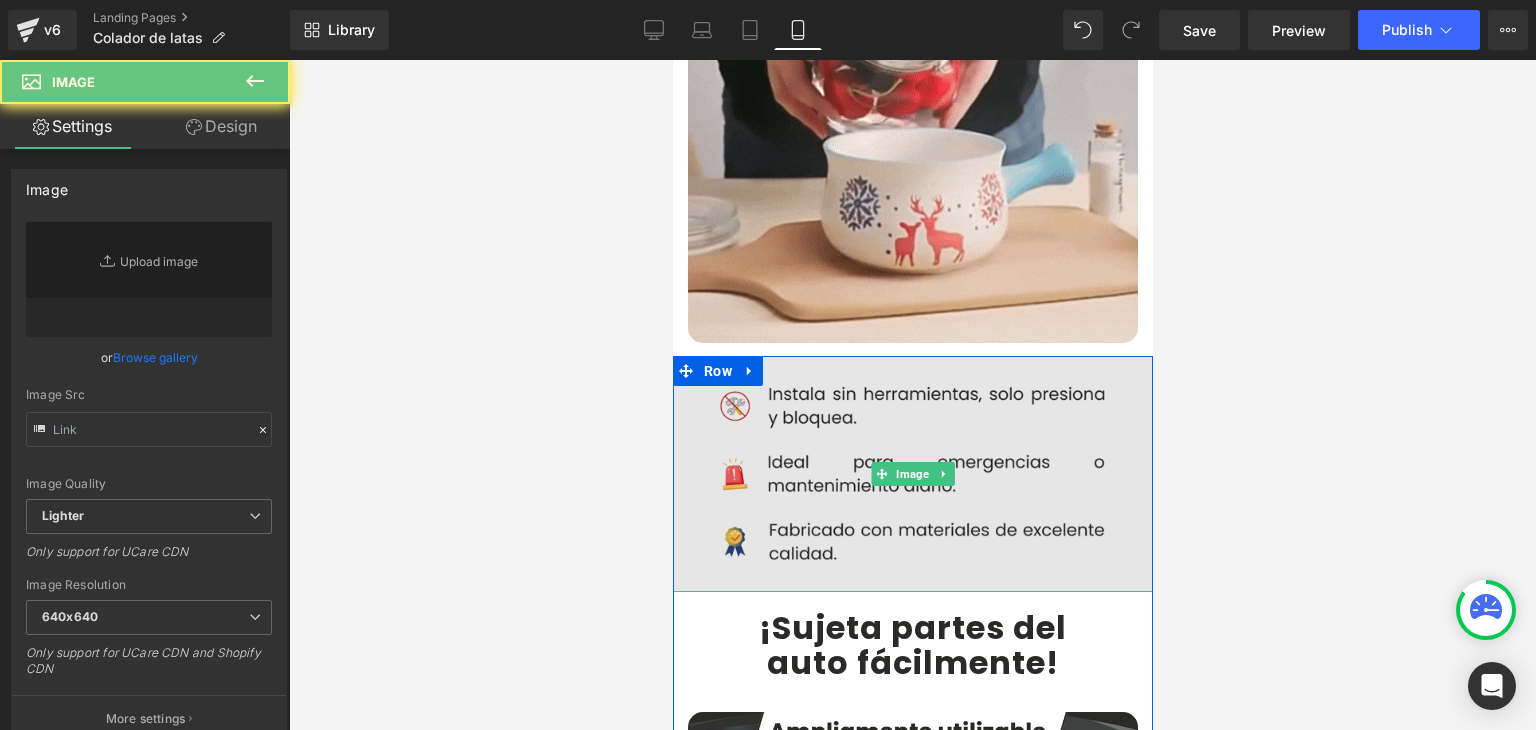 type on "https://ucarecdn.com/6665ed31-13d3-4688-944c-e4c65a2c53f3/-/format/auto/-/preview/640x640/-/quality/lighter/Caracteristicas.webp" 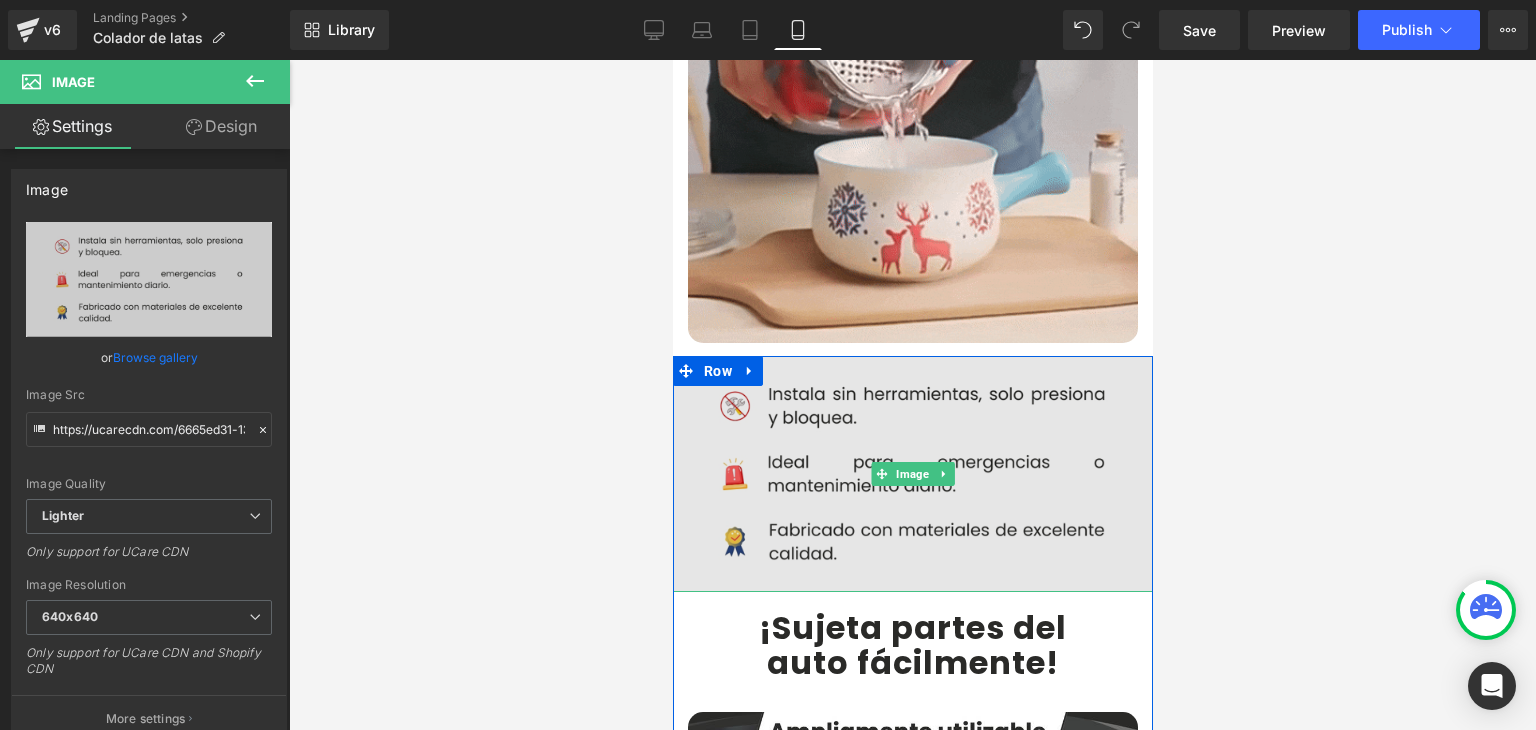 click at bounding box center (912, 474) 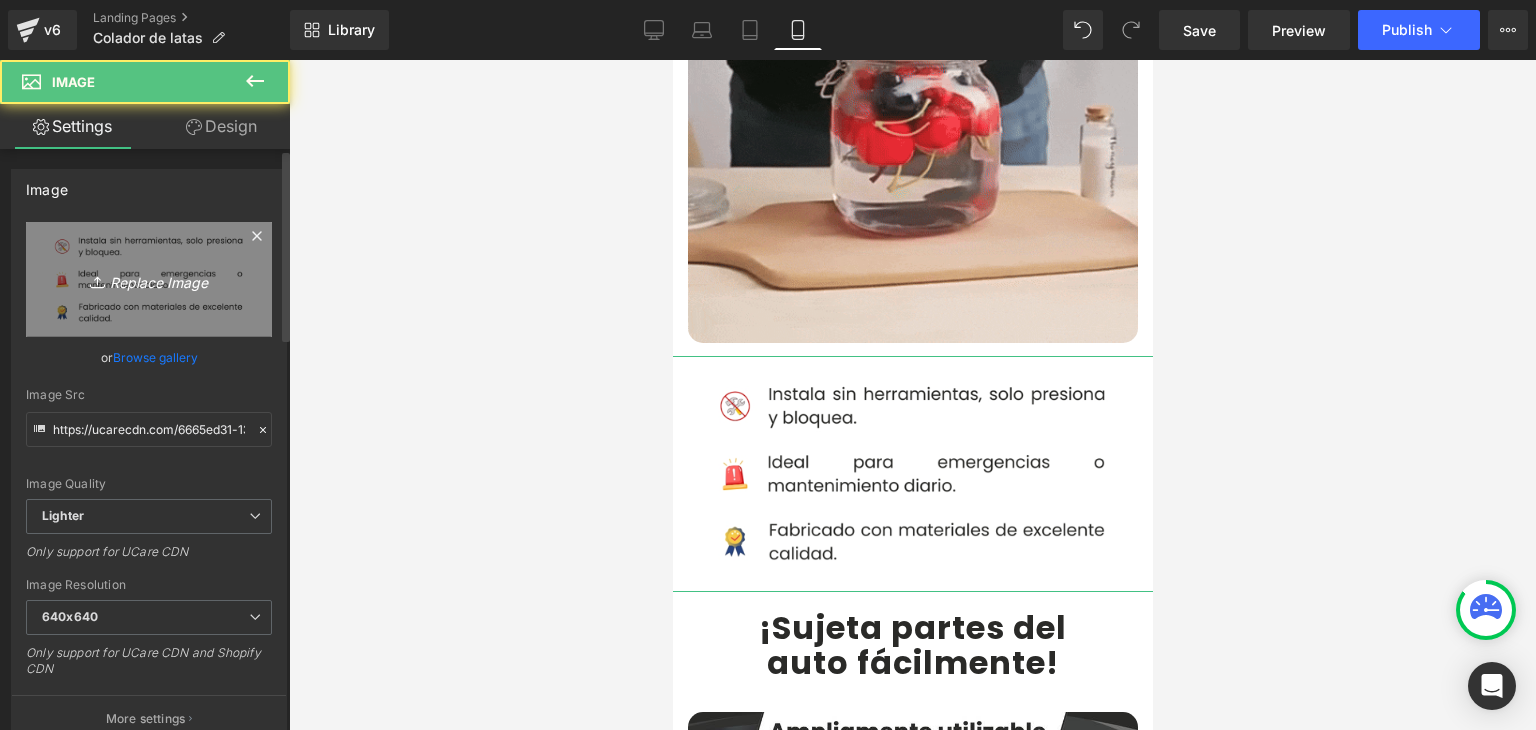 click on "Replace Image" at bounding box center [149, 279] 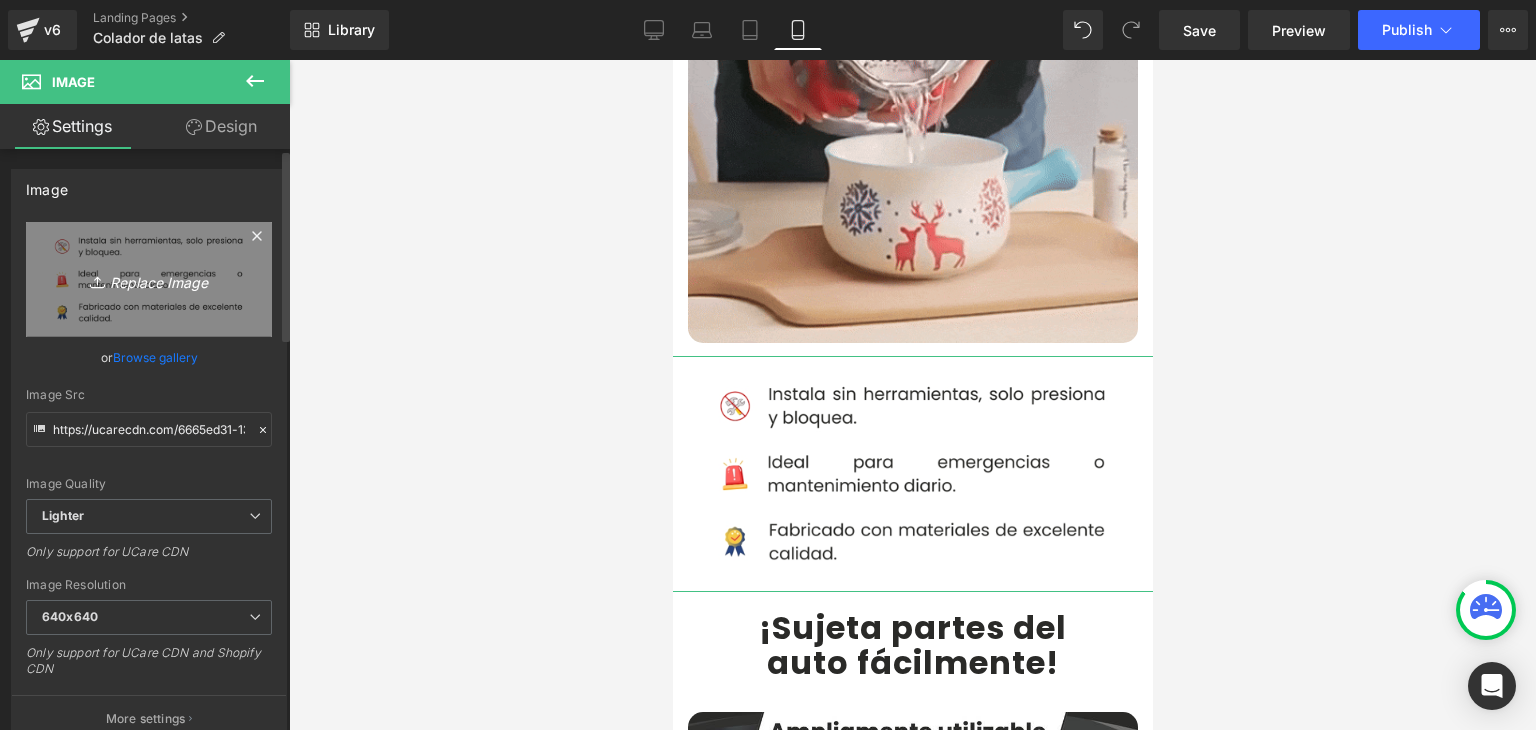 type on "C:\fakepath\Caracteristicas.webp" 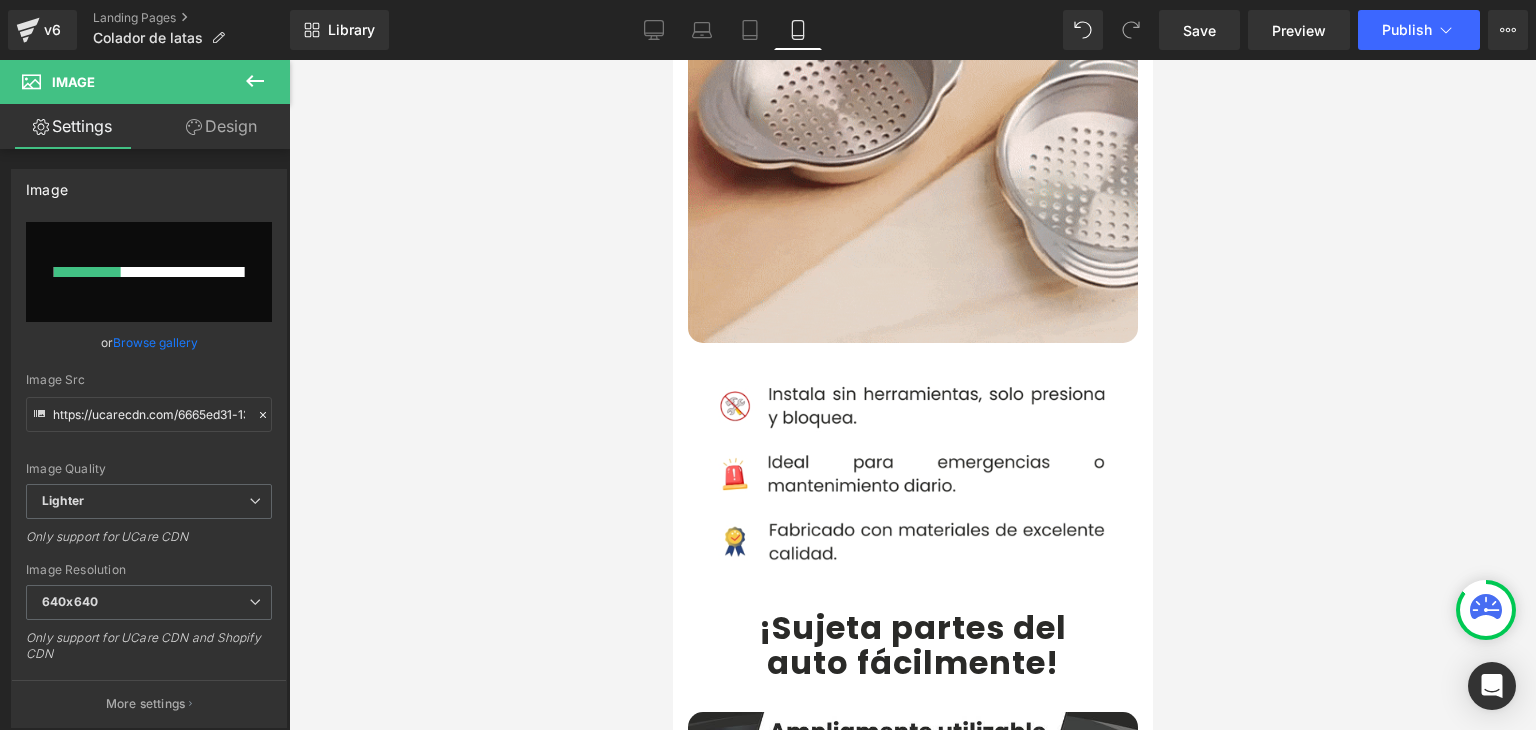 type 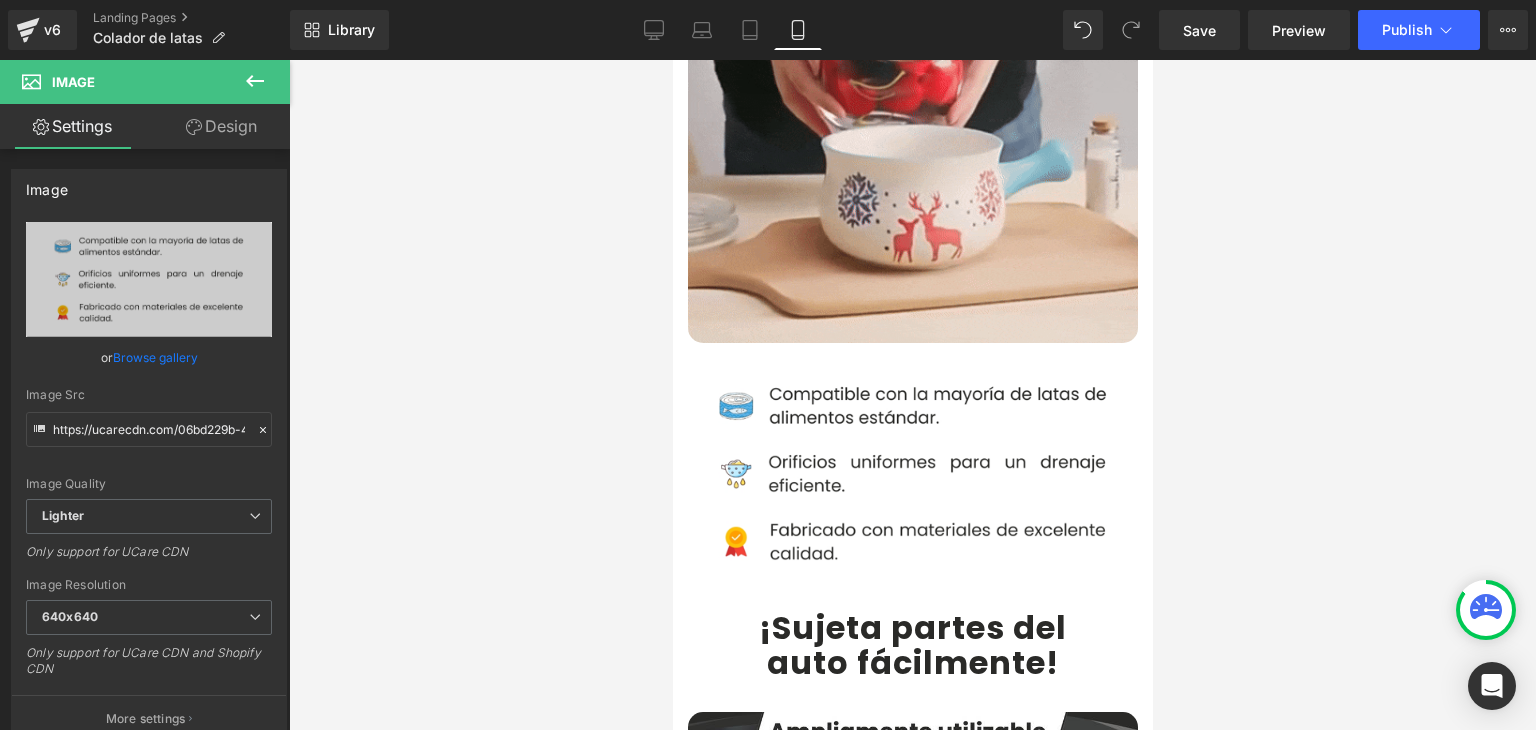 type on "https://ucarecdn.com/06bd229b-47f9-47c3-a482-3857ad4df8a2/-/format/auto/-/preview/640x640/-/quality/lighter/Caracteristicas.webp" 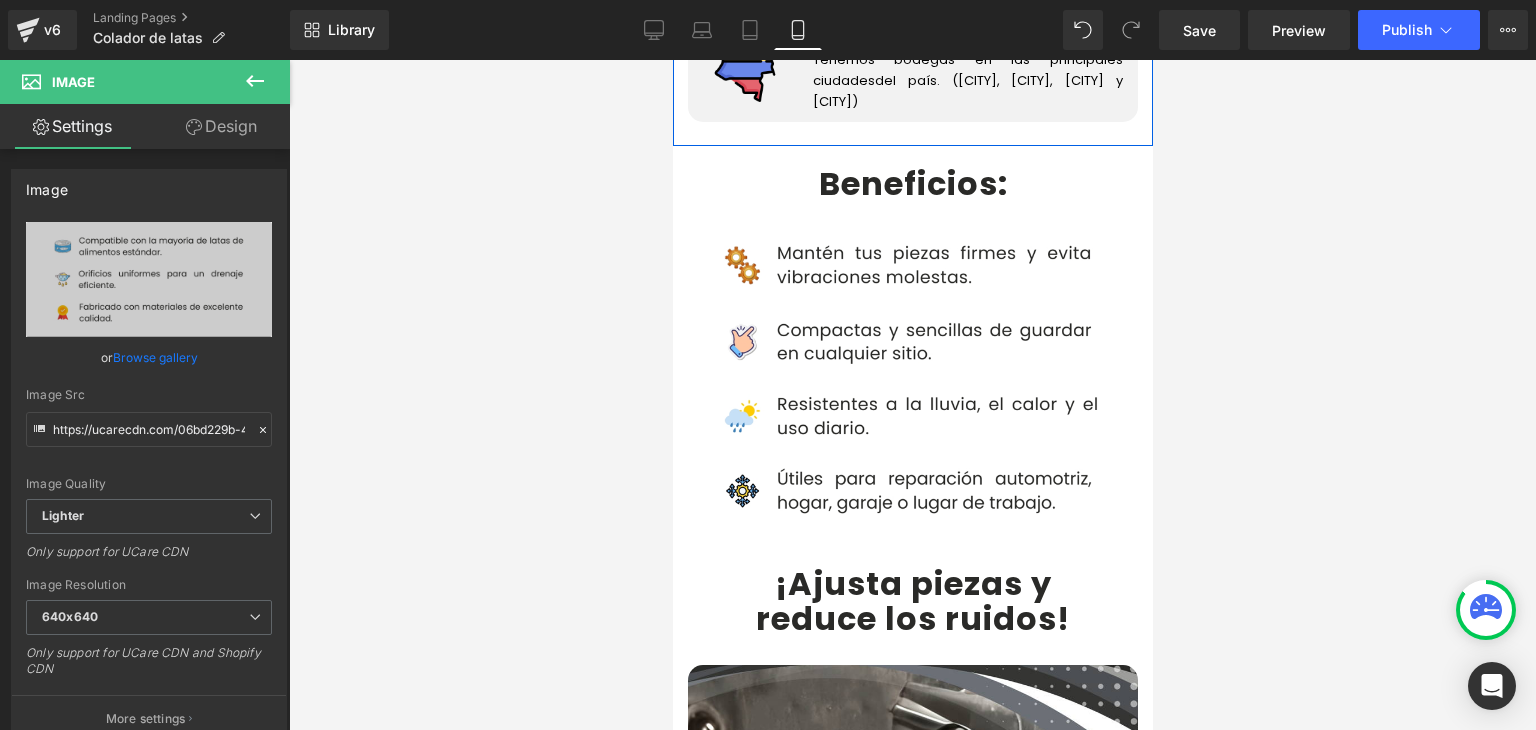 scroll, scrollTop: 3800, scrollLeft: 0, axis: vertical 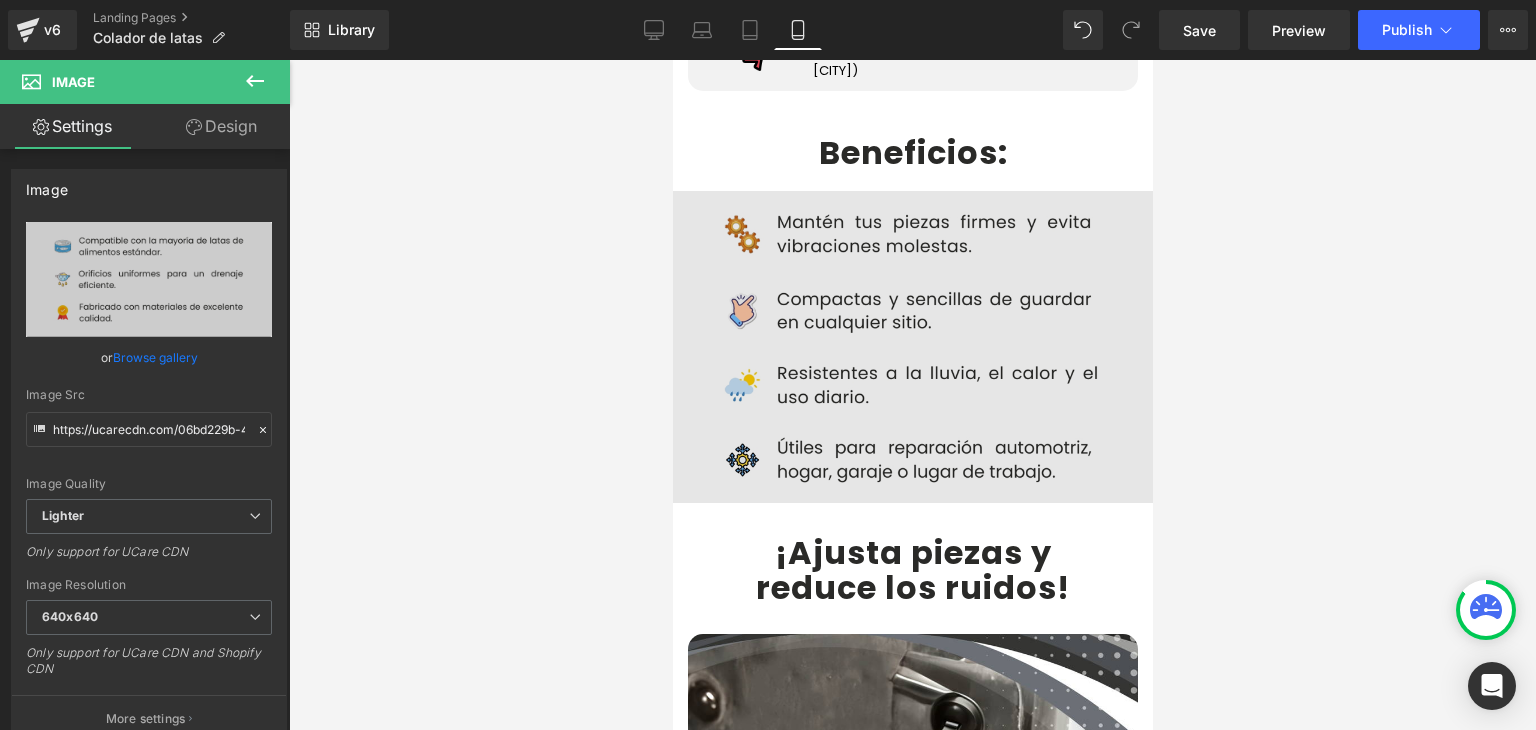 click at bounding box center (912, 346) 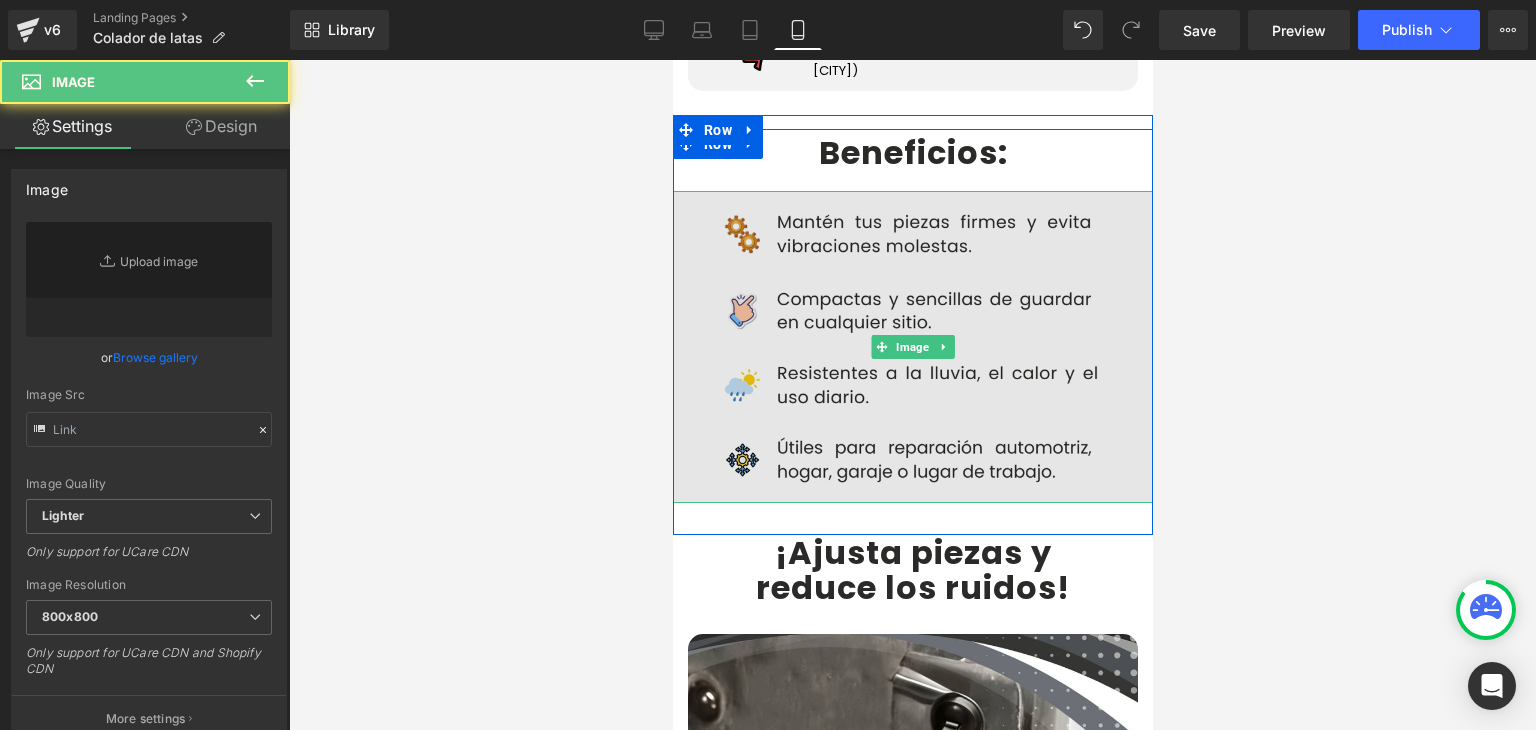 type on "https://ucarecdn.com/b97fd92e-9430-4ab5-a8f7-dc86195afc7d/-/format/auto/-/preview/800x800/-/quality/lighter/BENEFICIOS.webp" 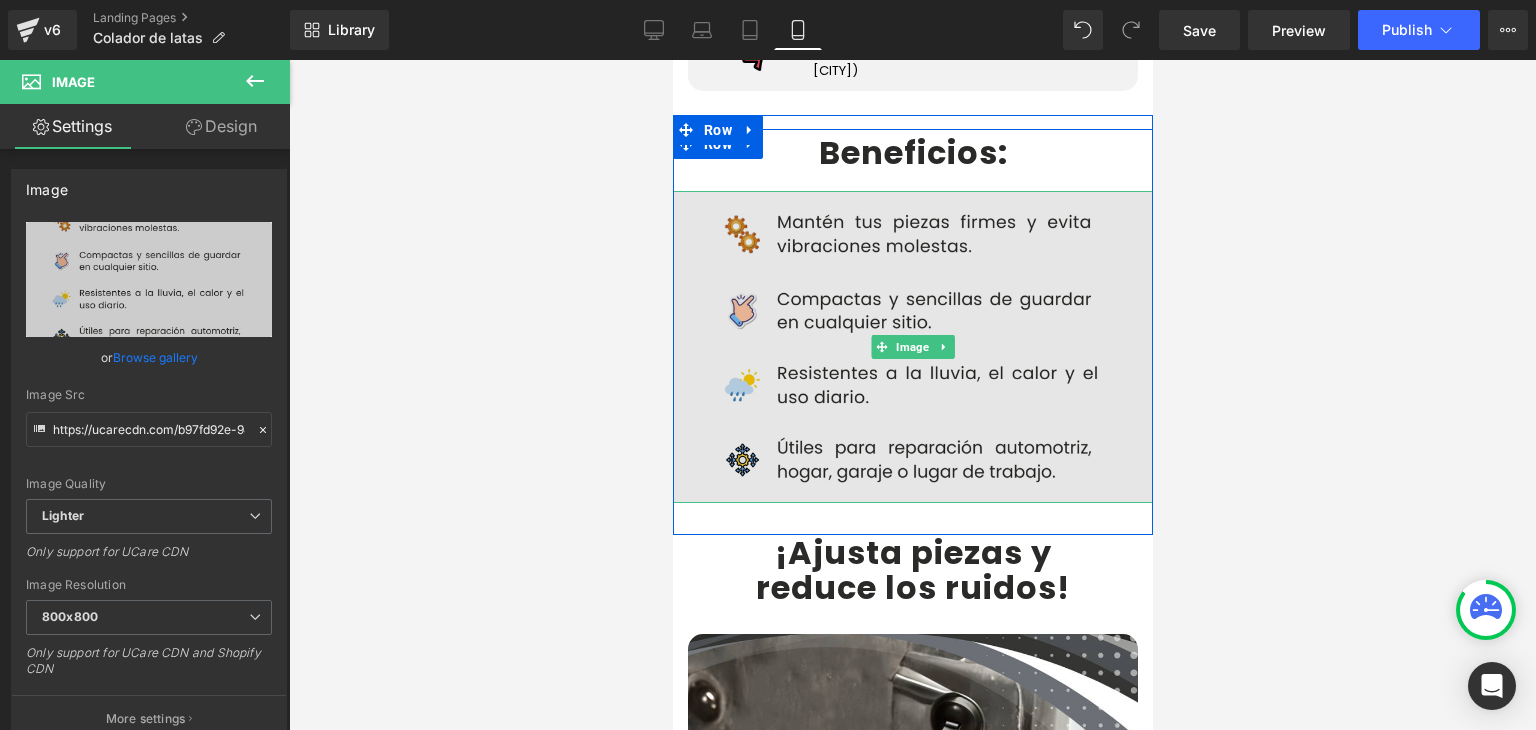 click at bounding box center (912, 346) 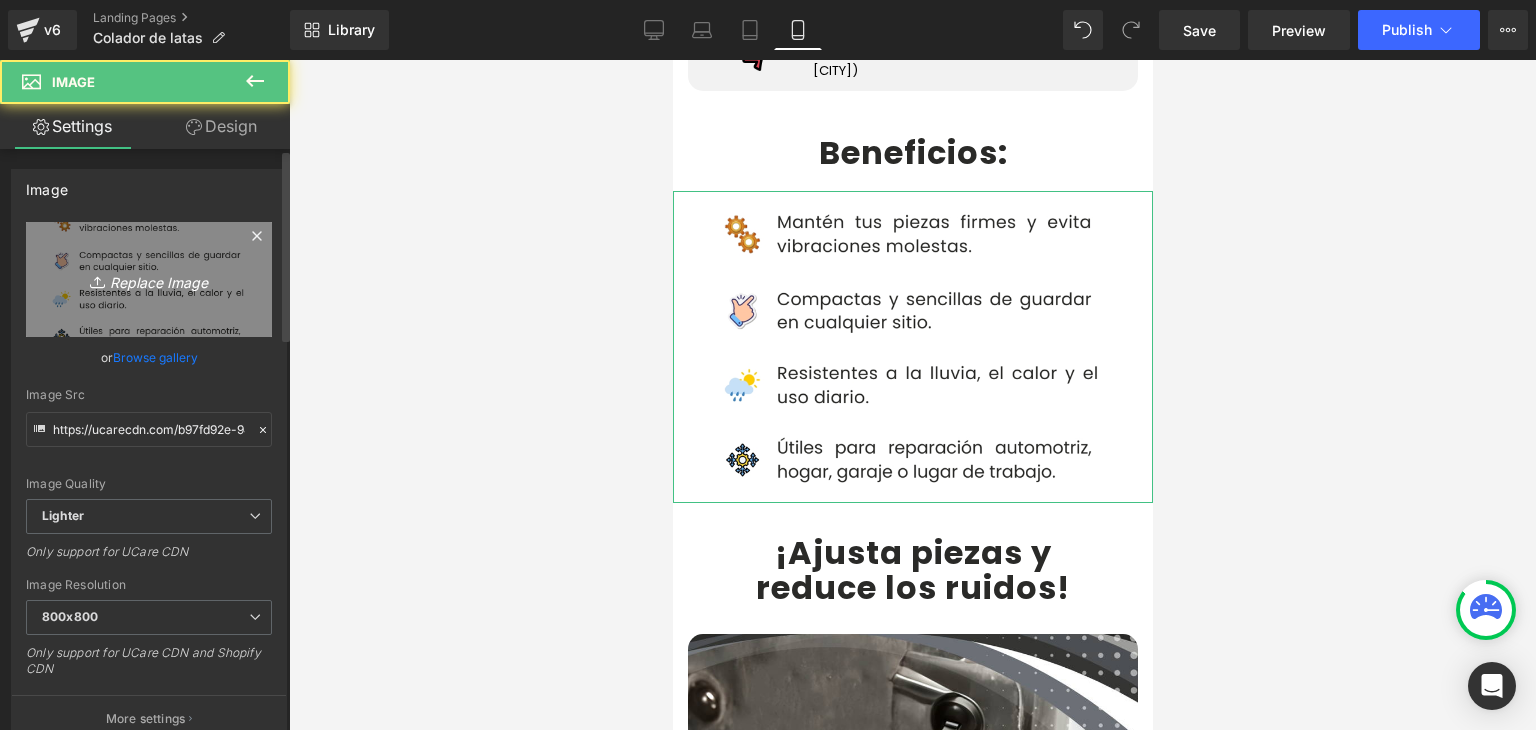 click on "Replace Image" at bounding box center (149, 279) 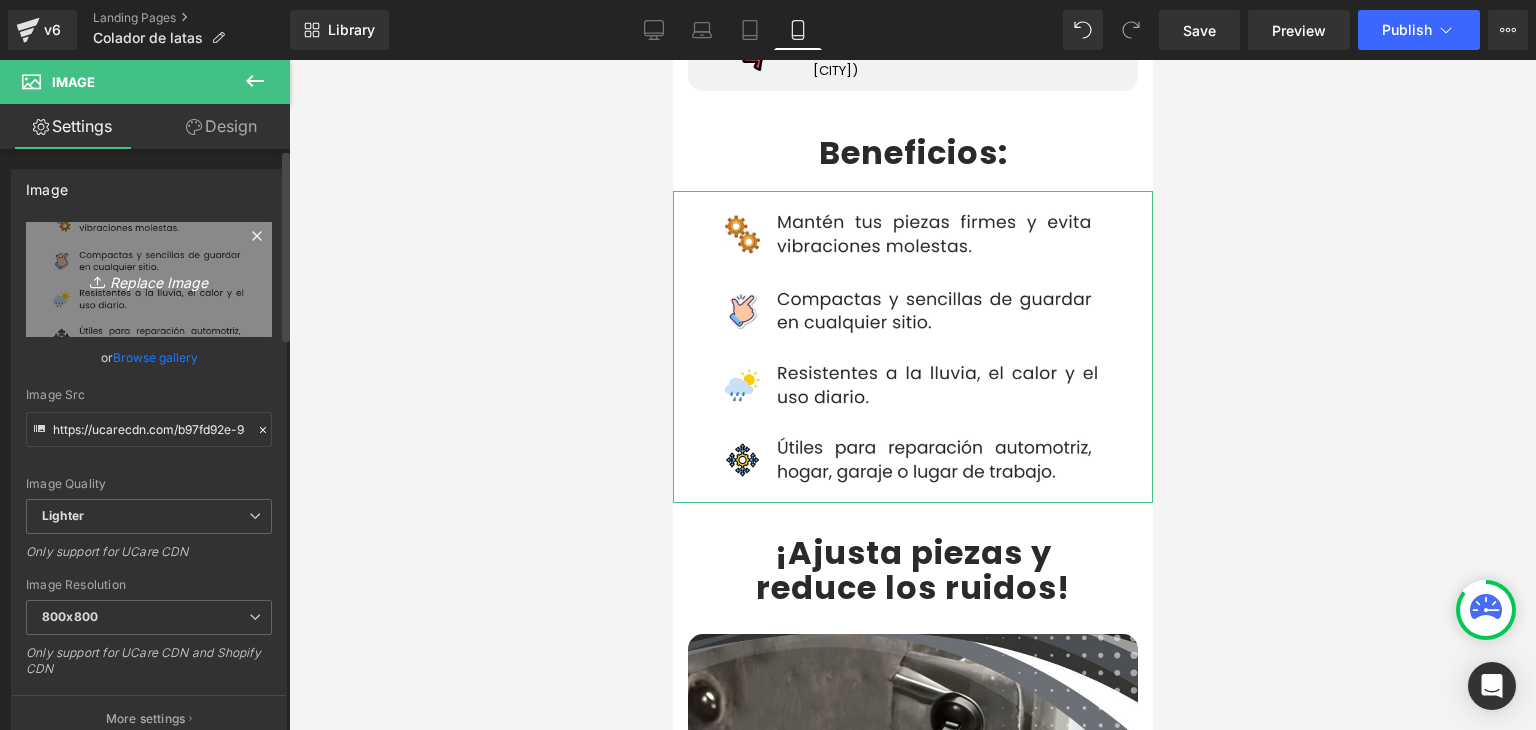 type on "C:\fakepath\BENEFICIOS.webp" 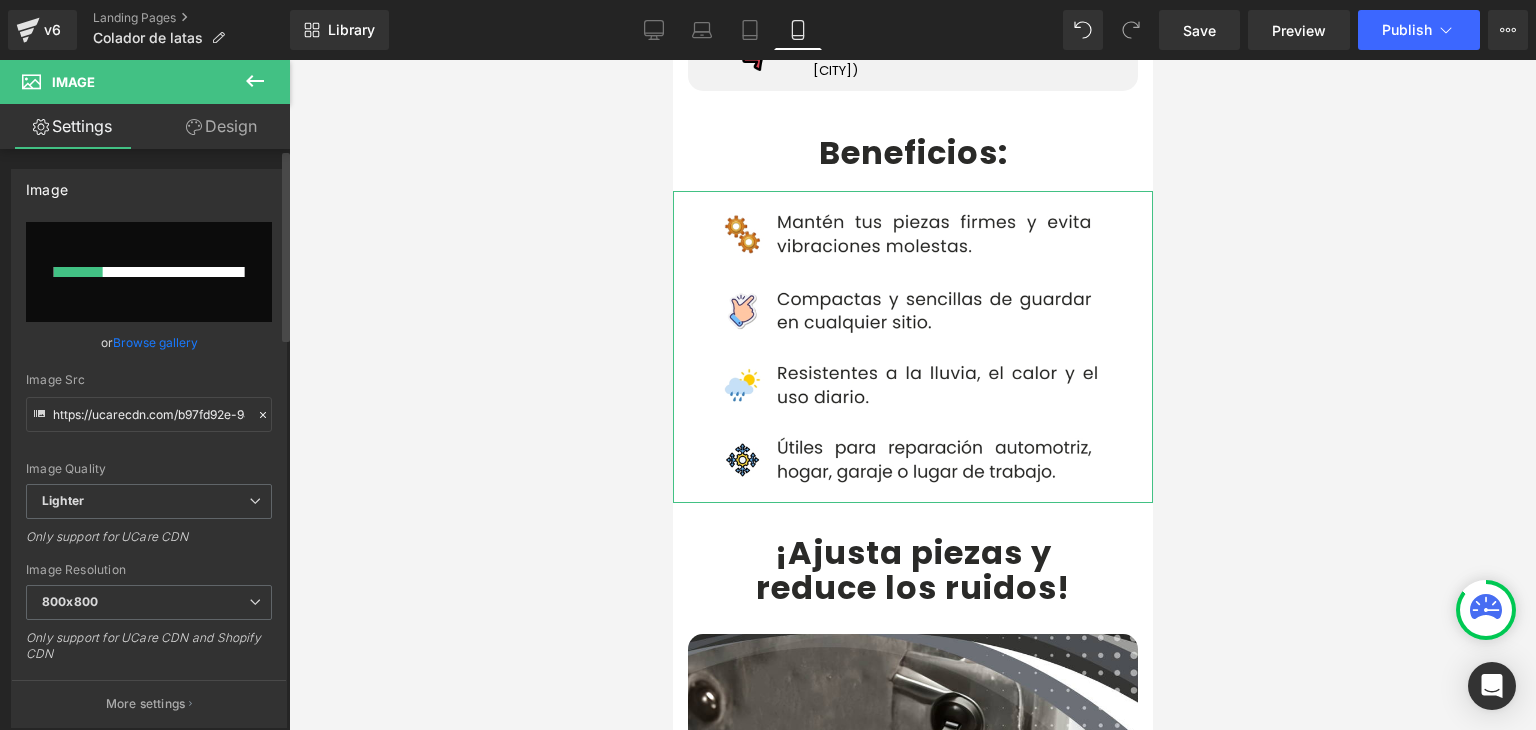 type 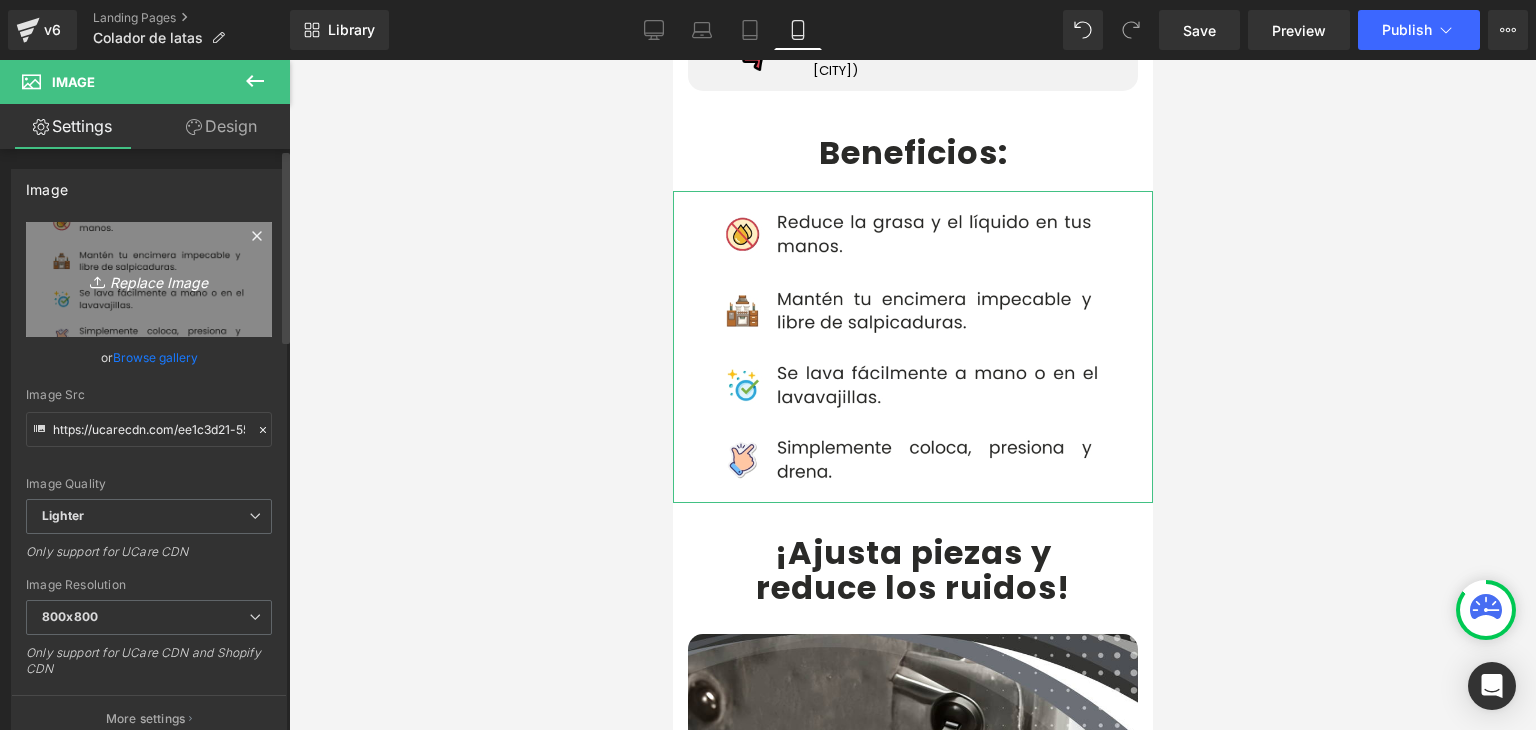 type on "https://ucarecdn.com/ee1c3d21-5516-4a22-8ddc-a59c8c809c56/-/format/auto/-/preview/800x800/-/quality/lighter/BENEFICIOS.webp" 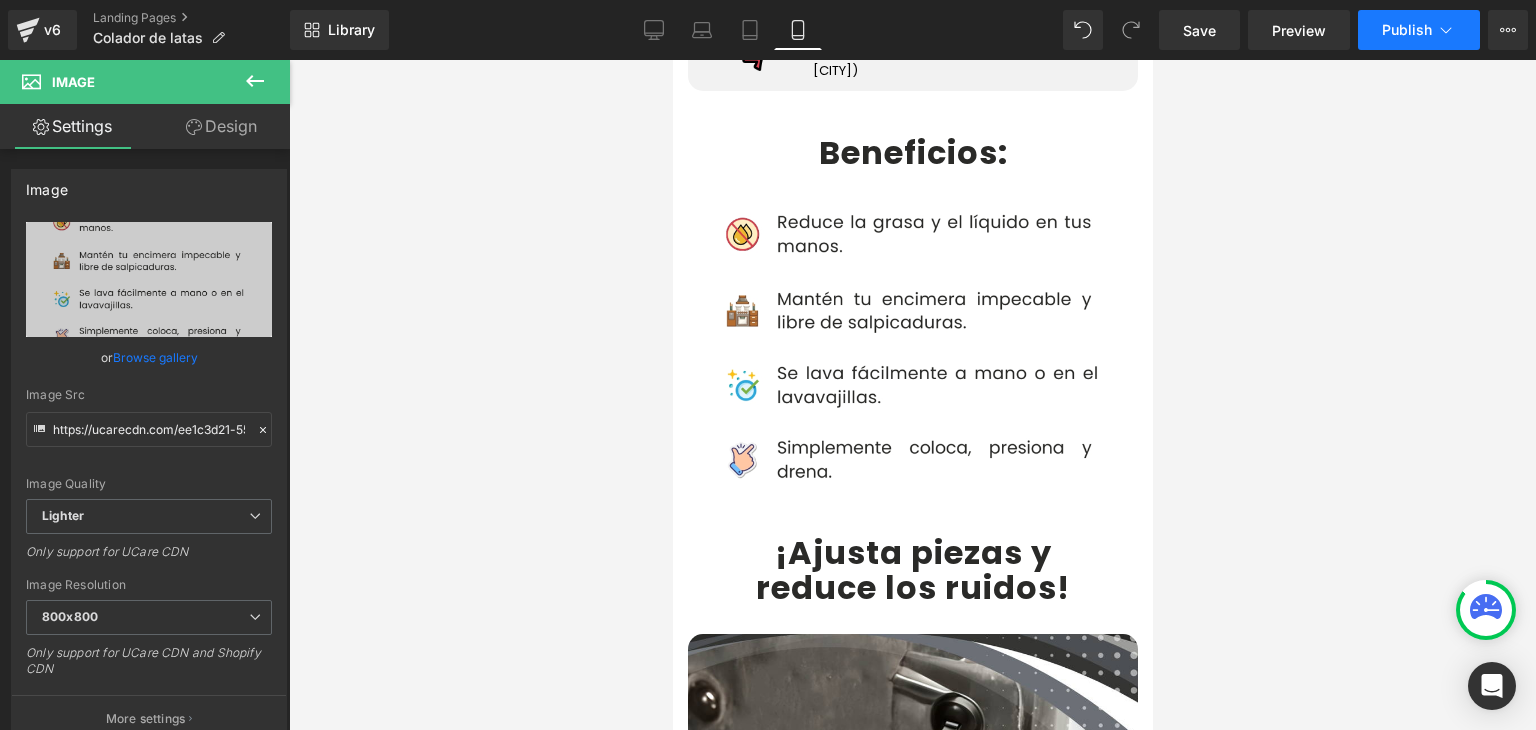 click on "Publish" at bounding box center [1407, 30] 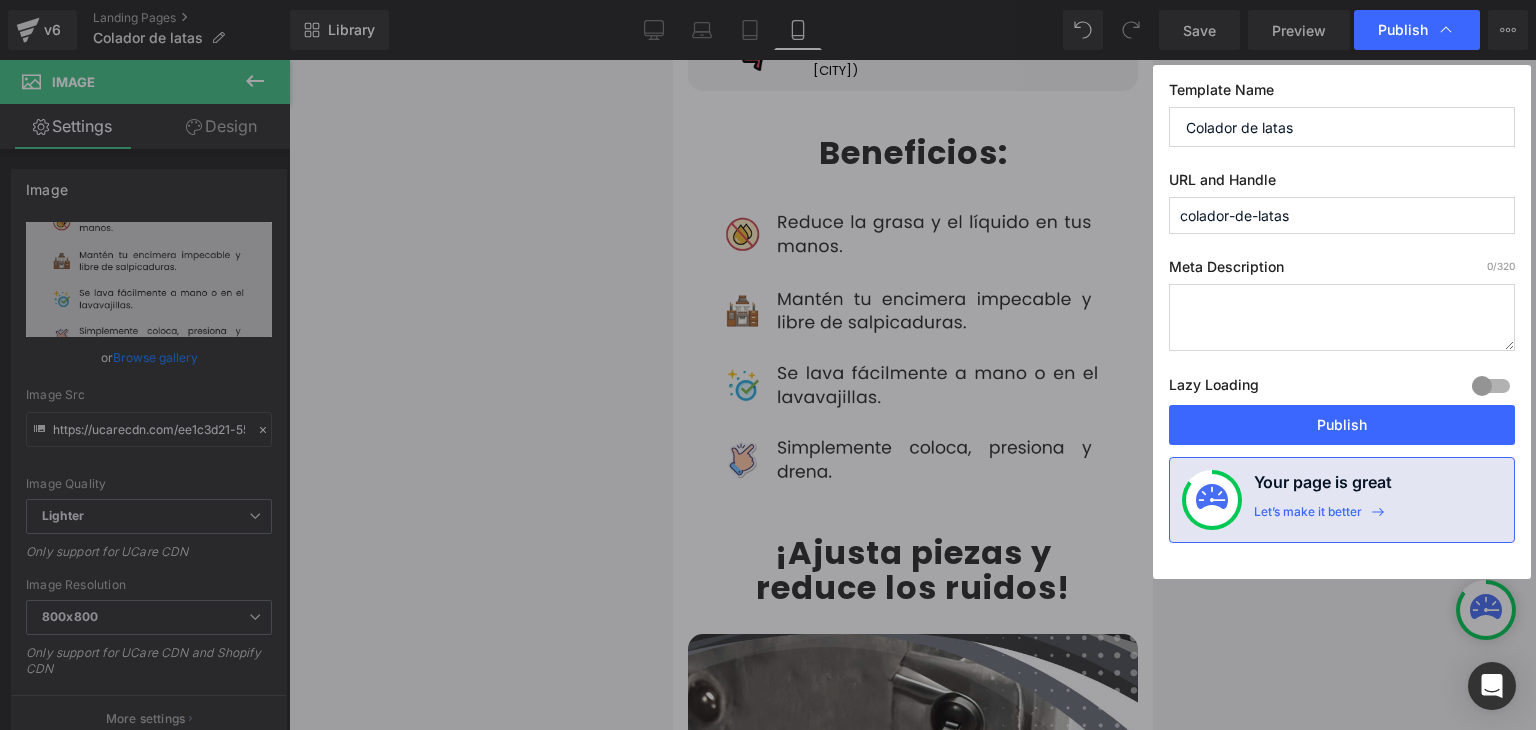 click on "Publish" at bounding box center (1342, 425) 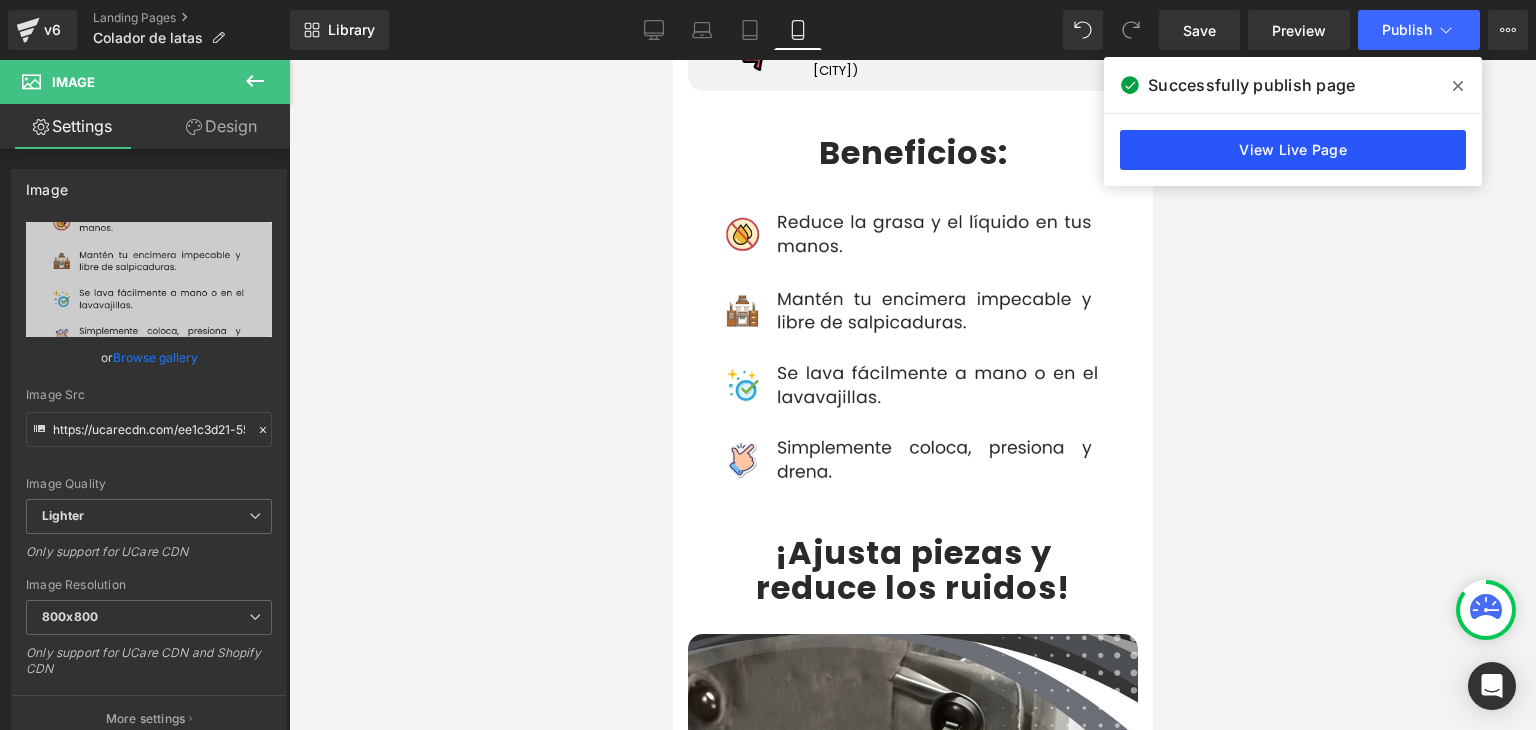 click on "View Live Page" at bounding box center (1293, 150) 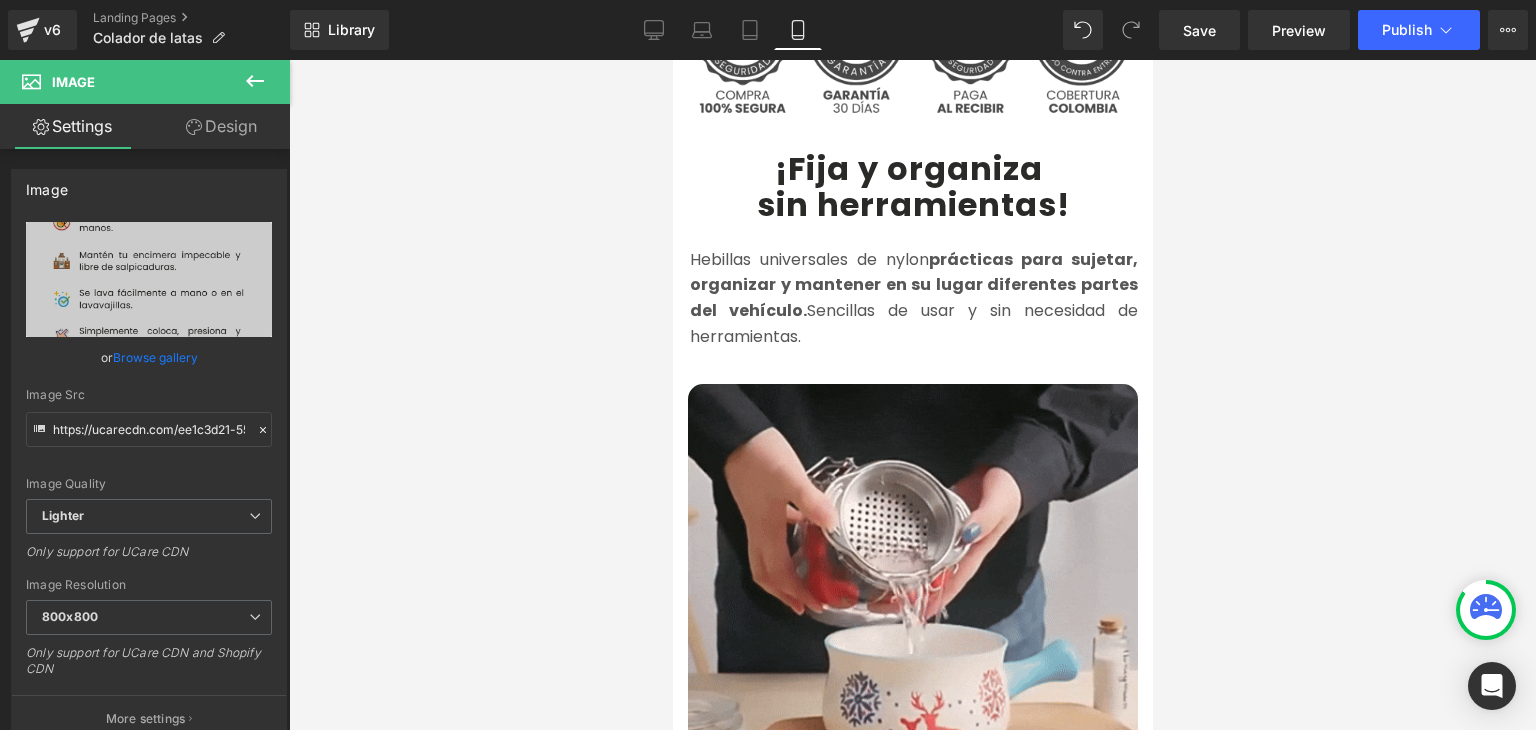 scroll, scrollTop: 900, scrollLeft: 0, axis: vertical 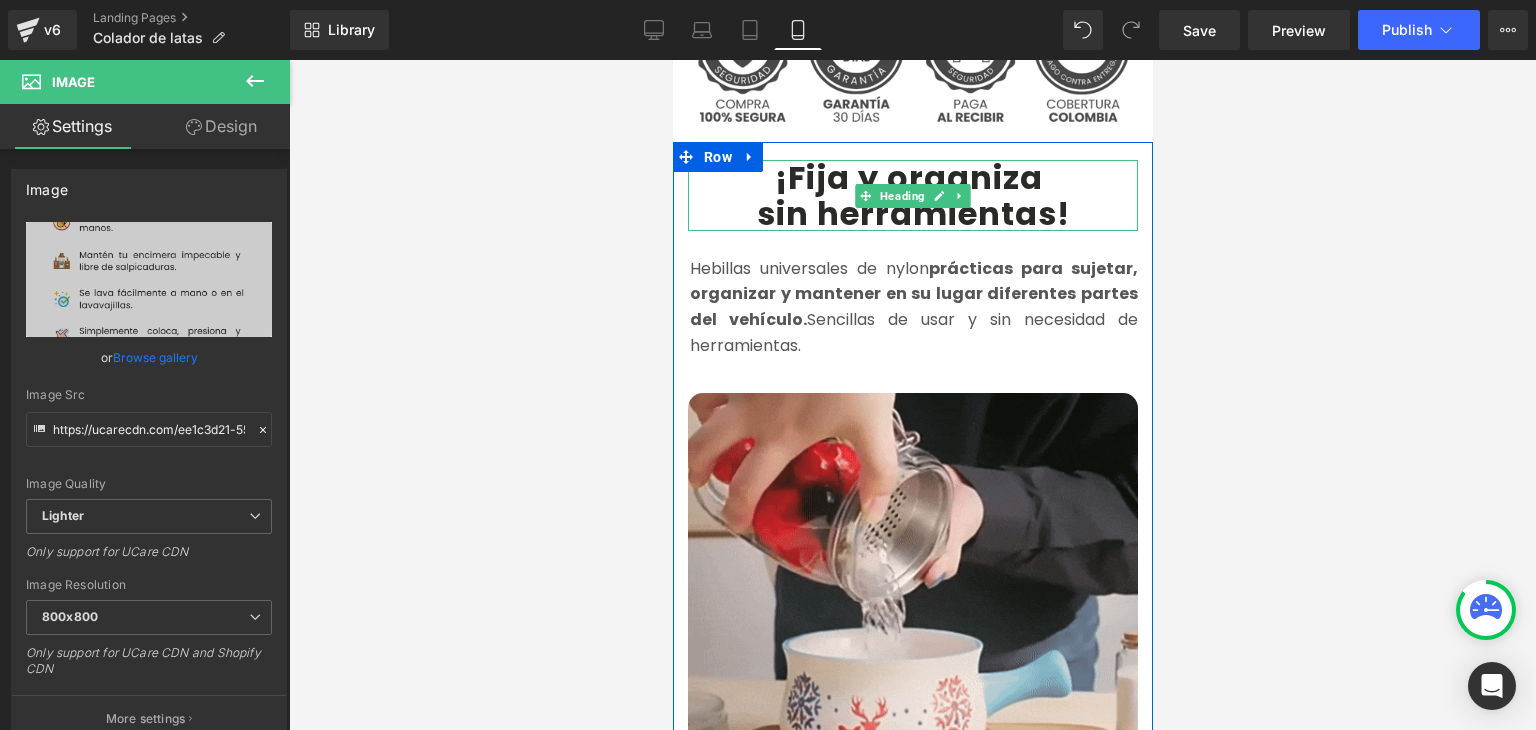 click on "¡Fija y organiza" at bounding box center (908, 177) 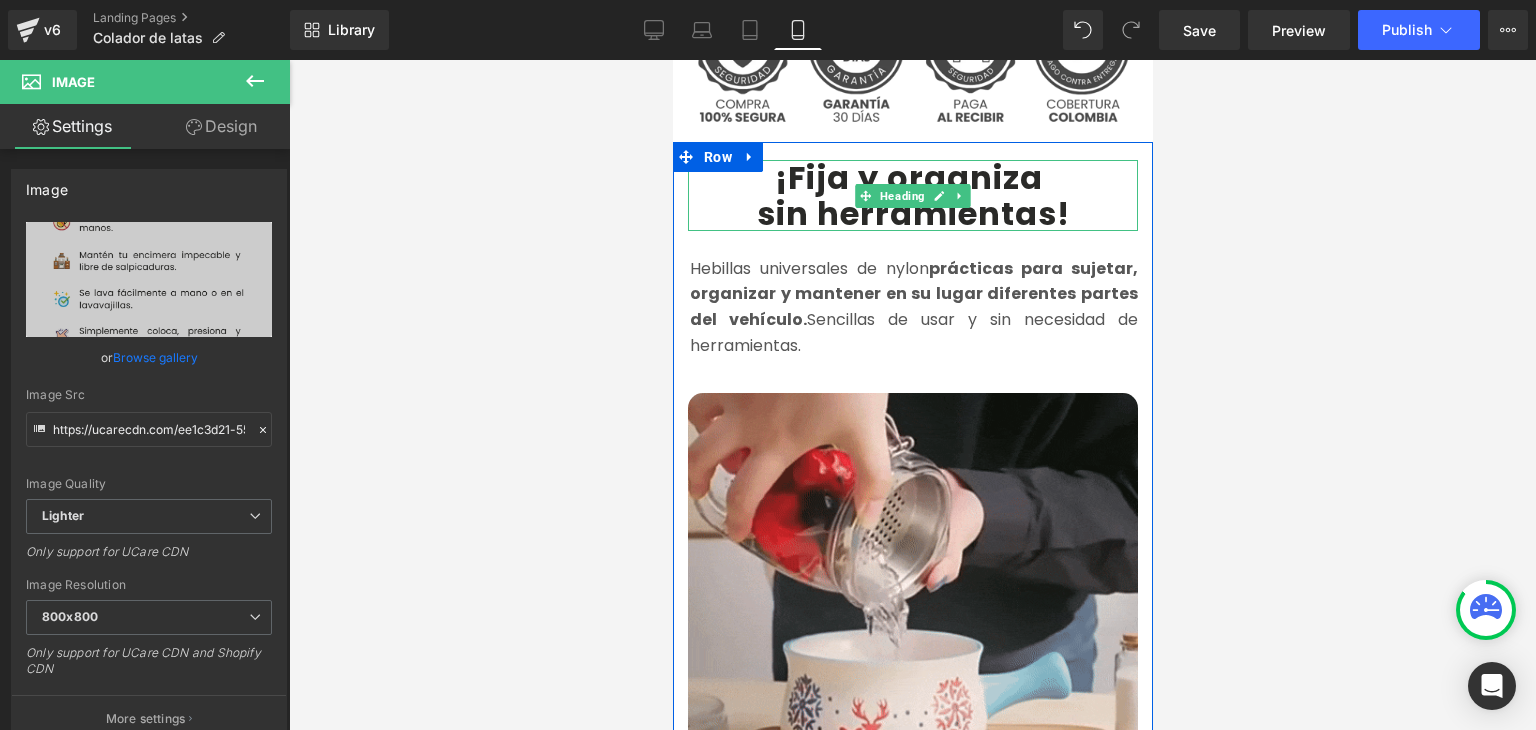click on "¡Fija y organiza" at bounding box center (908, 177) 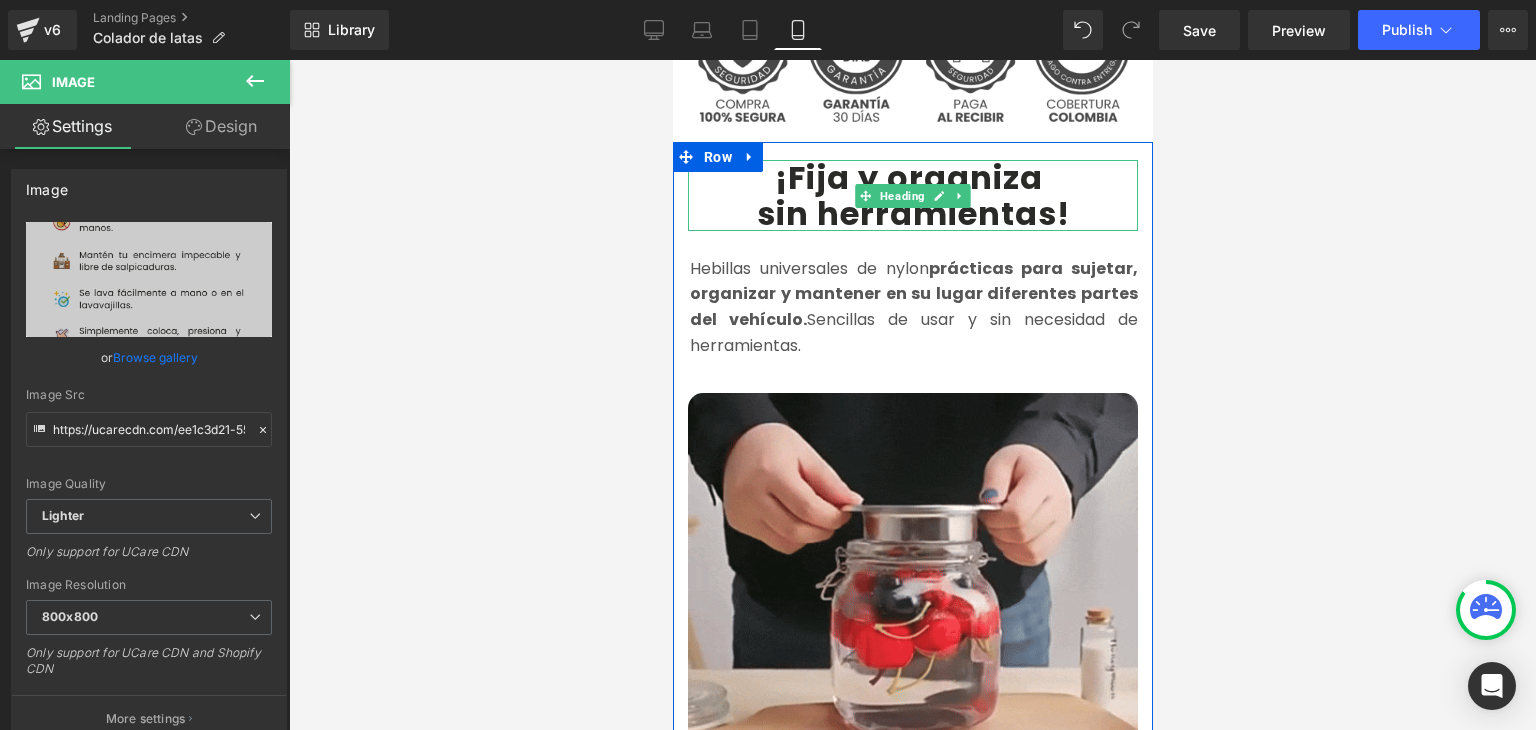 click on "¡Fija y organiza" at bounding box center (908, 177) 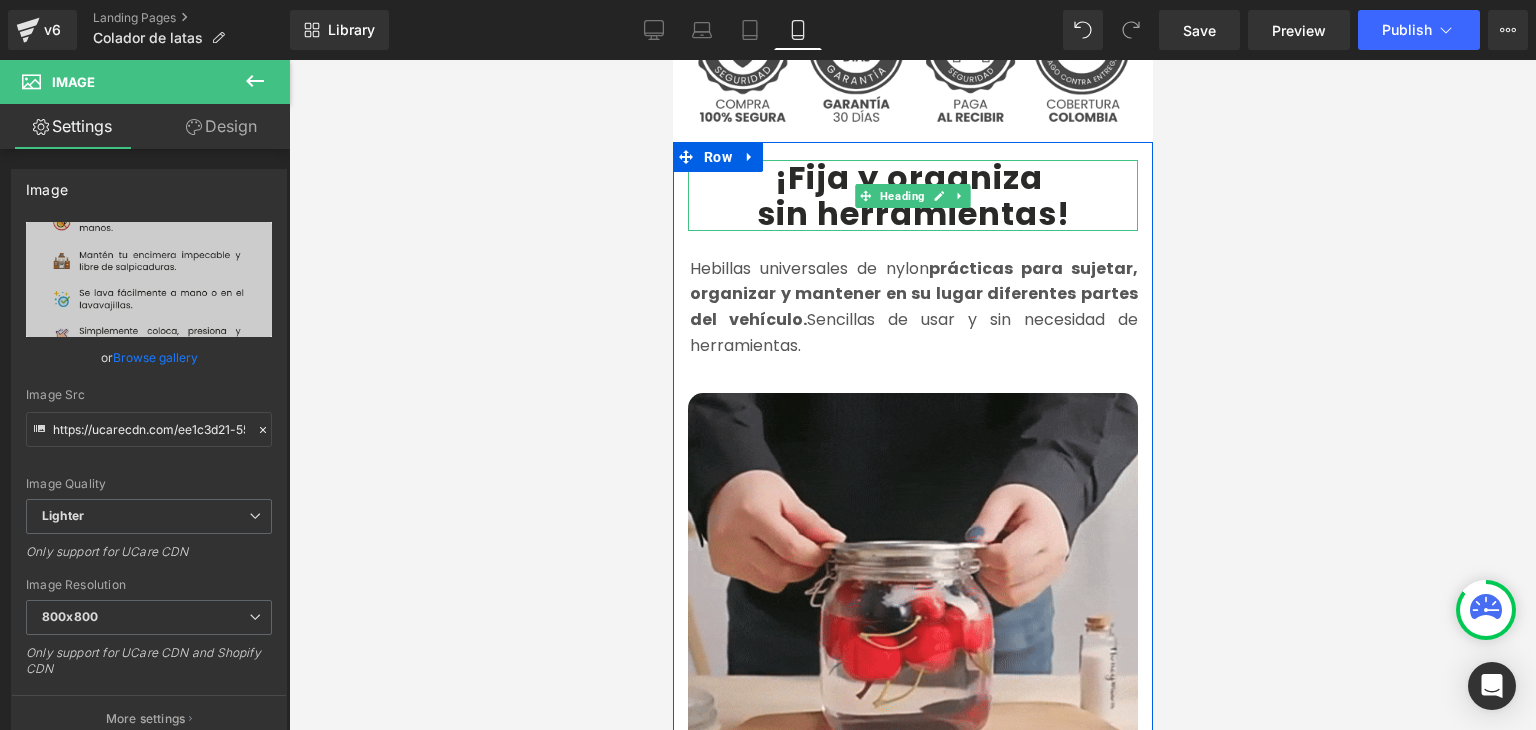 click on "¡Fija y organiza" at bounding box center [908, 177] 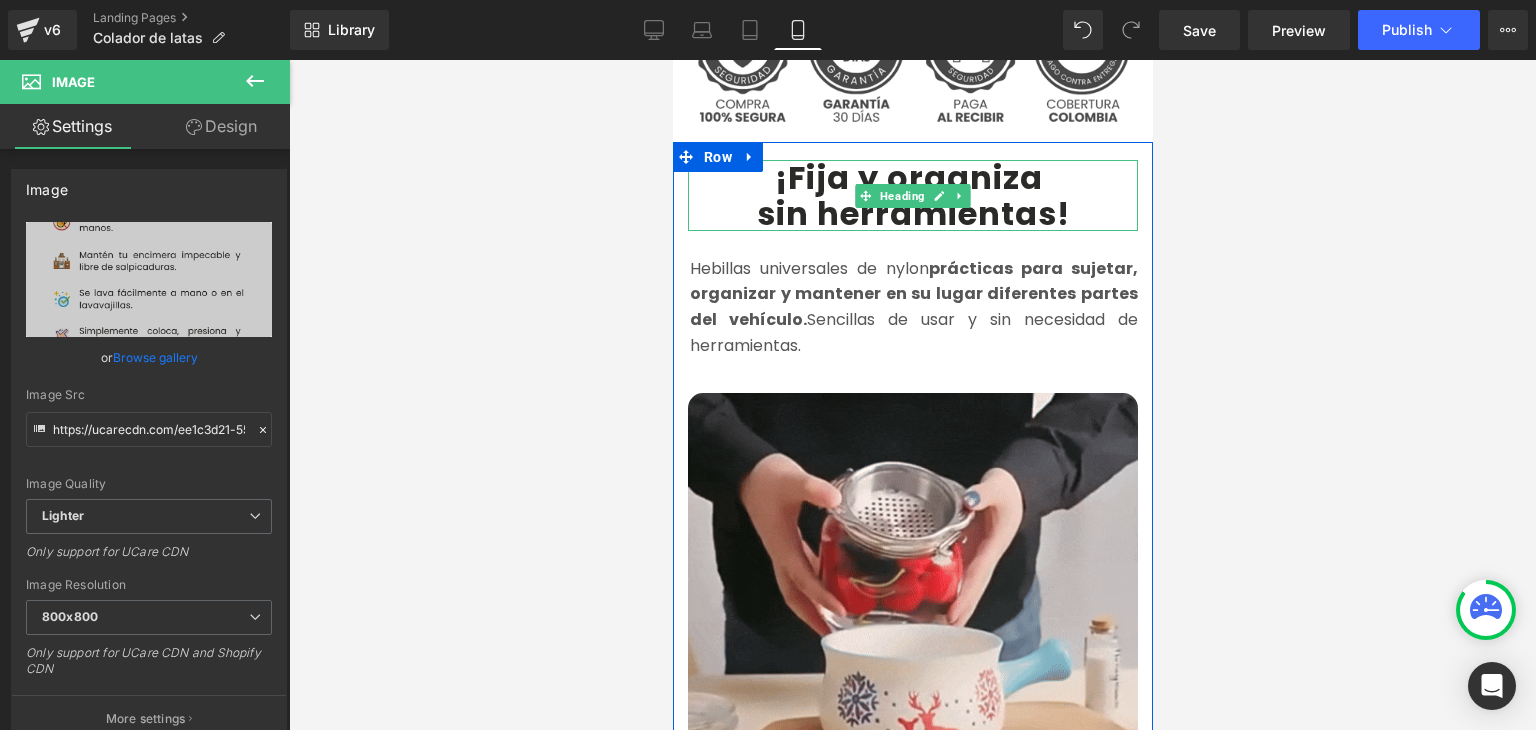 click on "¡Fija y organiza" at bounding box center (908, 177) 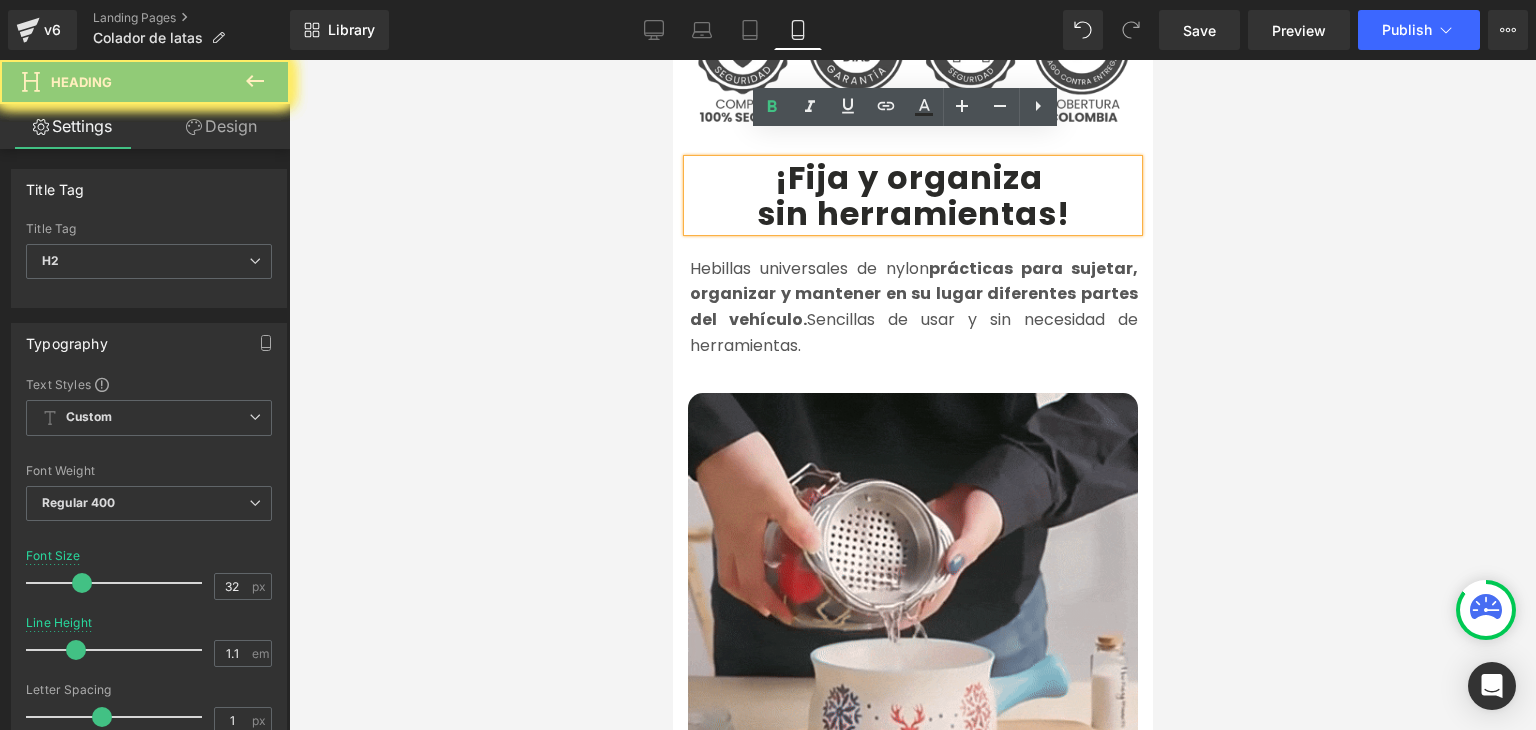 click on "sin herramientas" at bounding box center (906, 213) 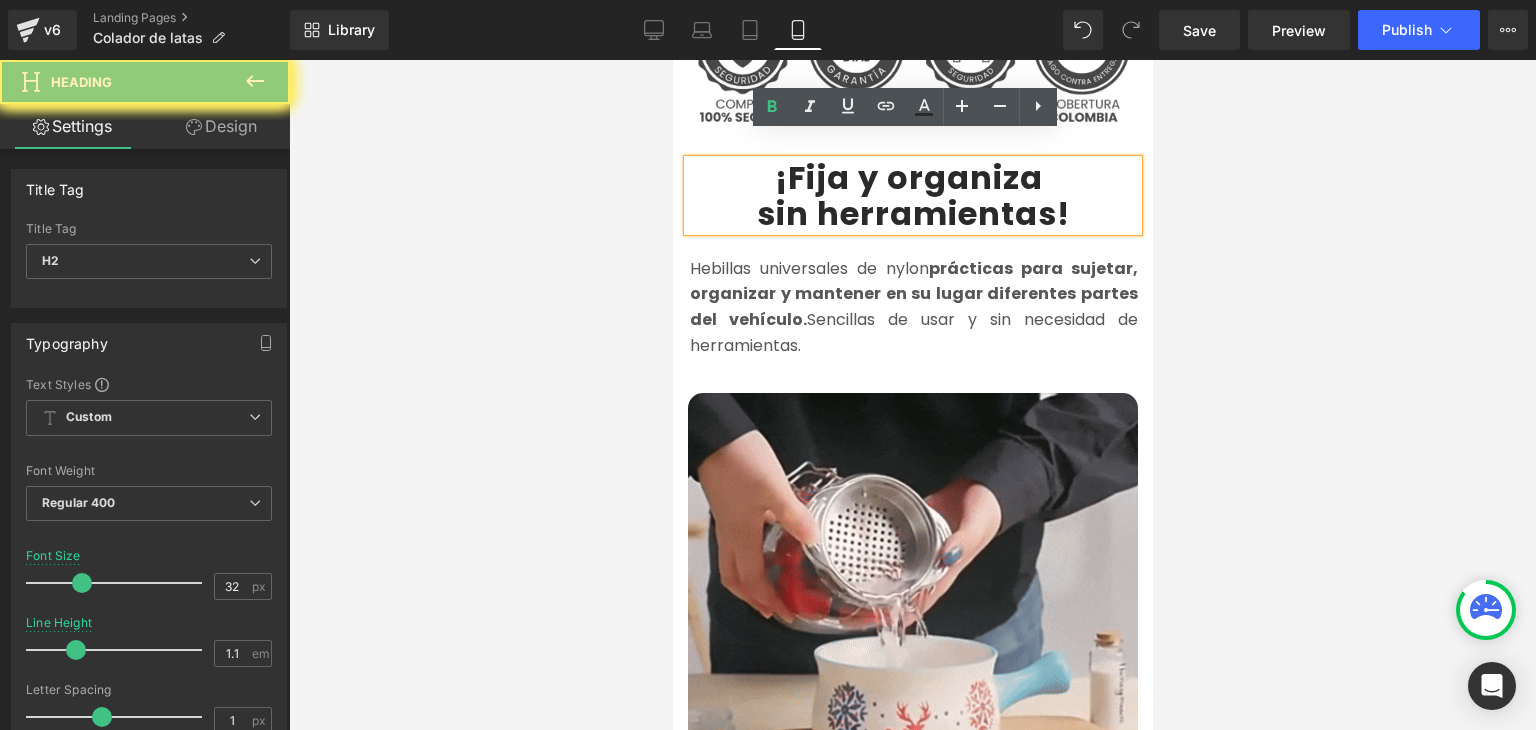 drag, startPoint x: 817, startPoint y: 350, endPoint x: 1045, endPoint y: 393, distance: 232.0194 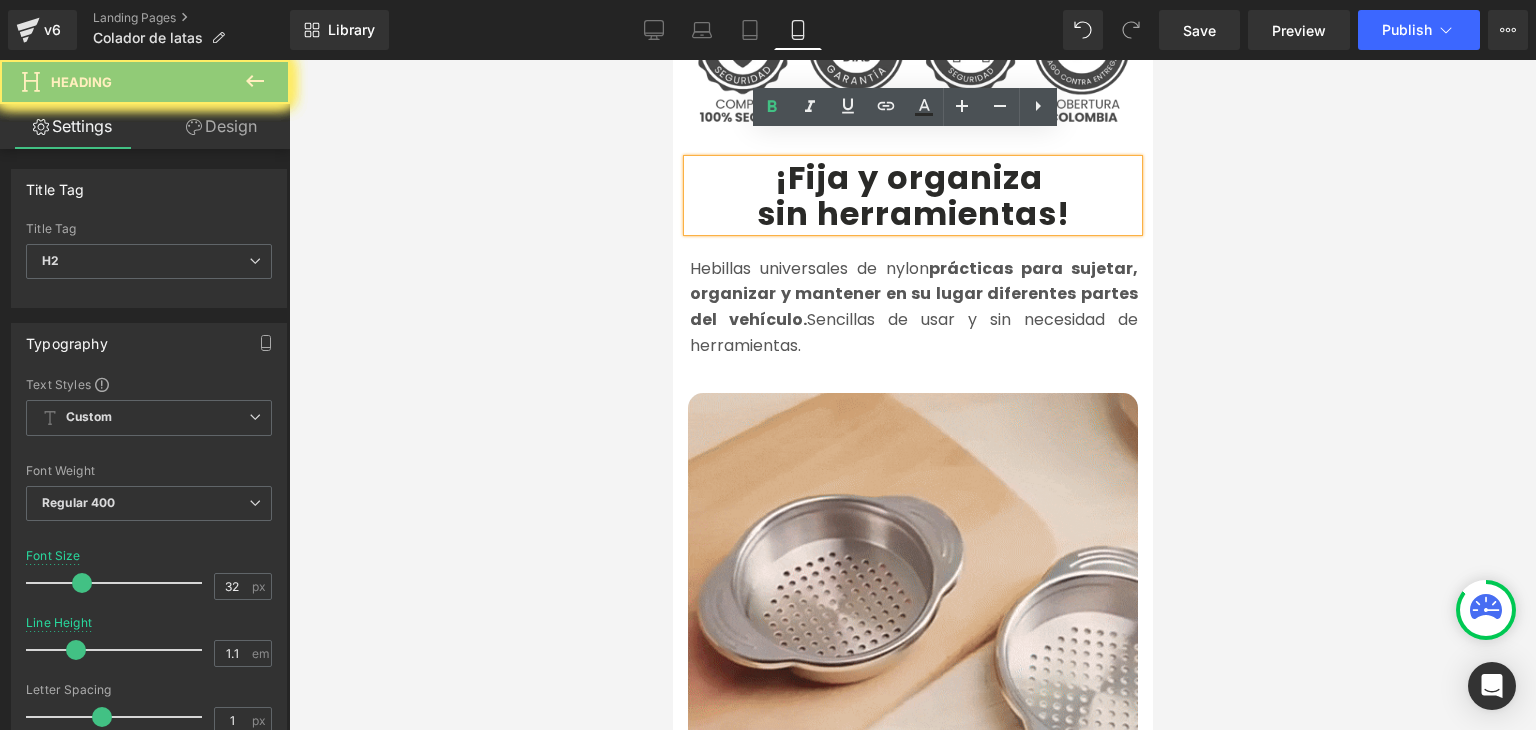 click on "¡Fija y organiza   sin herramientas !" at bounding box center (912, 195) 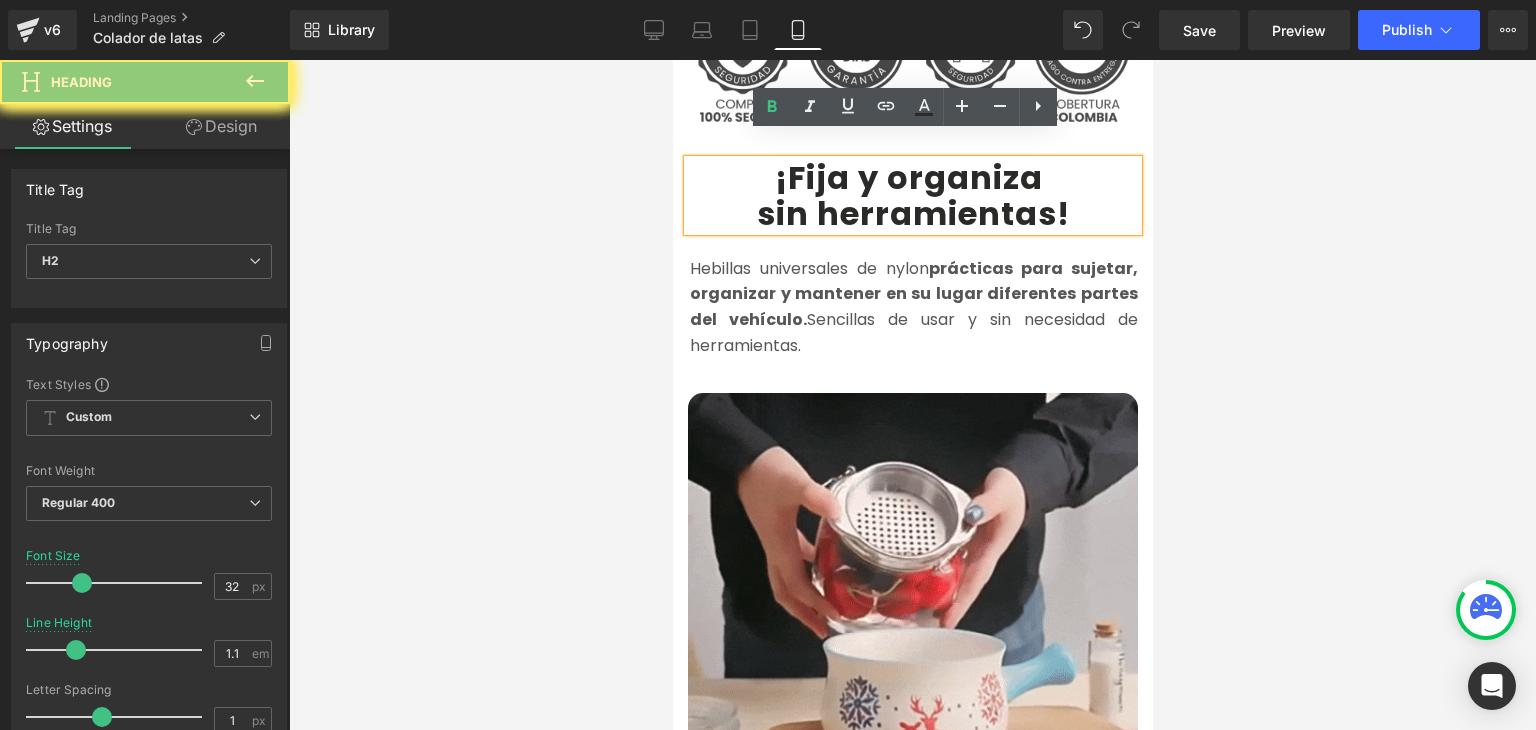paste 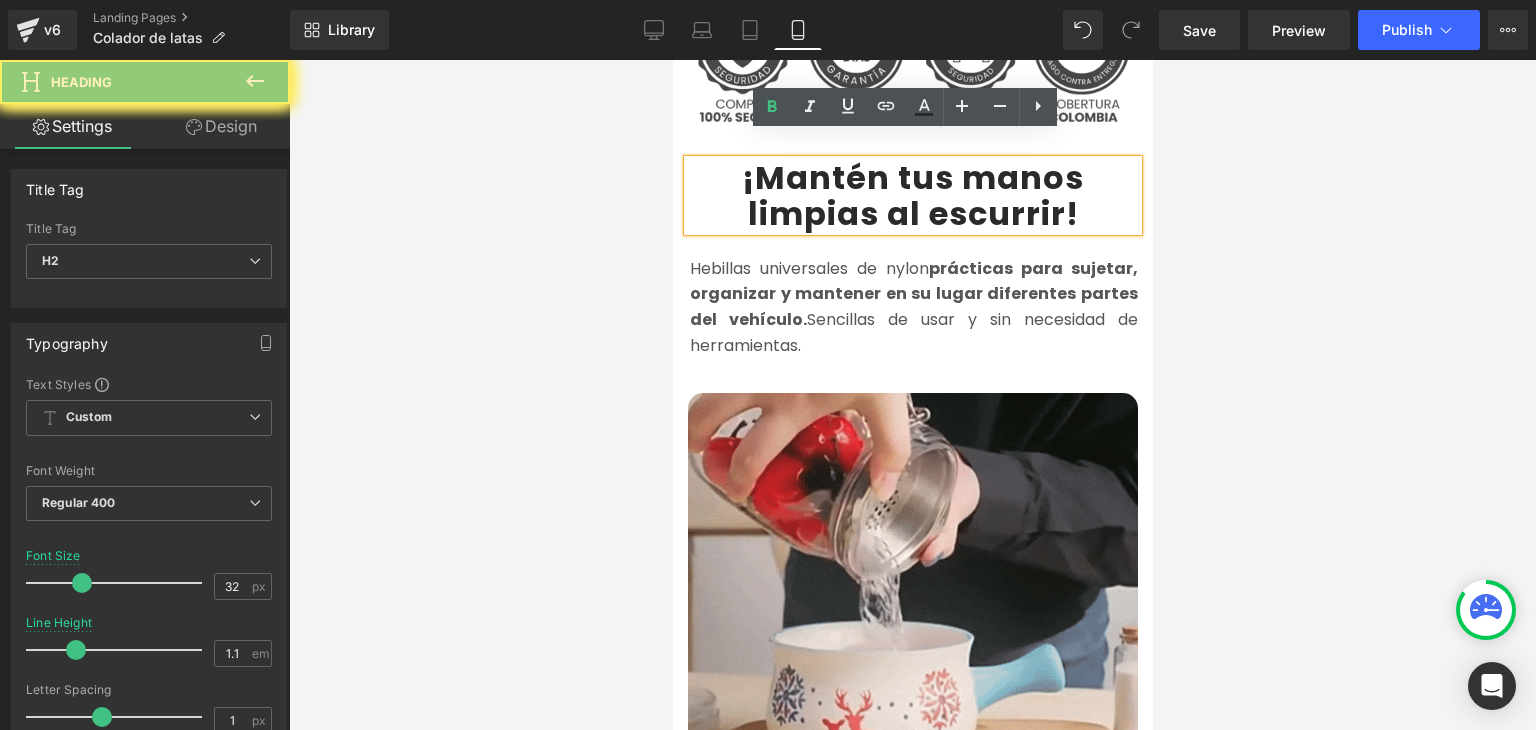 type 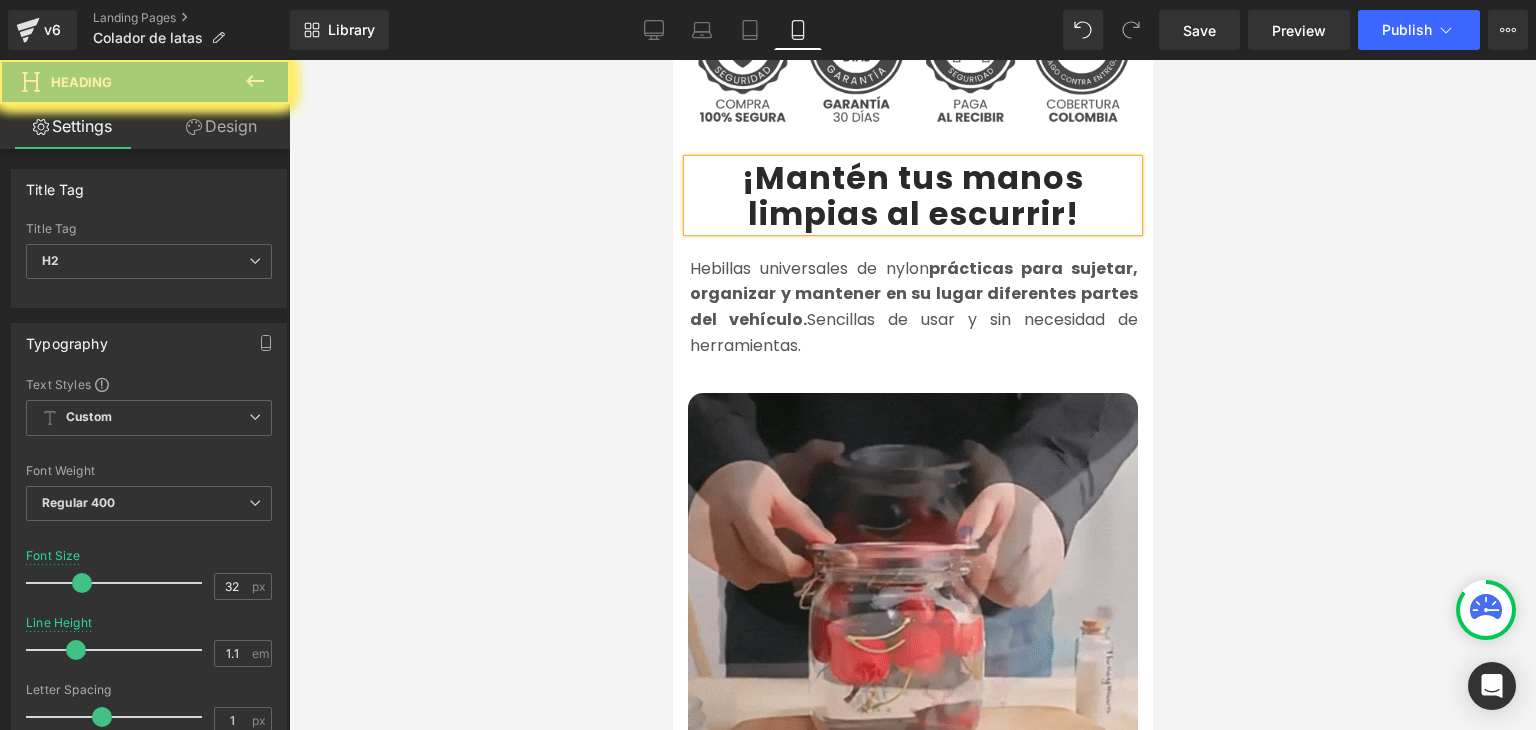 click at bounding box center (912, 395) 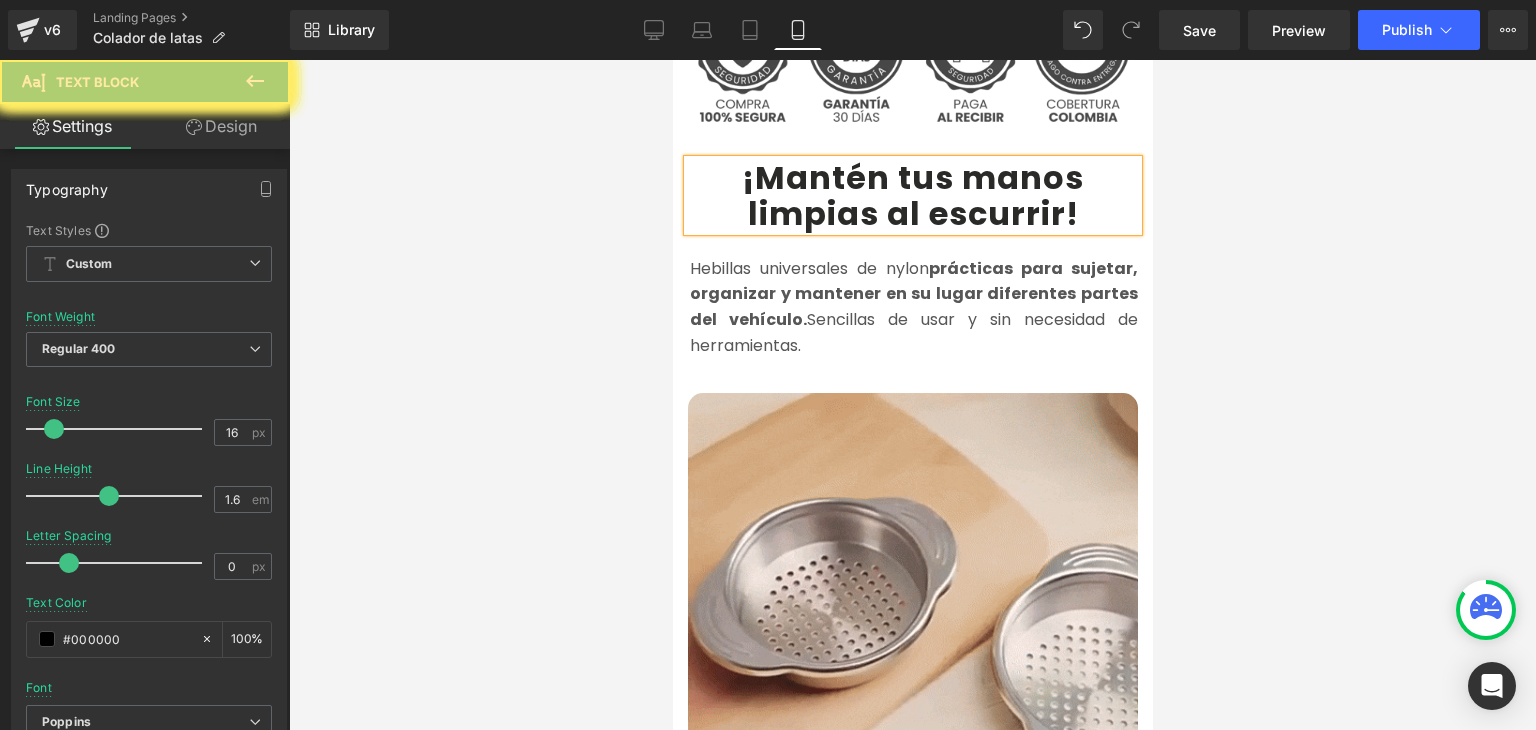 click on "prácticas para sujetar, organizar y mantener en su lugar diferentes partes del vehículo." at bounding box center (913, 294) 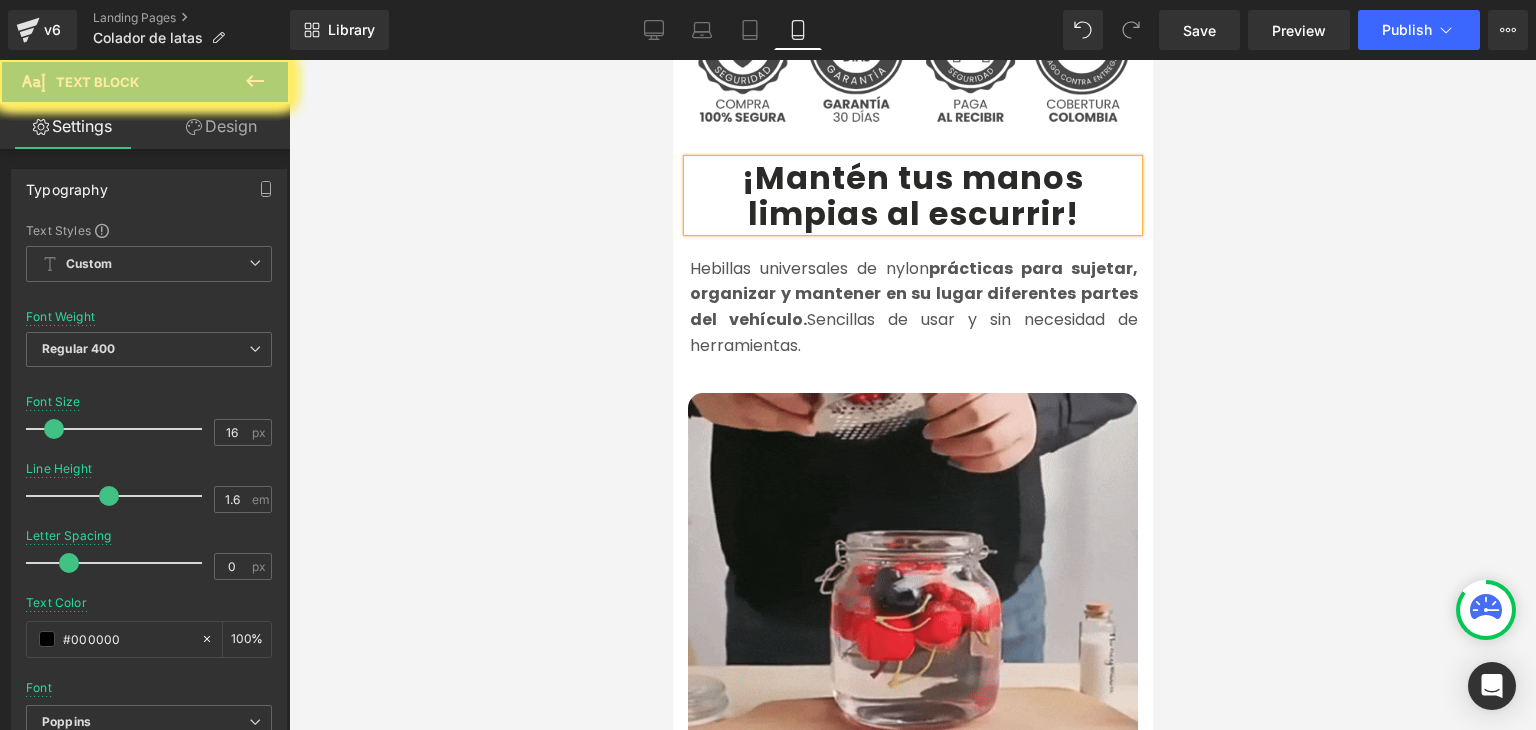 click on "prácticas para sujetar, organizar y mantener en su lugar diferentes partes del vehículo." at bounding box center [913, 294] 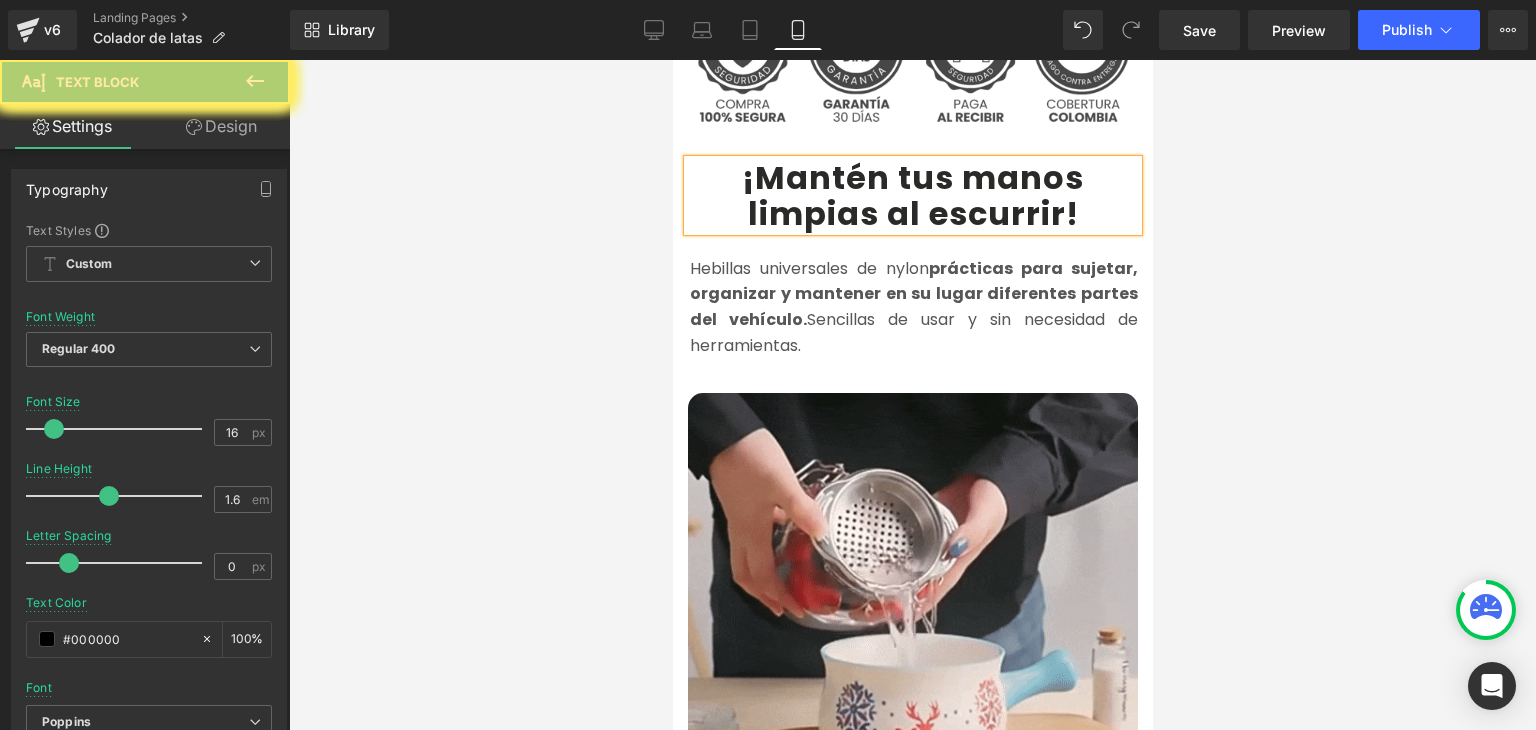 click on "prácticas para sujetar, organizar y mantener en su lugar diferentes partes del vehículo." at bounding box center (913, 294) 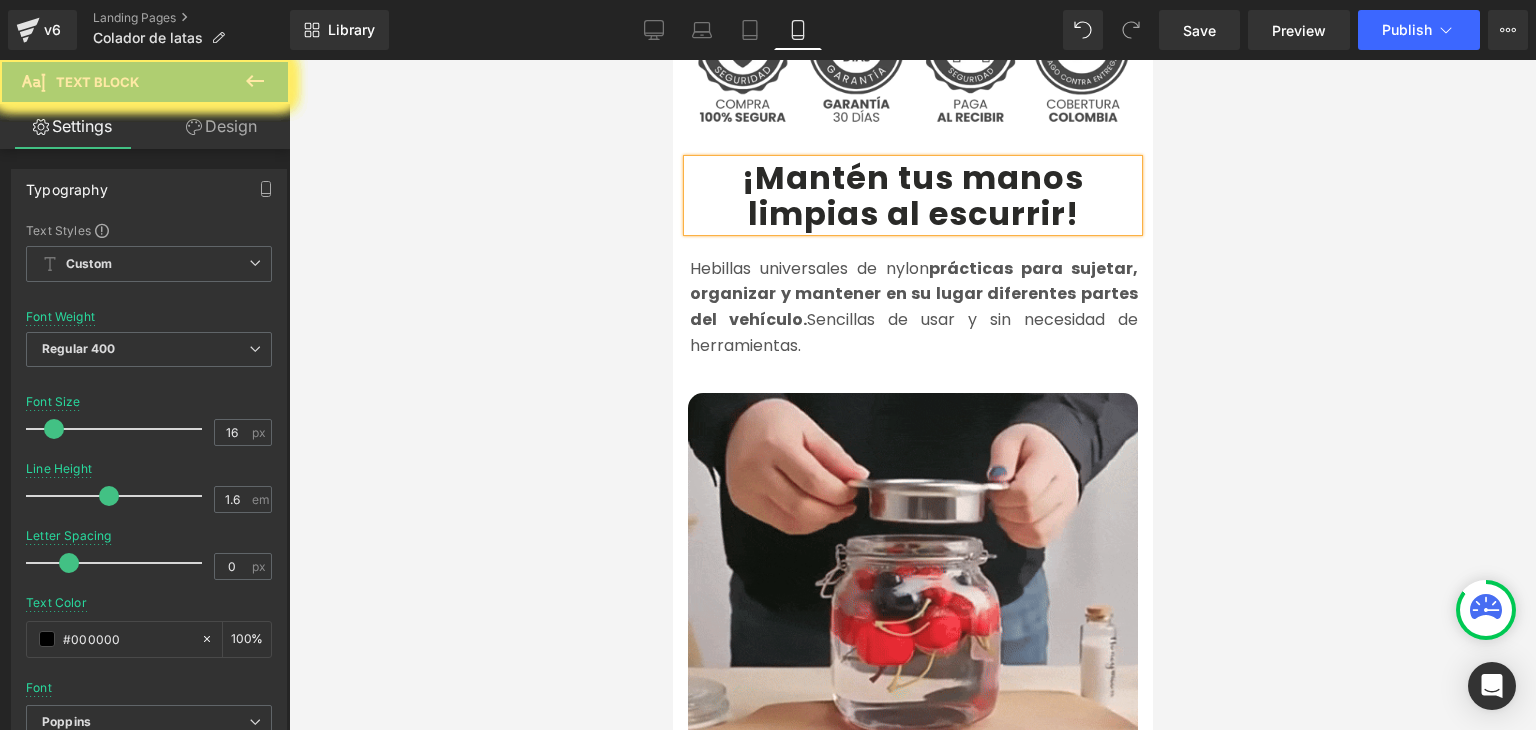 click on "prácticas para sujetar, organizar y mantener en su lugar diferentes partes del vehículo." at bounding box center (913, 294) 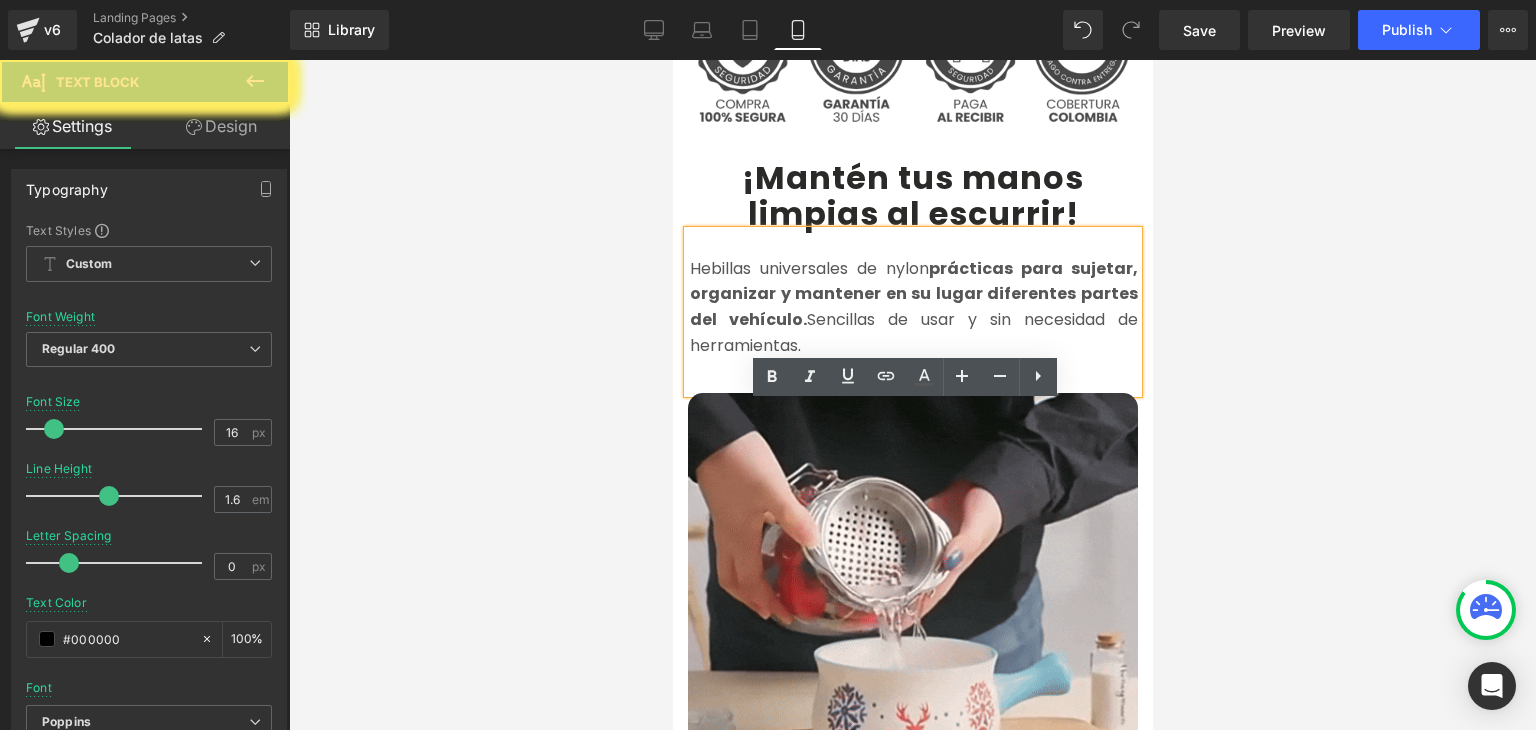 scroll, scrollTop: 700, scrollLeft: 0, axis: vertical 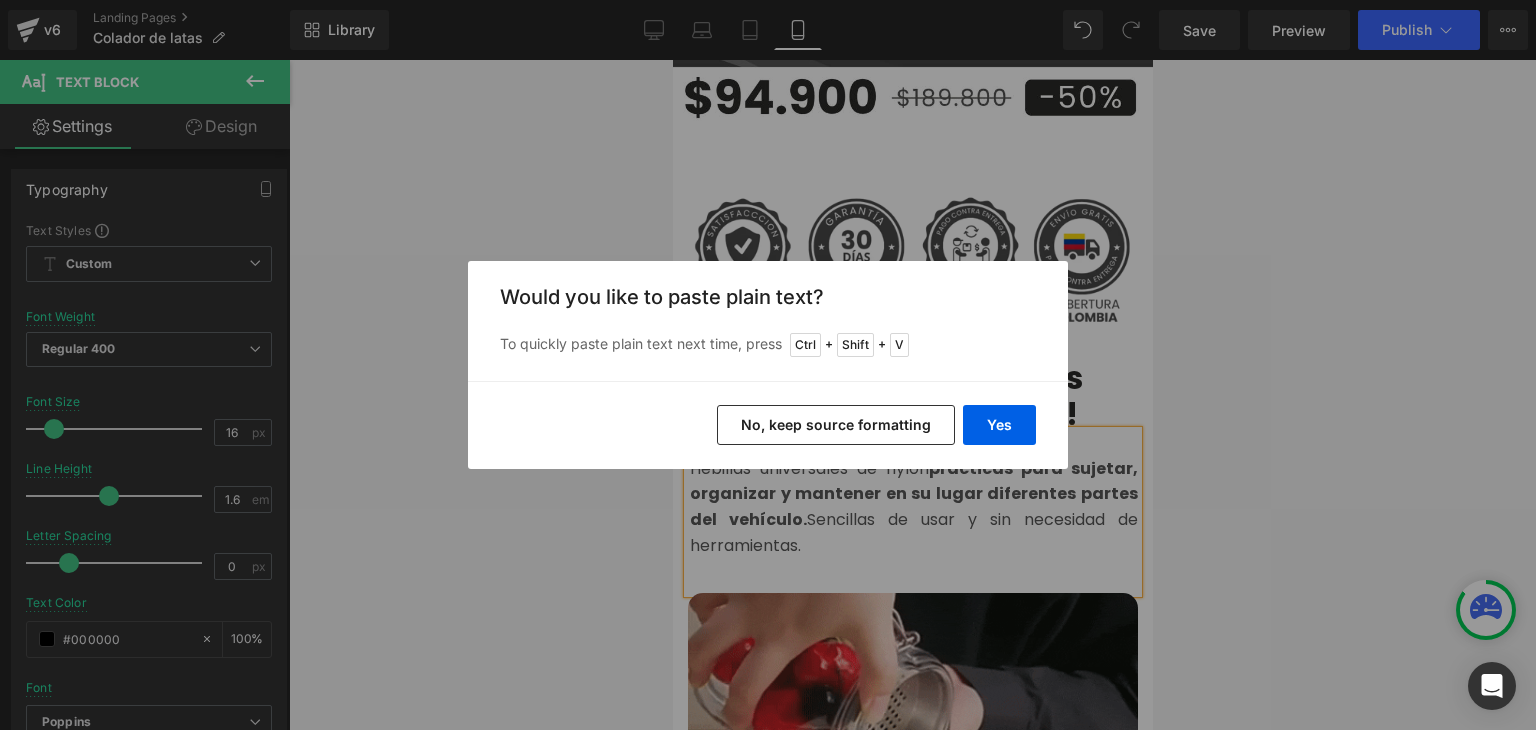 click on "Yes" at bounding box center [999, 425] 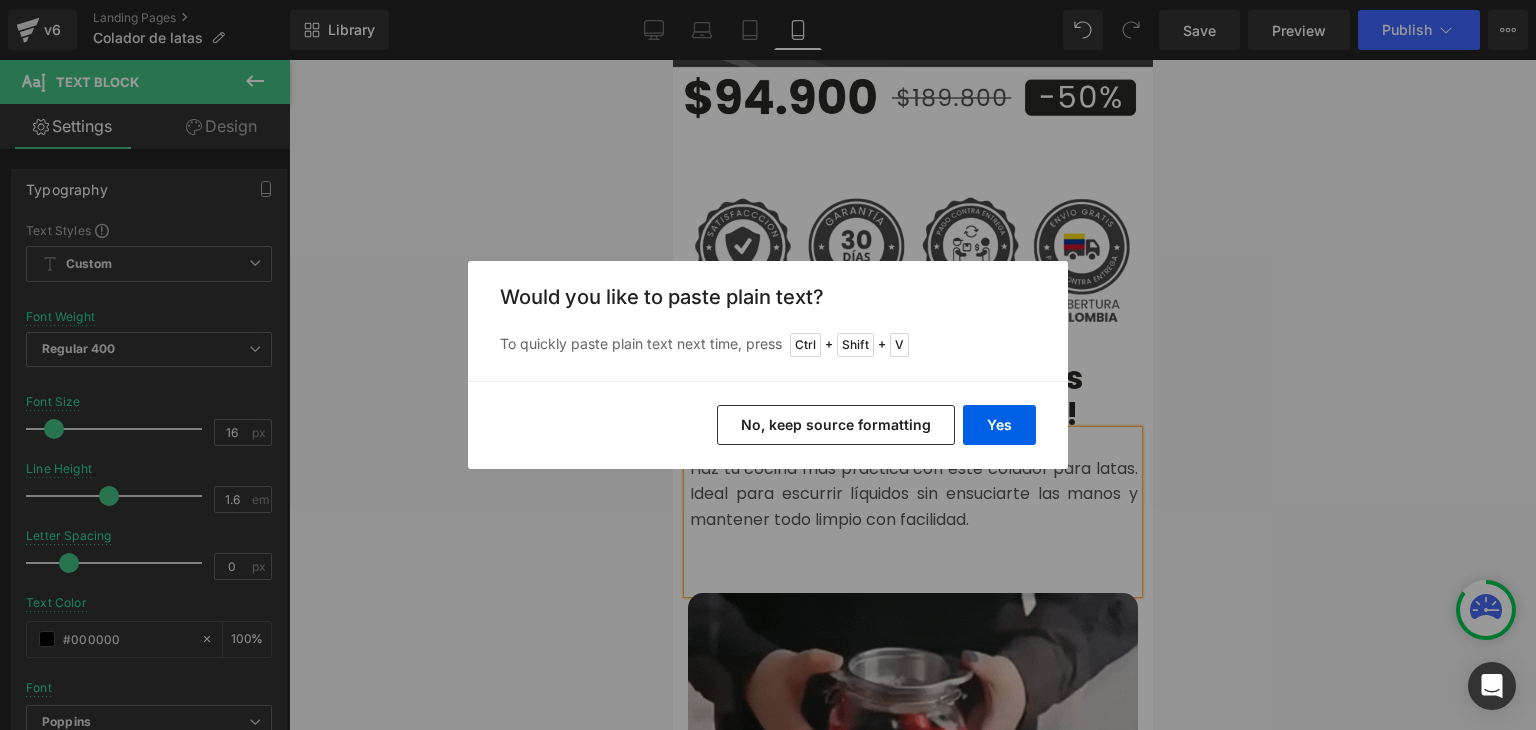 type 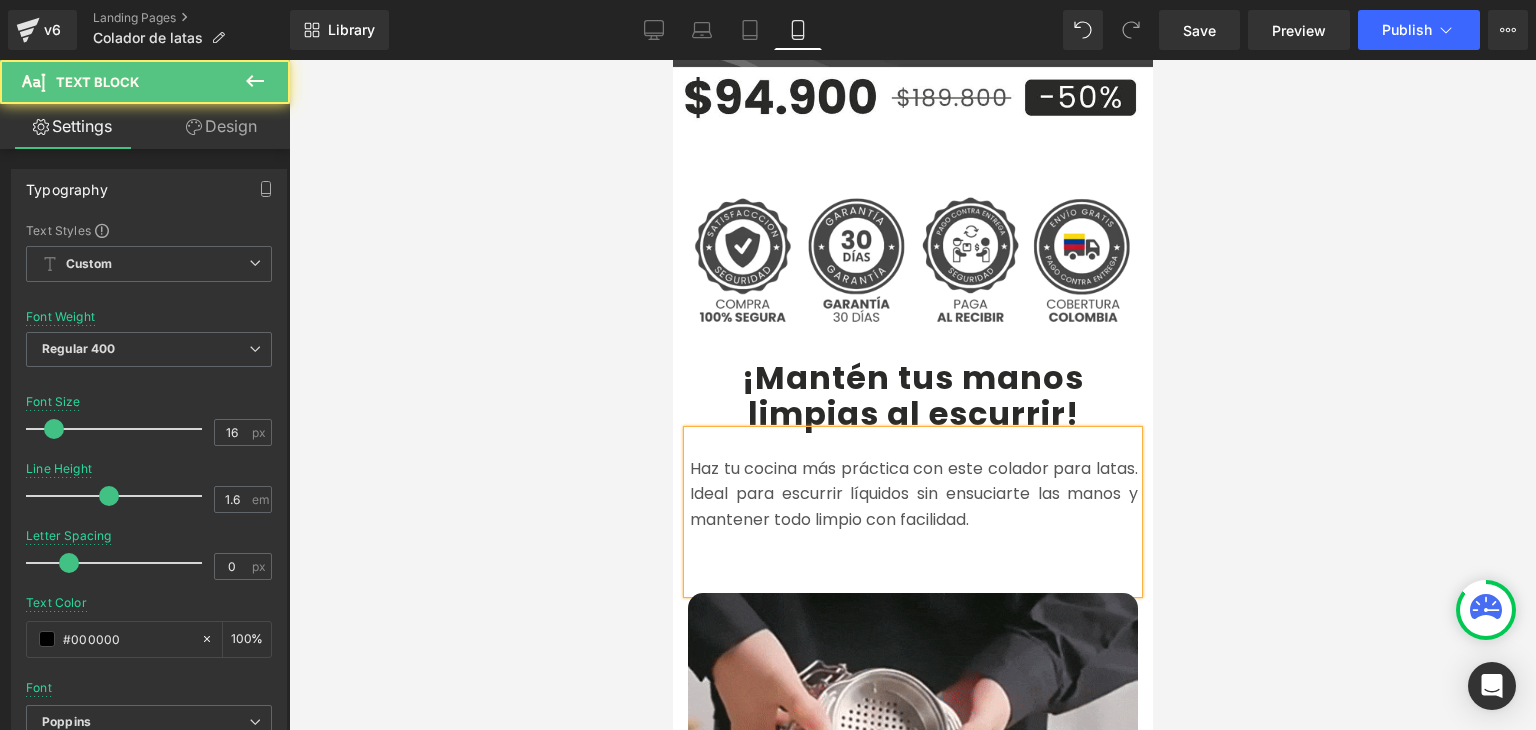 click on "Haz tu cocina más práctica con este colador para latas. Ideal para escurrir líquidos sin ensuciarte las manos y mantener todo limpio con facilidad." at bounding box center (912, 512) 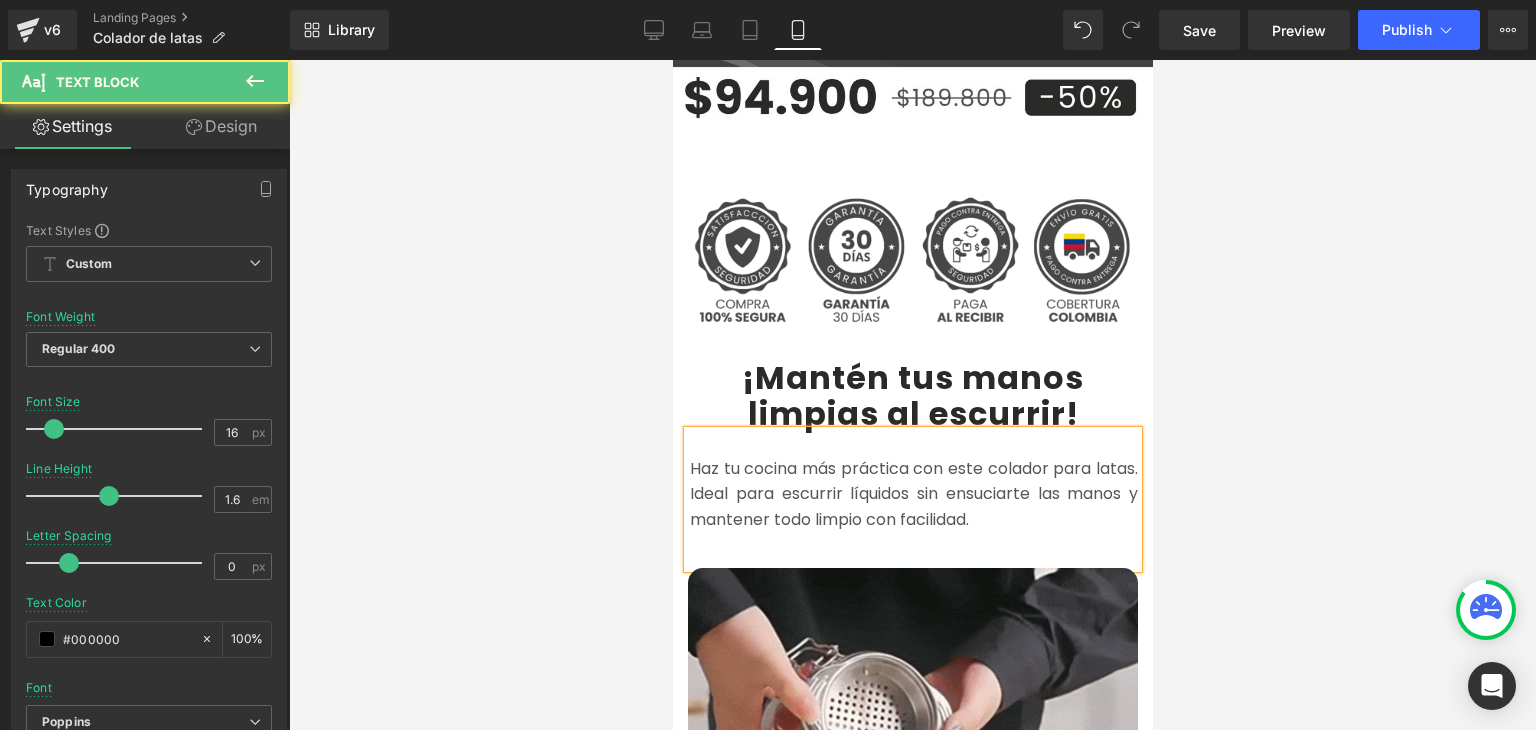 drag, startPoint x: 916, startPoint y: 477, endPoint x: 737, endPoint y: 467, distance: 179.27911 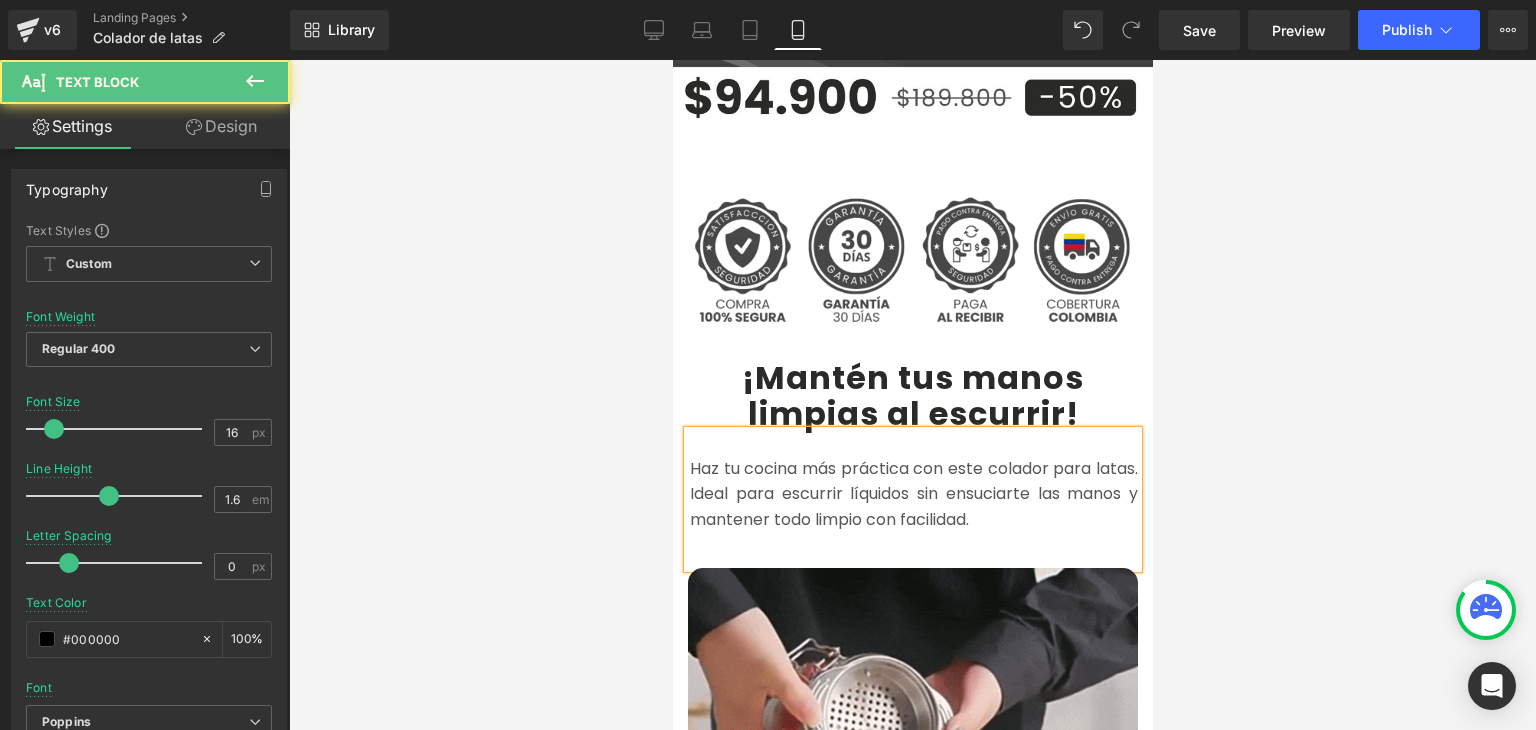 click on "Haz tu cocina más práctica con este colador para latas. Ideal para escurrir líquidos sin ensuciarte las manos y mantener todo limpio con facilidad." at bounding box center (913, 494) 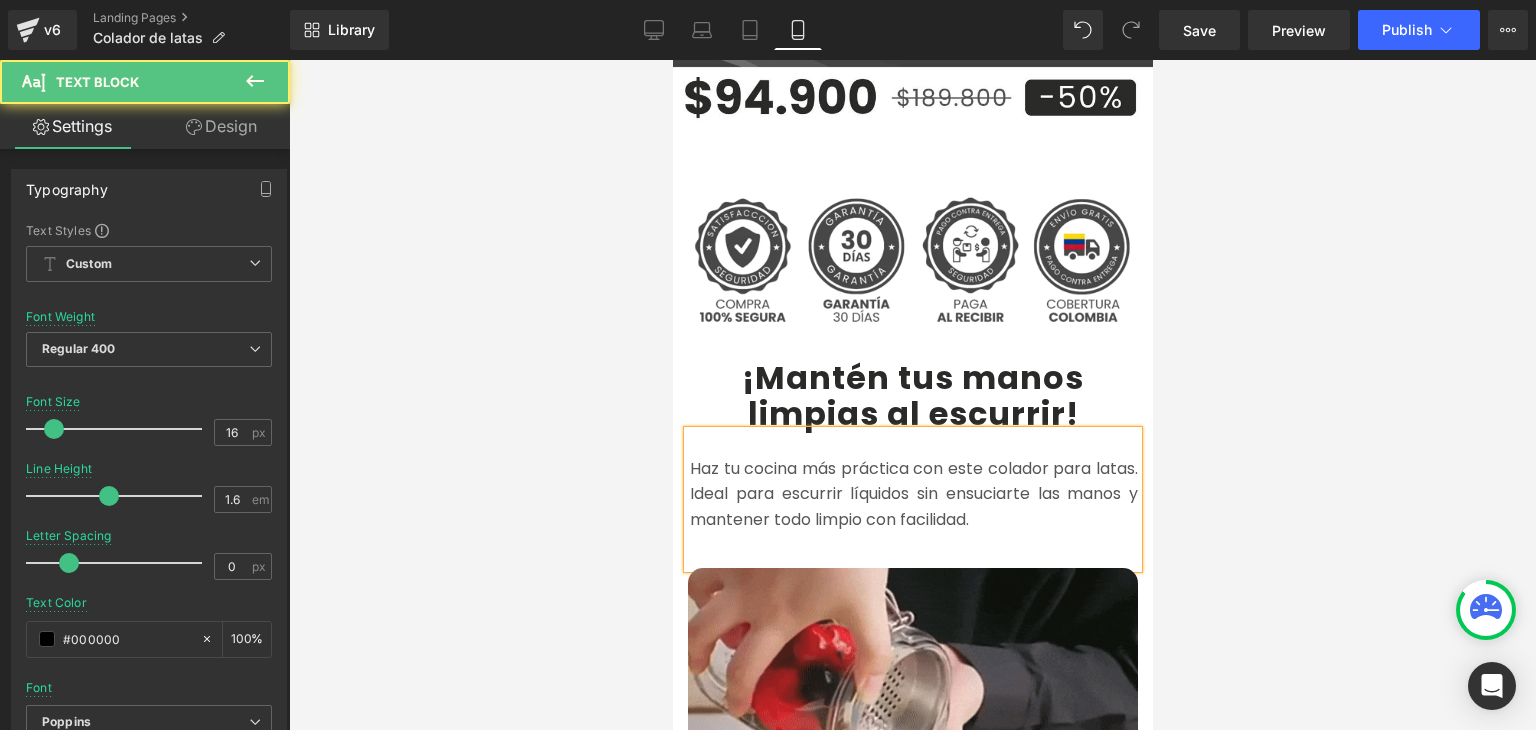 click on "Haz tu cocina más práctica con este colador para latas. Ideal para escurrir líquidos sin ensuciarte las manos y mantener todo limpio con facilidad." at bounding box center [913, 494] 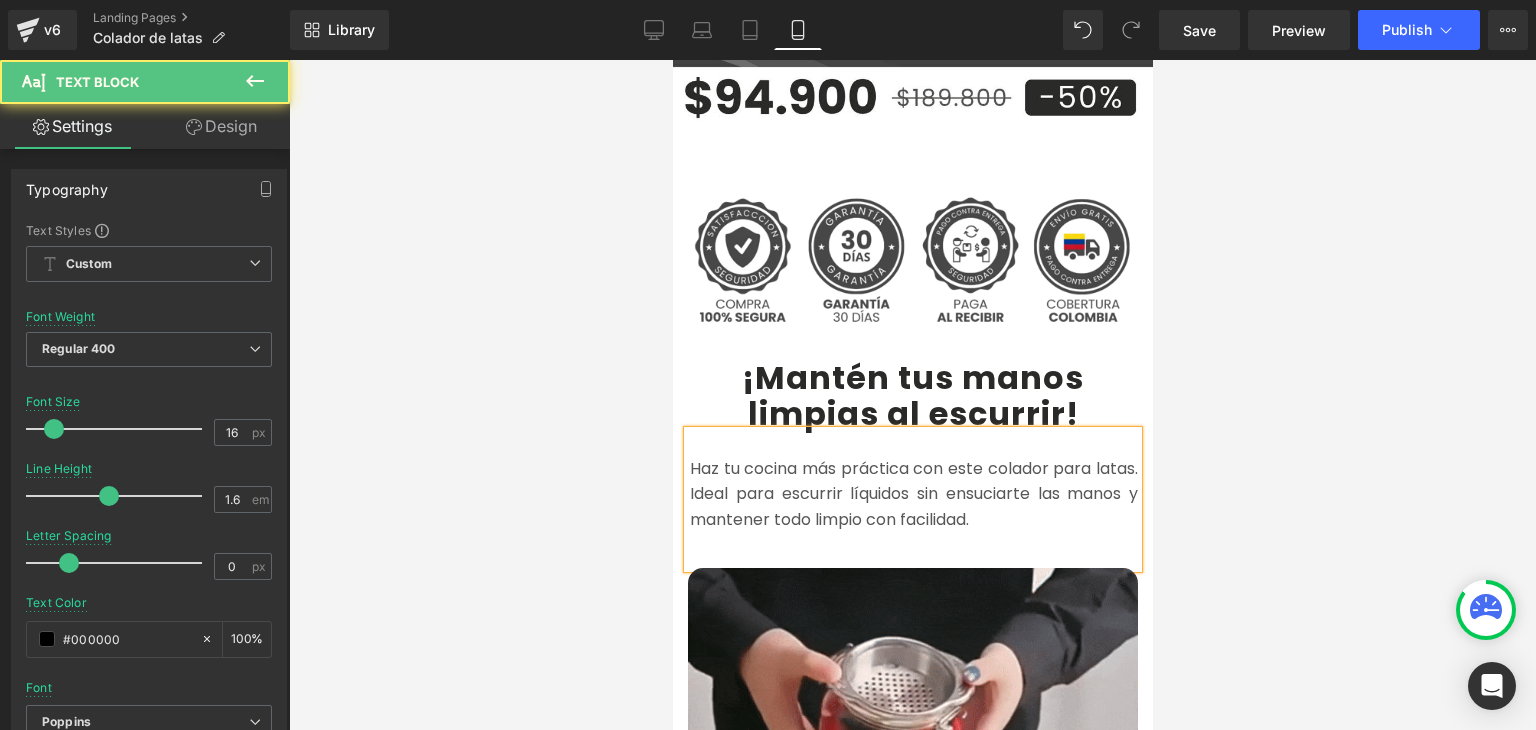 drag, startPoint x: 753, startPoint y: 467, endPoint x: 1025, endPoint y: 467, distance: 272 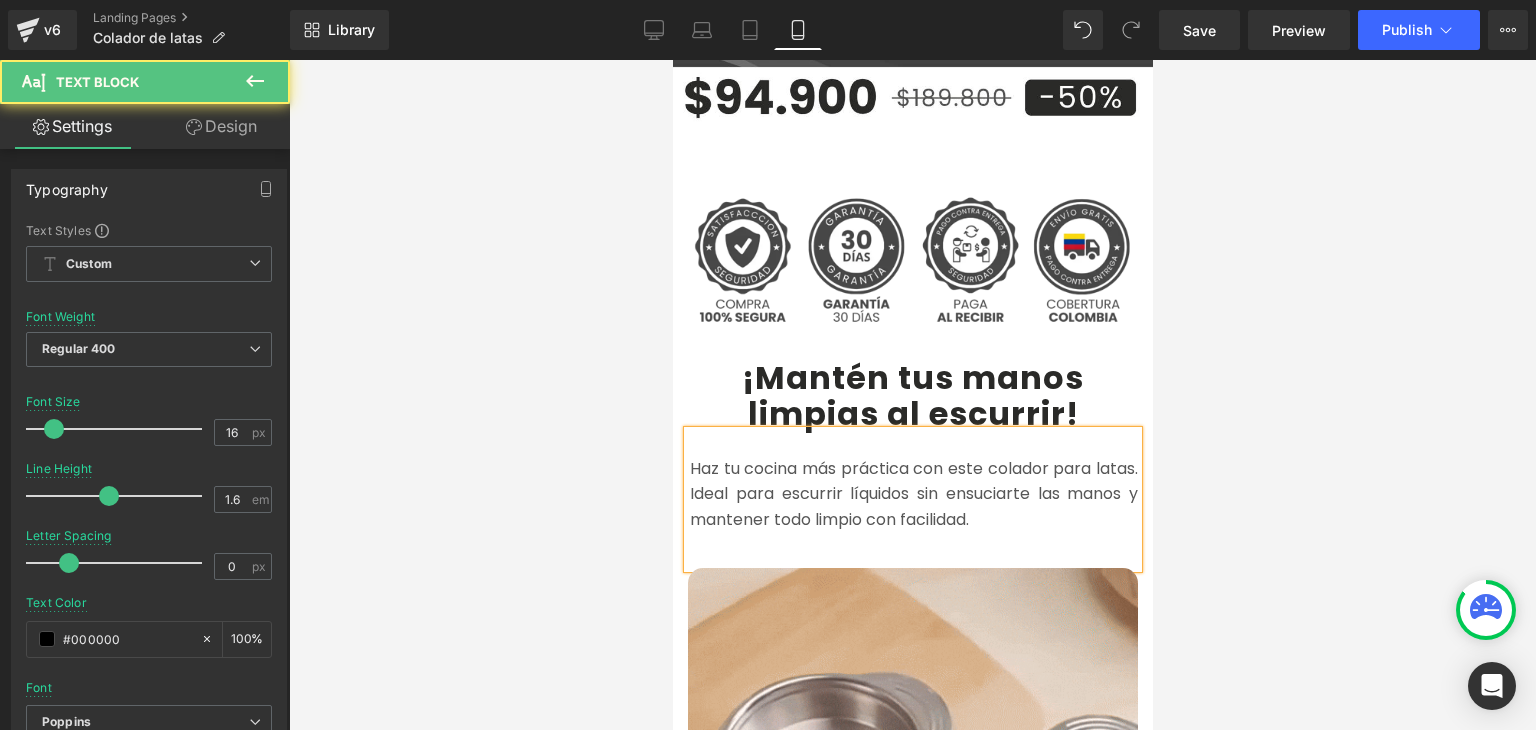 click on "Haz tu cocina más práctica con este colador para latas. Ideal para escurrir líquidos sin ensuciarte las manos y mantener todo limpio con facilidad." at bounding box center (913, 494) 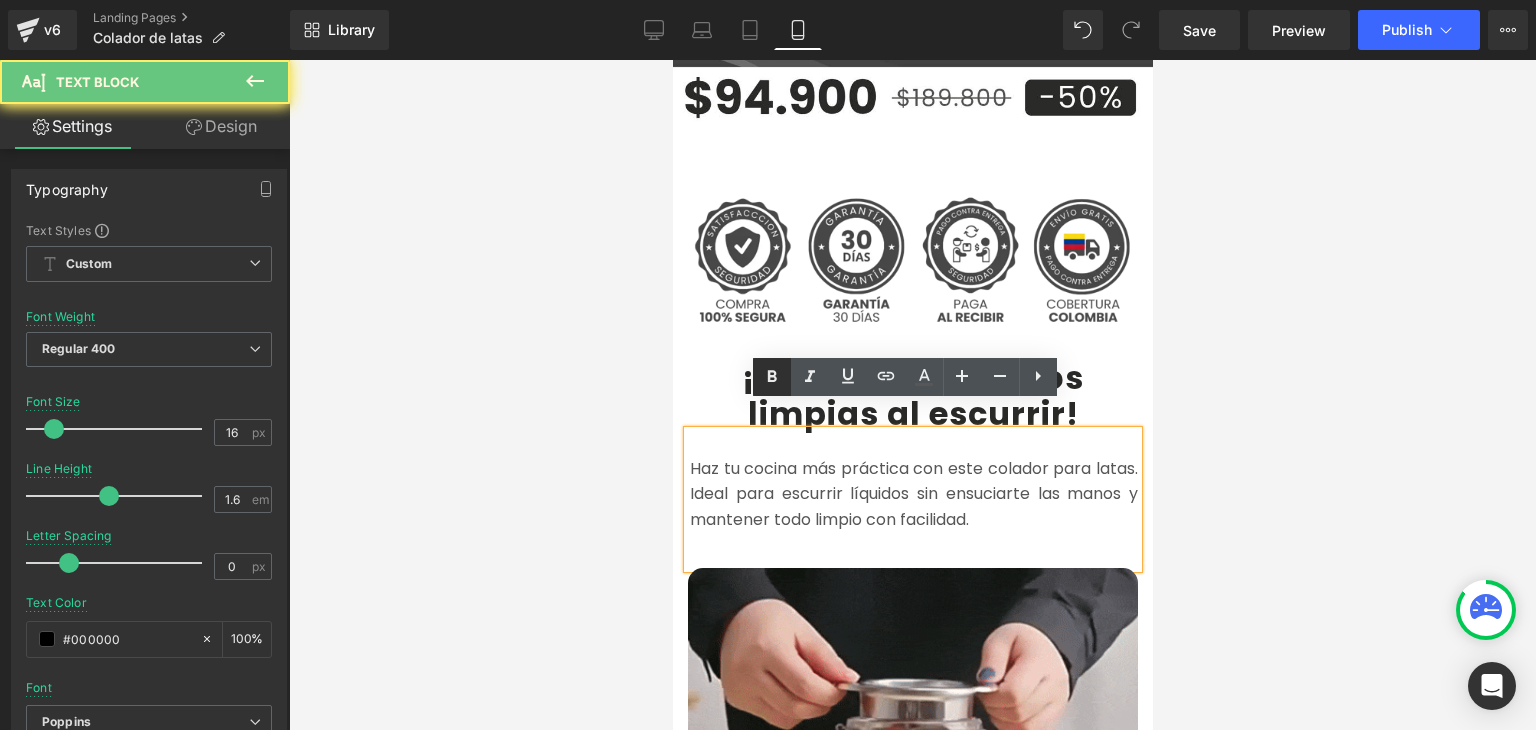 click at bounding box center [772, 377] 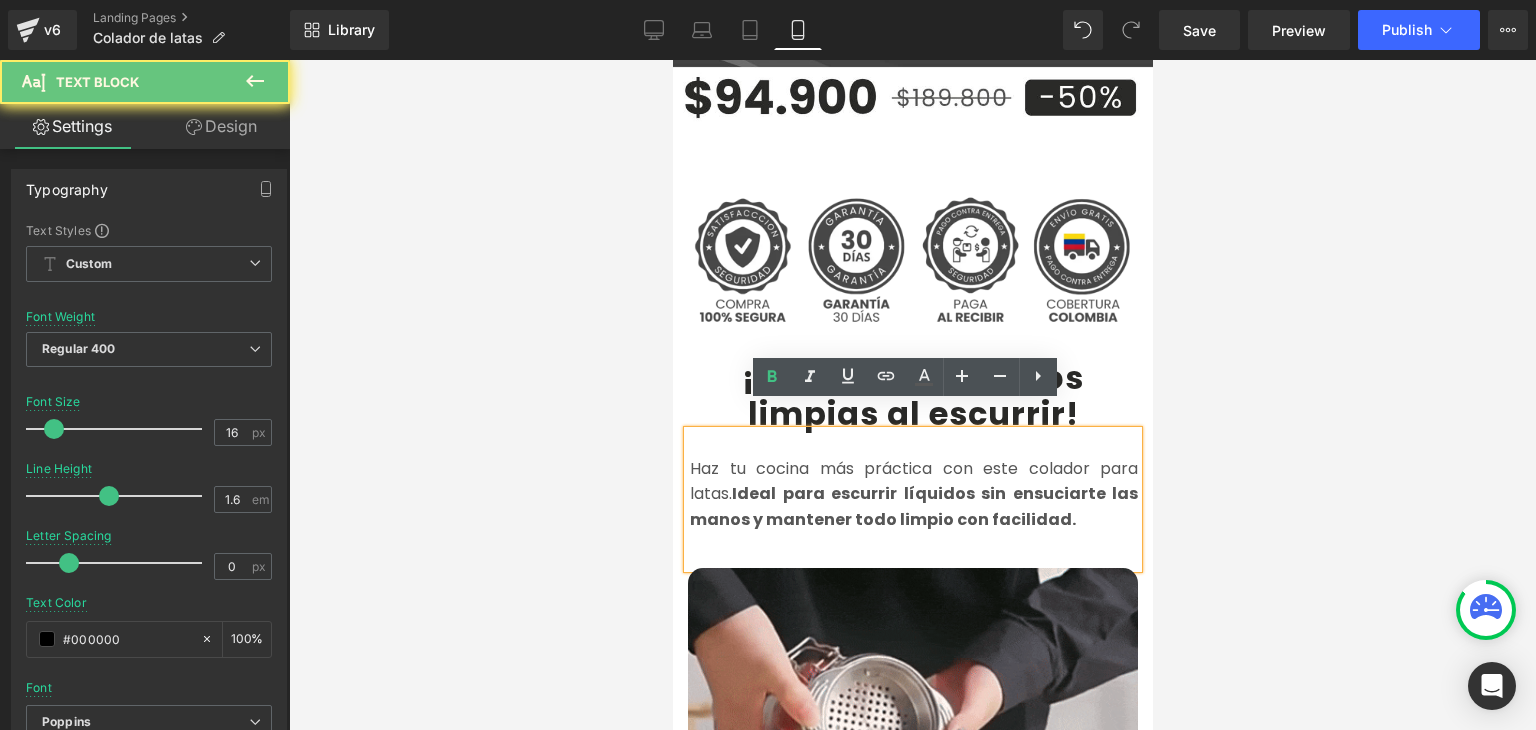 click at bounding box center [912, 395] 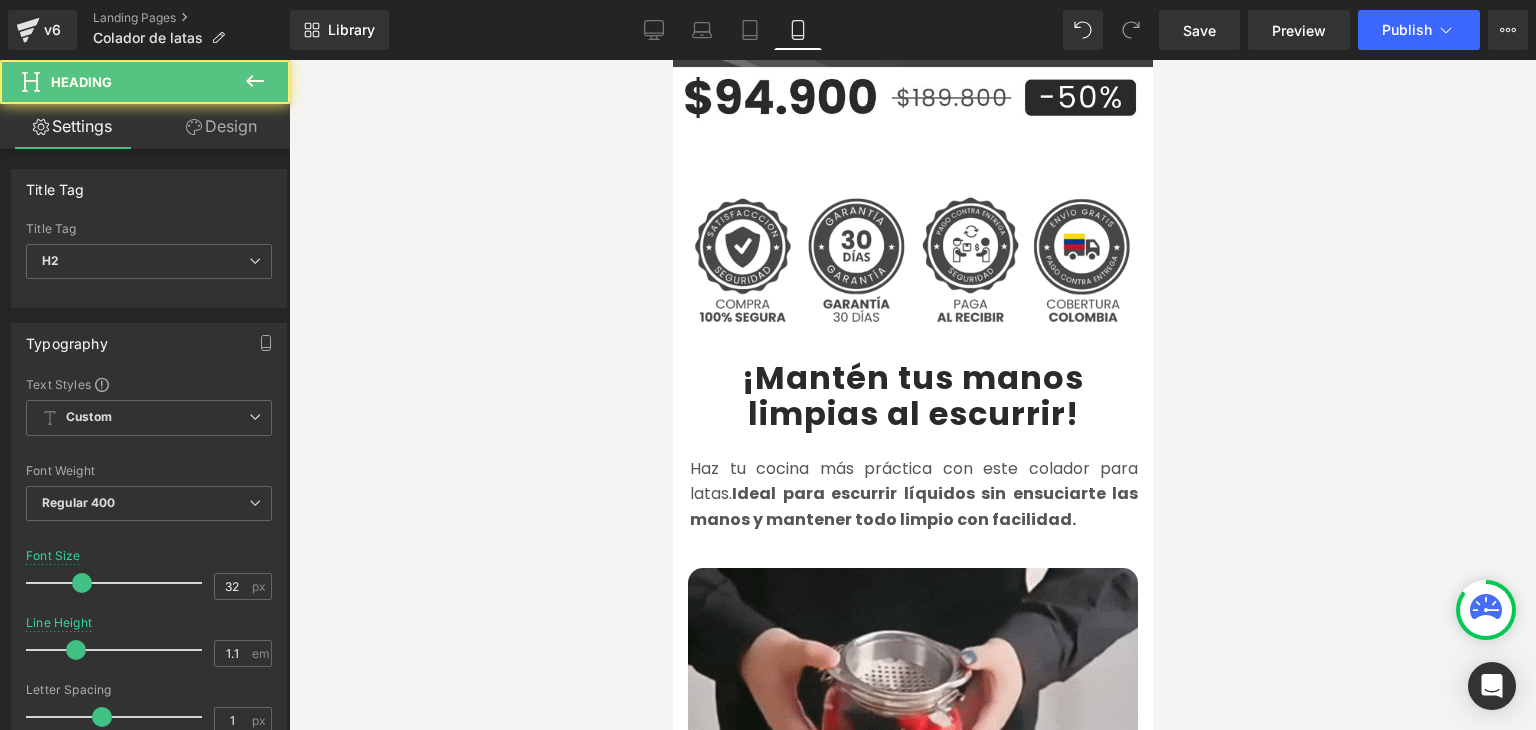 click on "¡Sujeta partes del" at bounding box center [912, 1301] 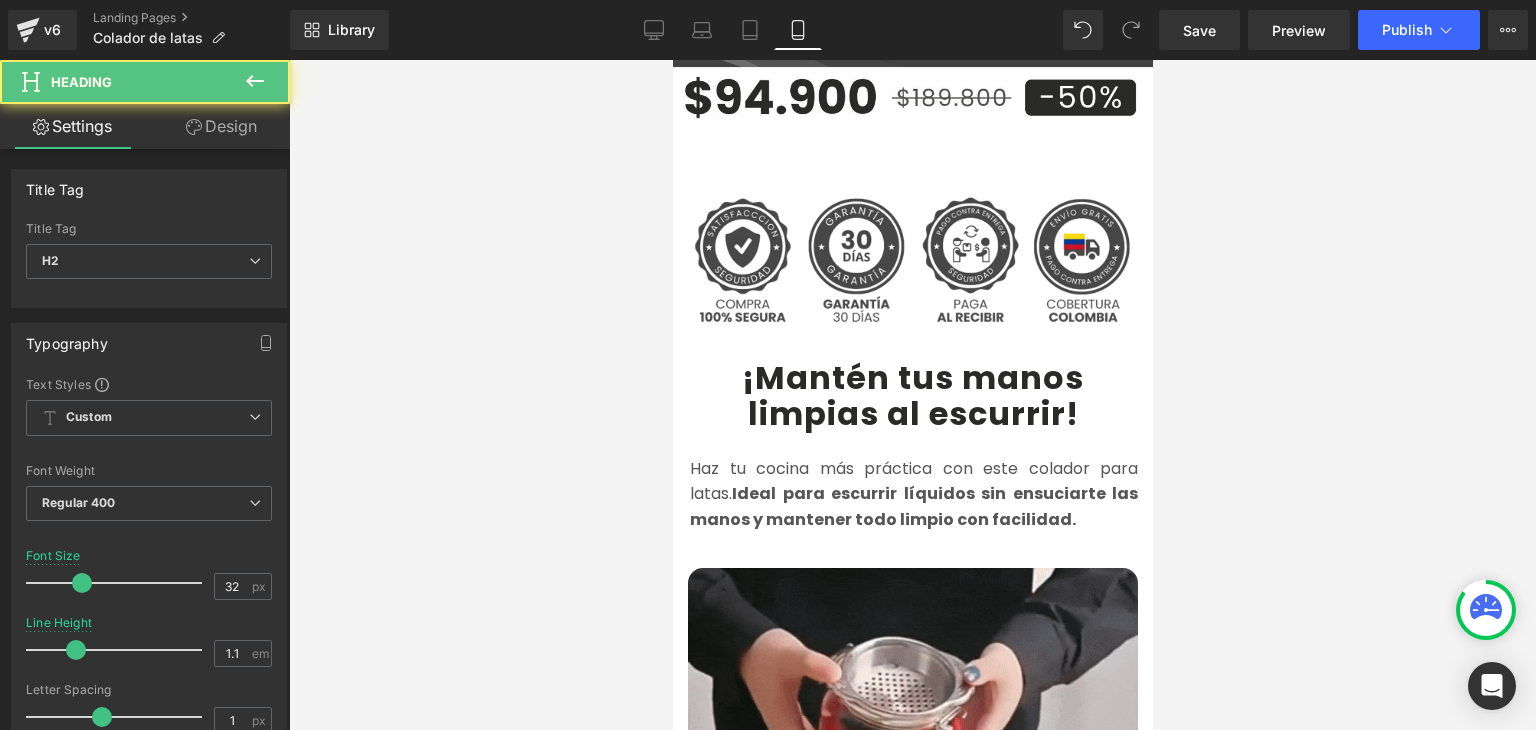 click on "¡Sujeta partes del" at bounding box center [912, 1301] 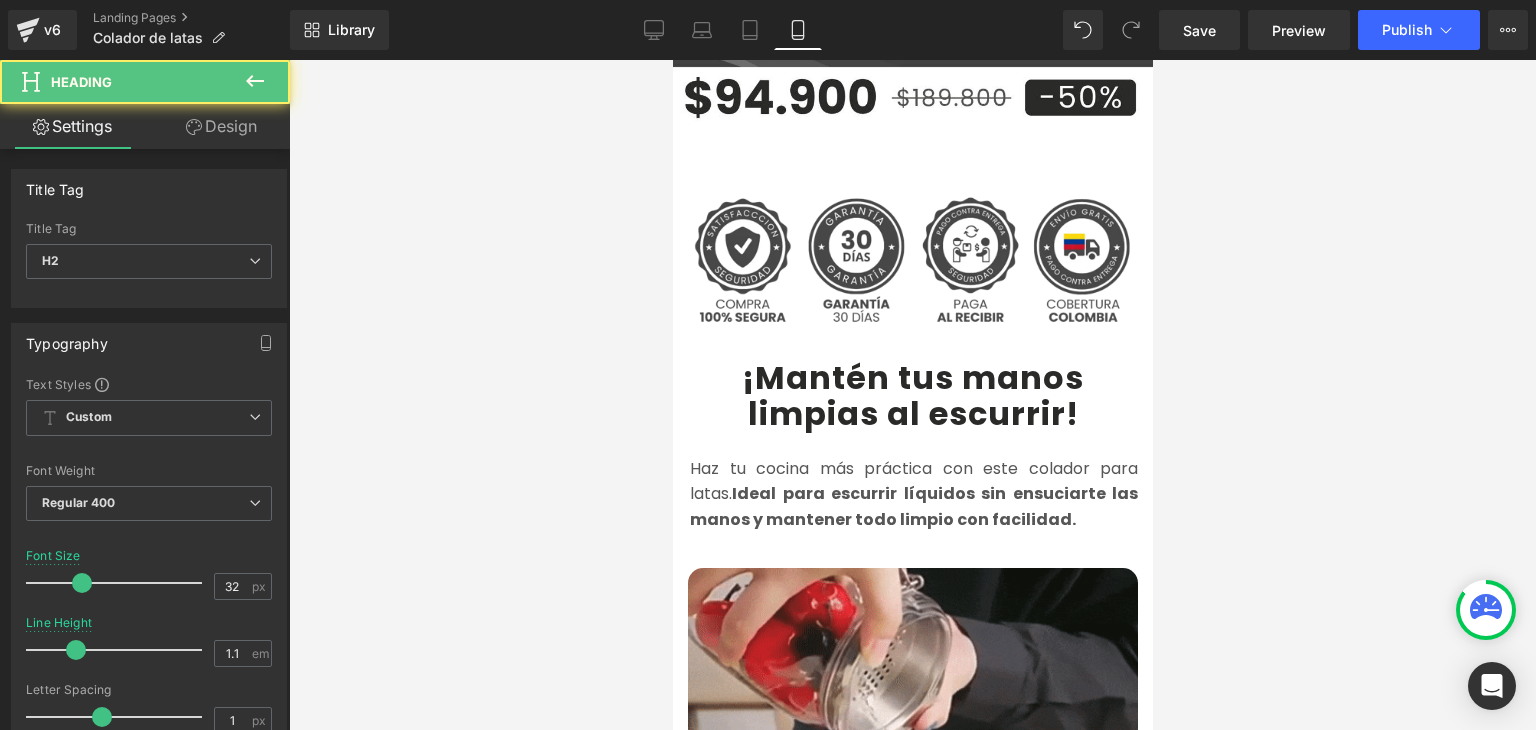 click on "¡Sujeta partes del" at bounding box center (912, 1301) 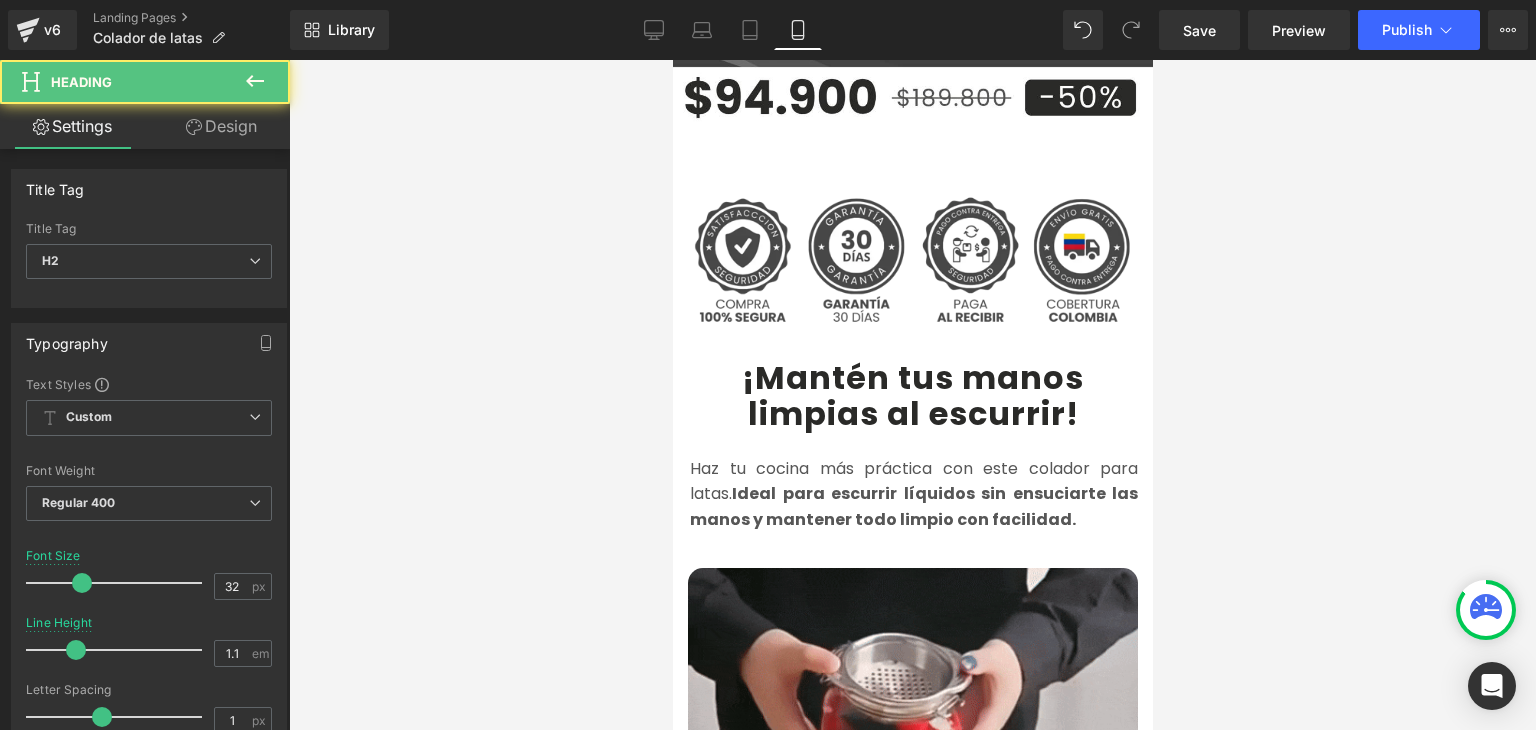 click on "¡Sujeta partes del" at bounding box center [912, 1301] 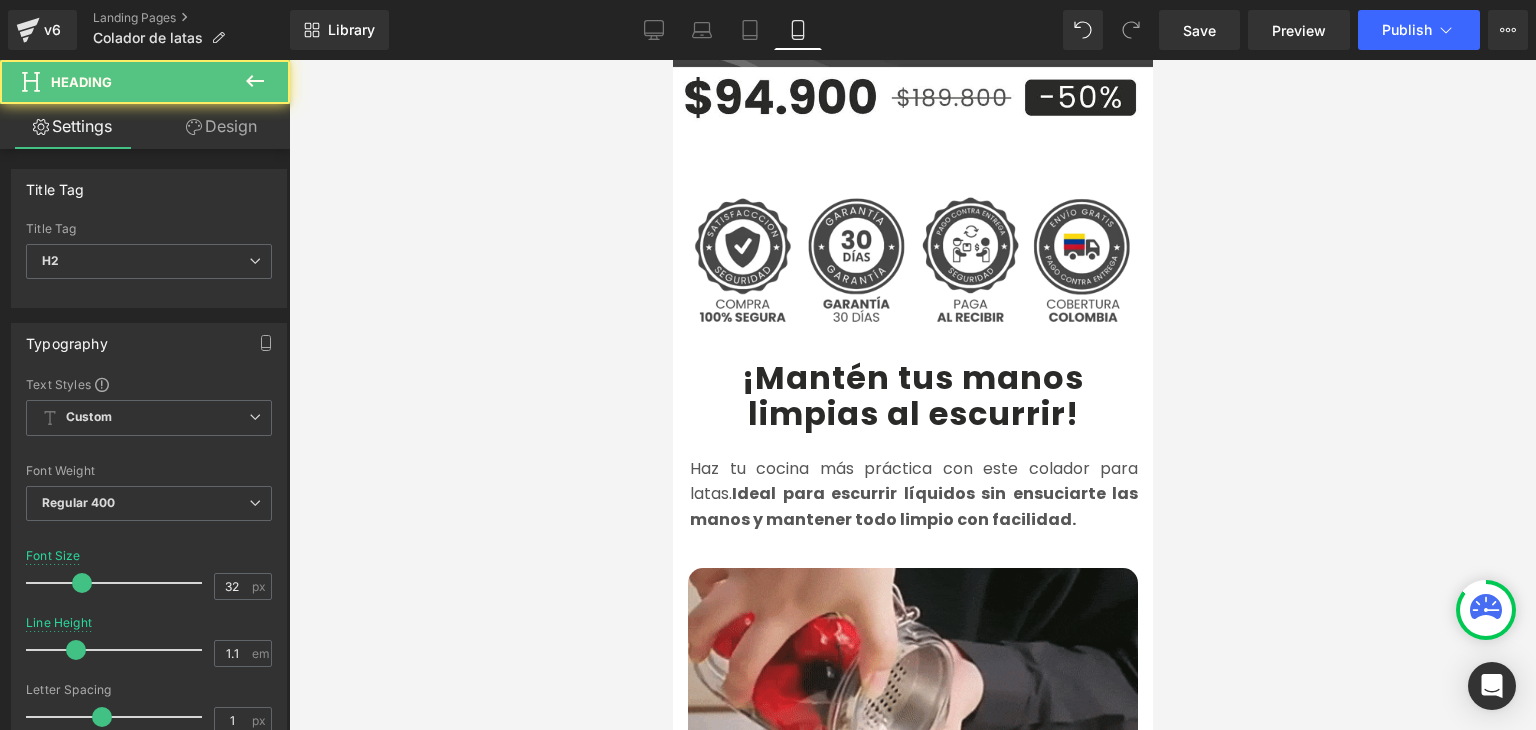 click on "¡Sujeta partes del" at bounding box center [912, 1301] 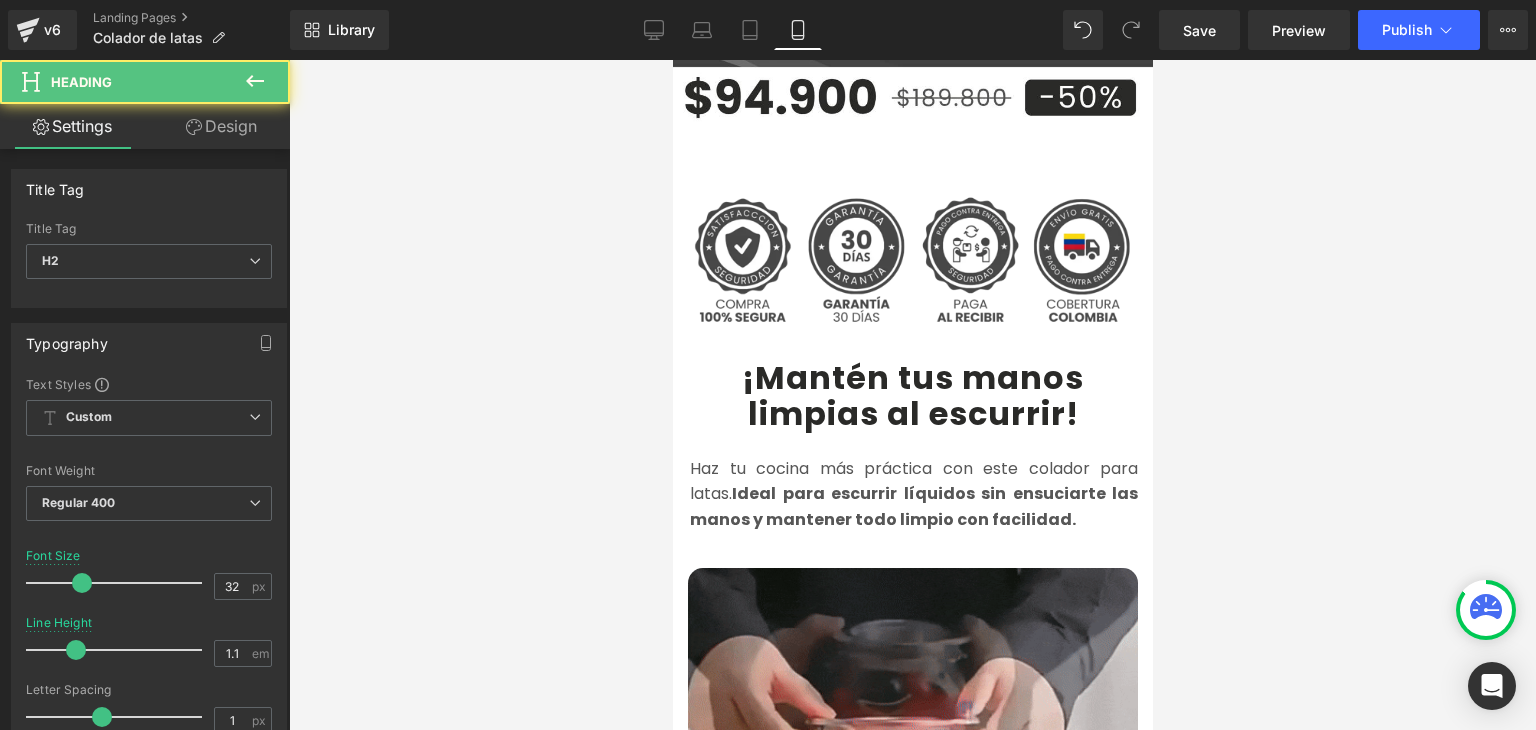 drag, startPoint x: 761, startPoint y: 378, endPoint x: 1033, endPoint y: 412, distance: 274.11676 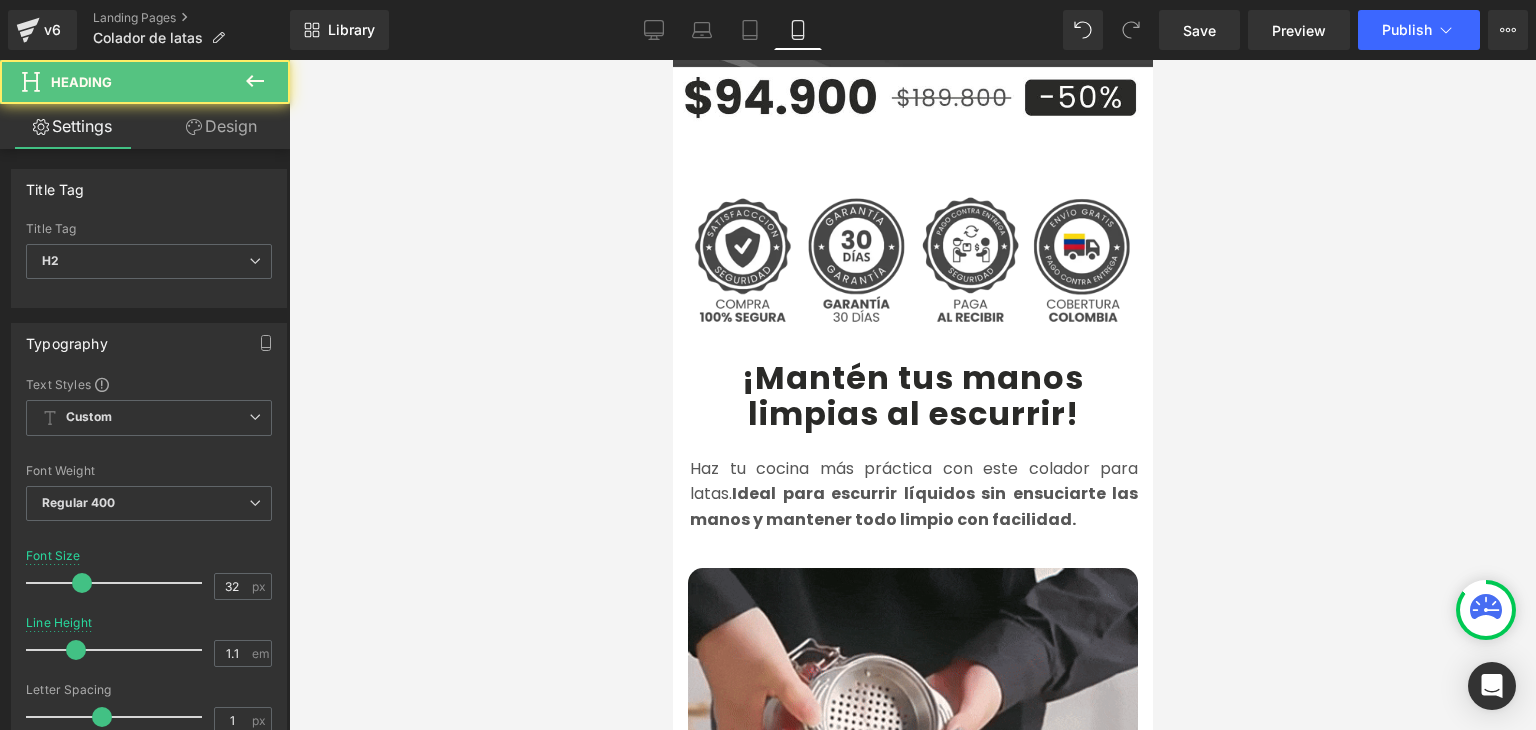 click on "¡Sujeta partes del  auto fácilmente !" at bounding box center [912, 1319] 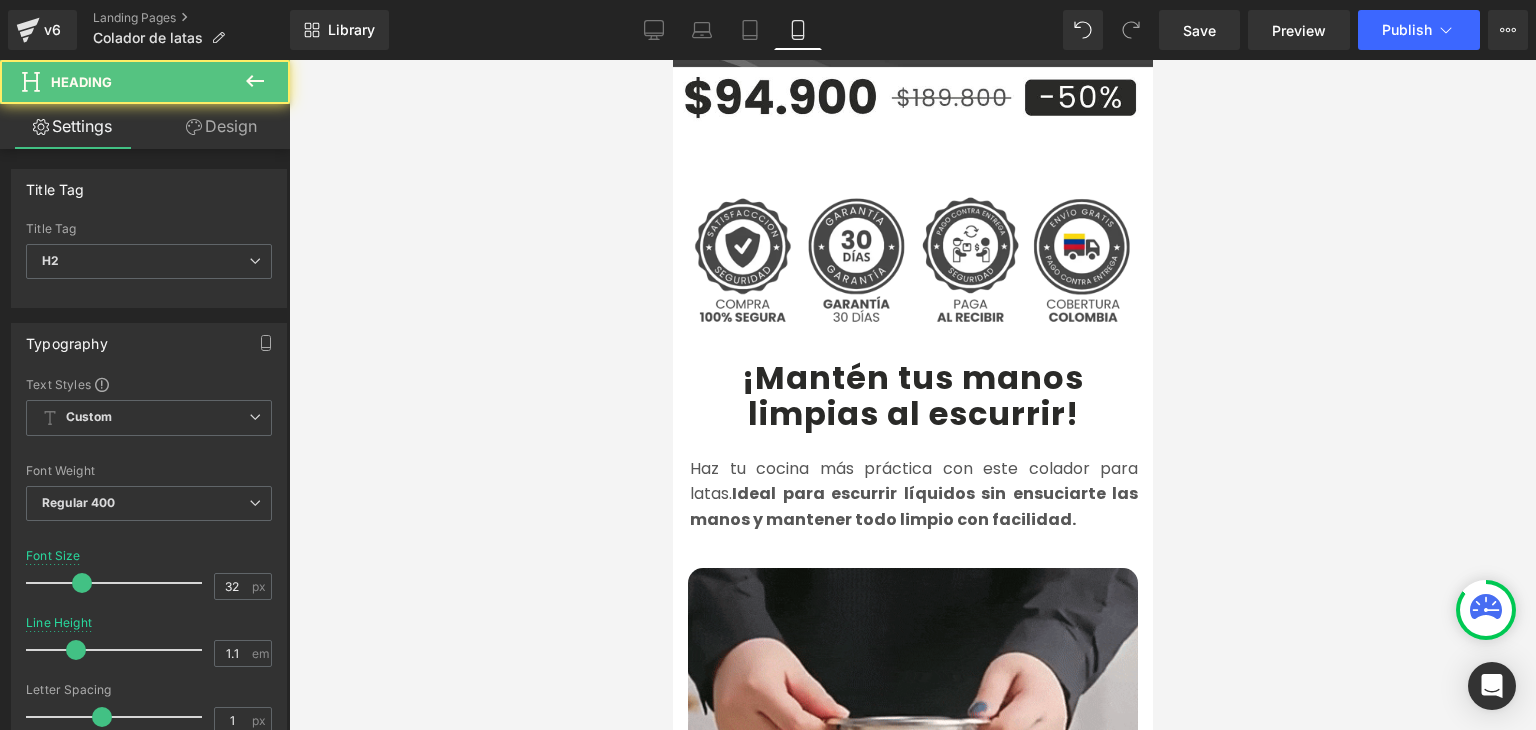 paste 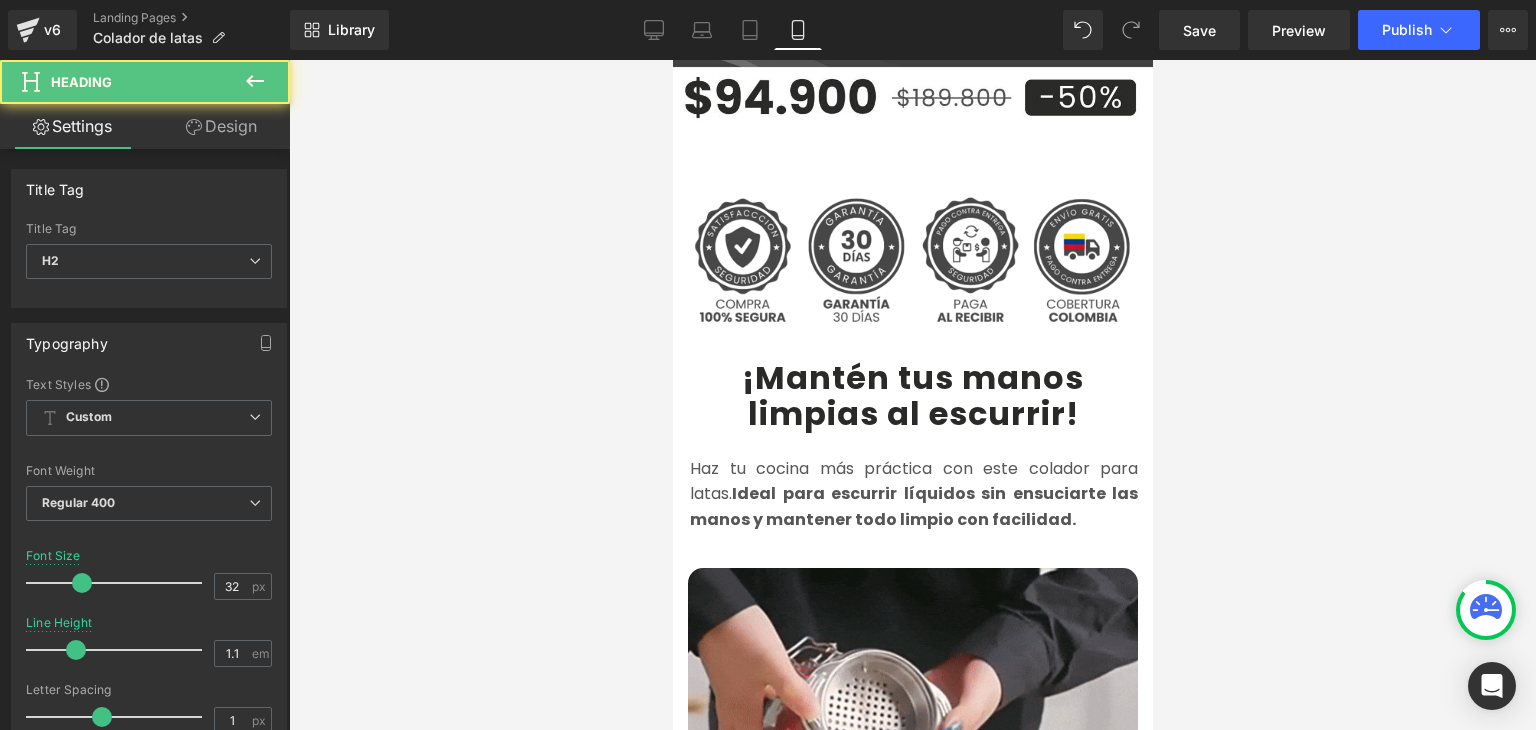 type 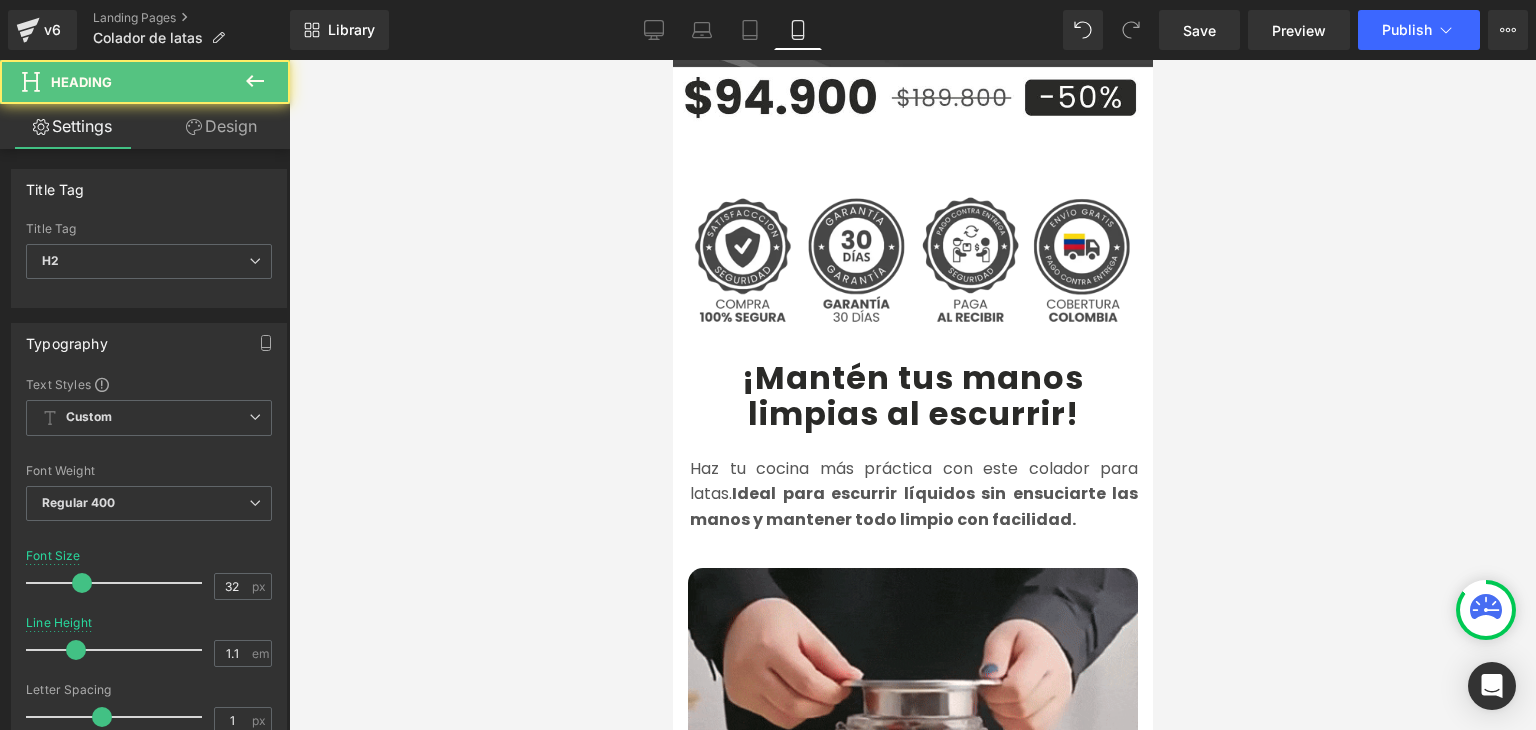 click on "¡Reduce derrames al escurrir latas" at bounding box center (912, 1319) 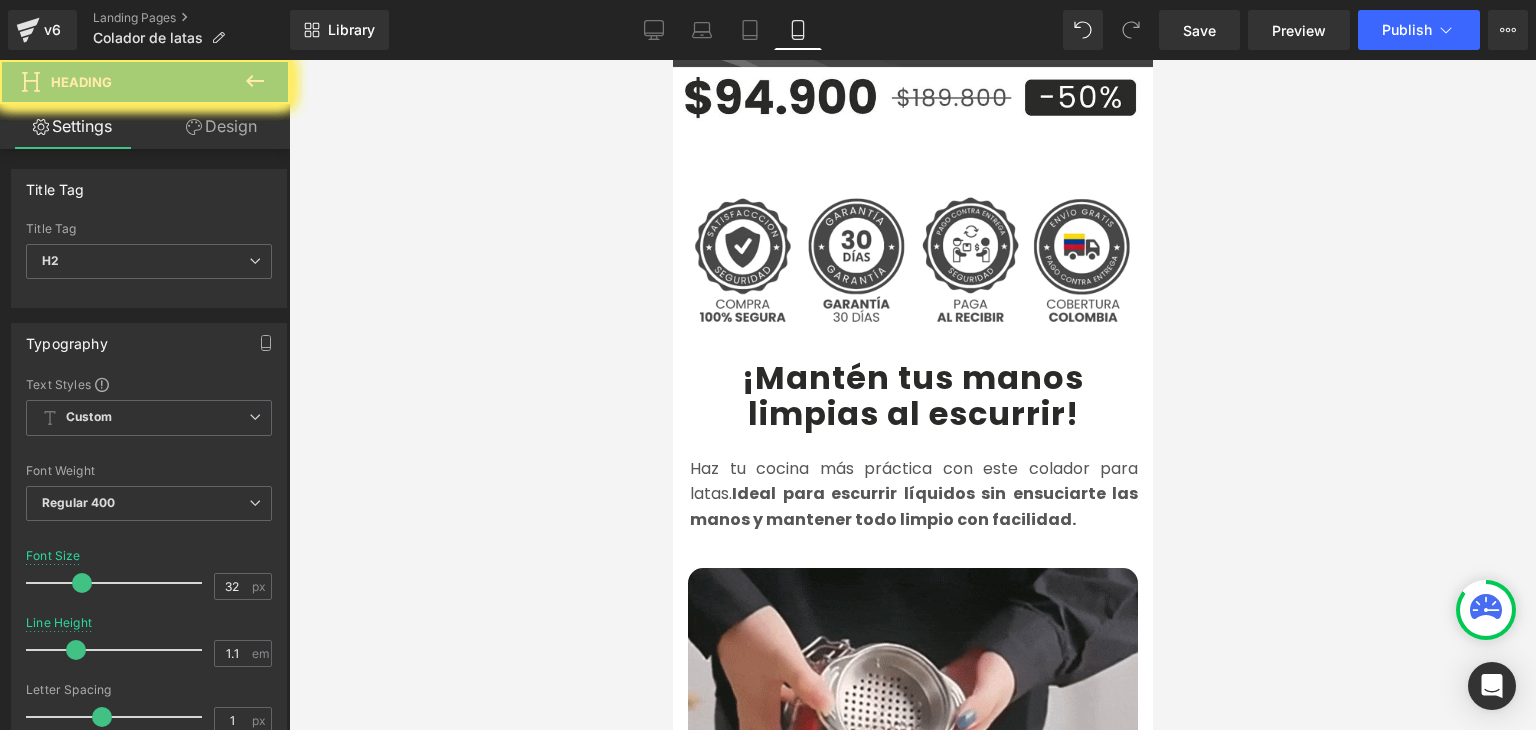 click at bounding box center [912, 395] 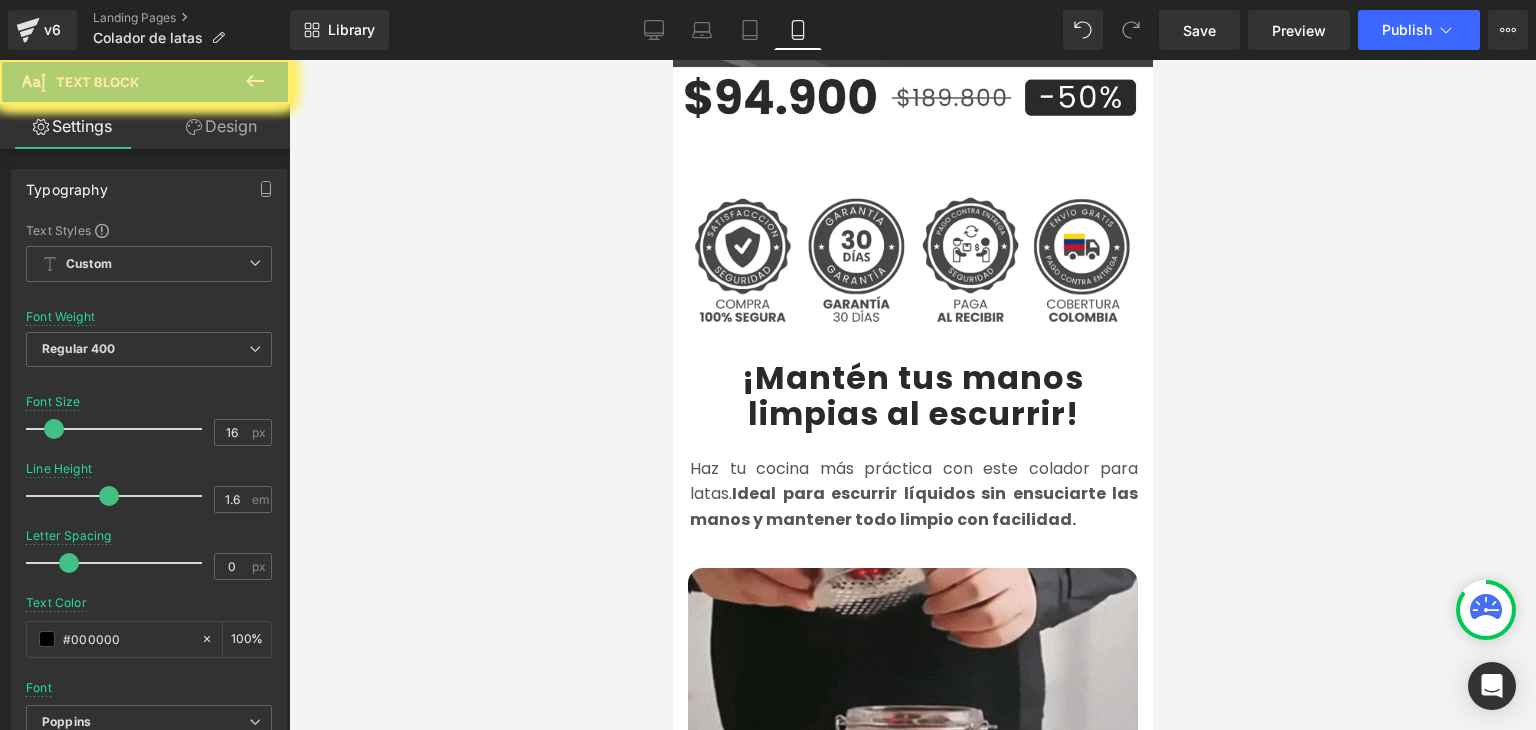 click on "Sencillas de instalar. Solo presiona y asegúralas con un clic. Diseñadas para resistir condiciones exigentes como lluvia o calor.  Útiles en reparaciones de autos, motos, garajes o tareas del hogar." at bounding box center [912, 1916] 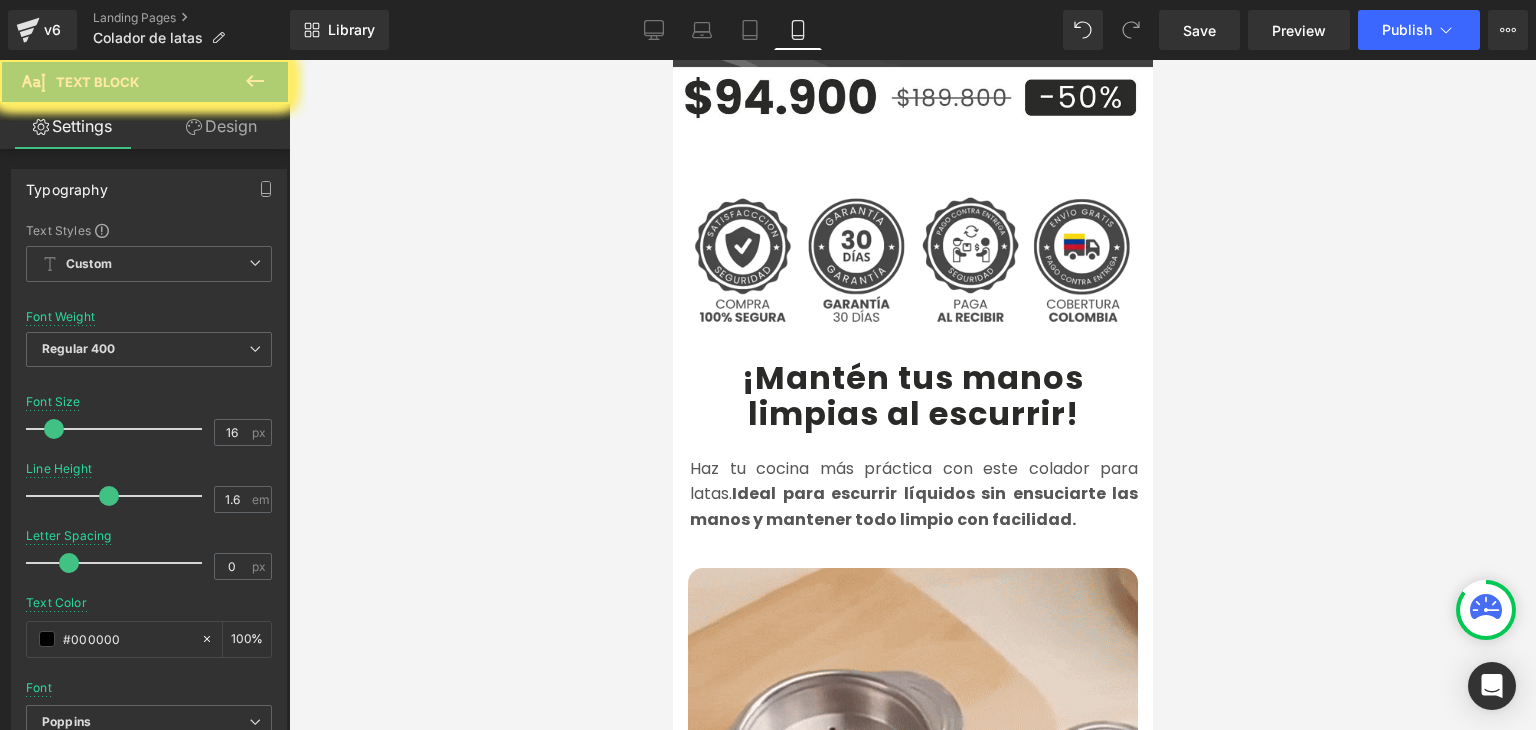 click on "Sencillas de instalar. Solo presiona y asegúralas con un clic. Diseñadas para resistir condiciones exigentes como lluvia o calor.  Útiles en reparaciones de autos, motos, garajes o tareas del hogar." at bounding box center (912, 1916) 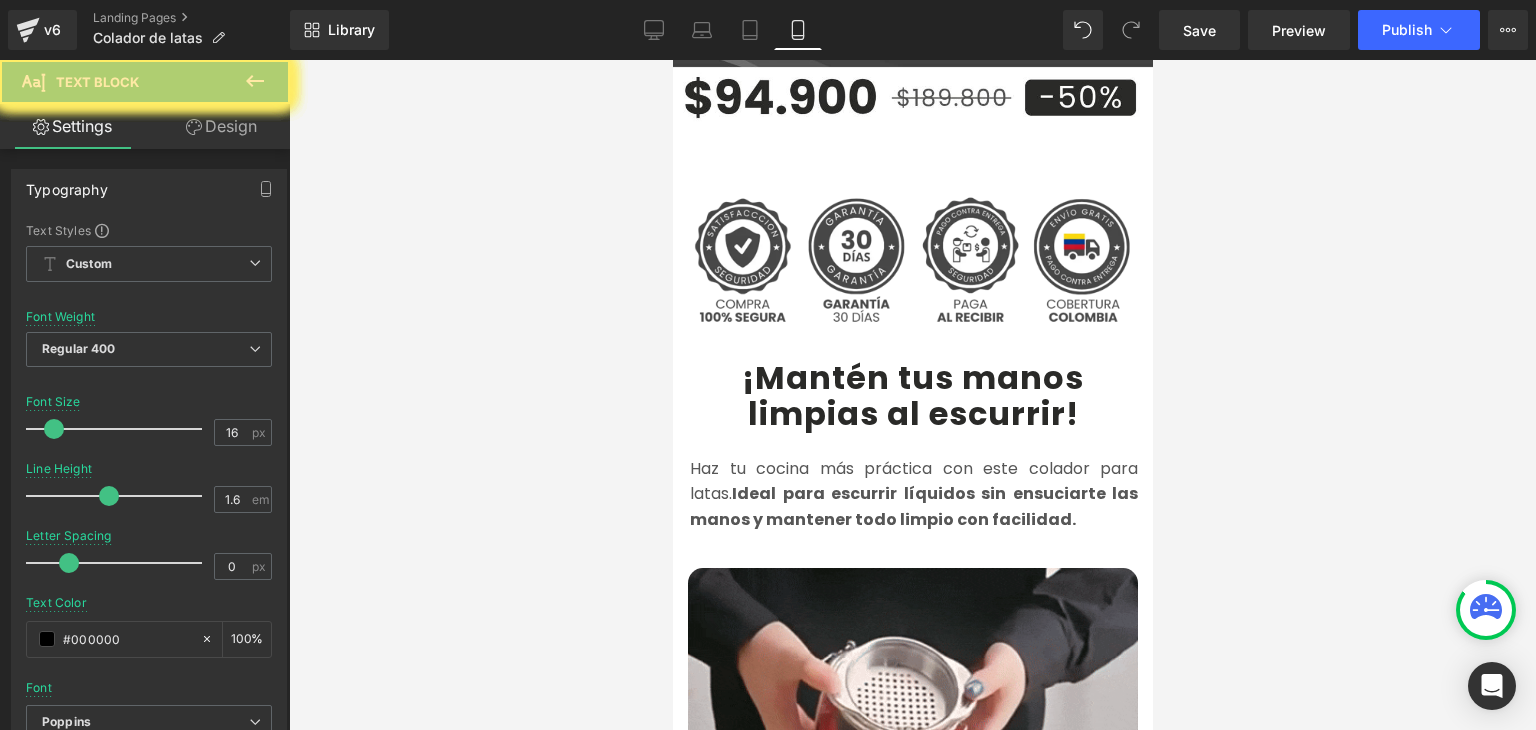click on "Sencillas de instalar. Solo presiona y asegúralas con un clic. Diseñadas para resistir condiciones exigentes como lluvia o calor.  Útiles en reparaciones de autos, motos, garajes o tareas del hogar." at bounding box center (912, 1916) 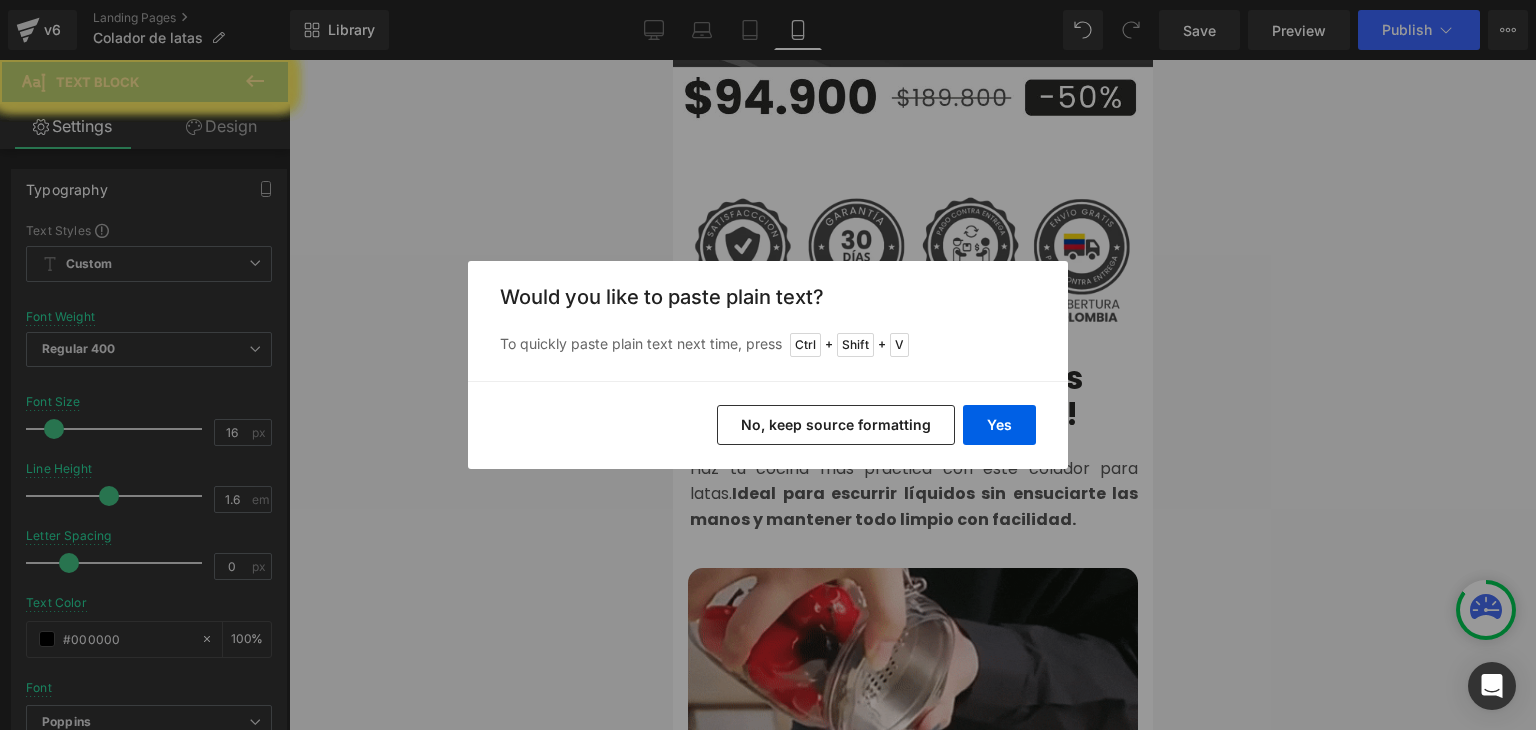 click on "Yes" at bounding box center (999, 425) 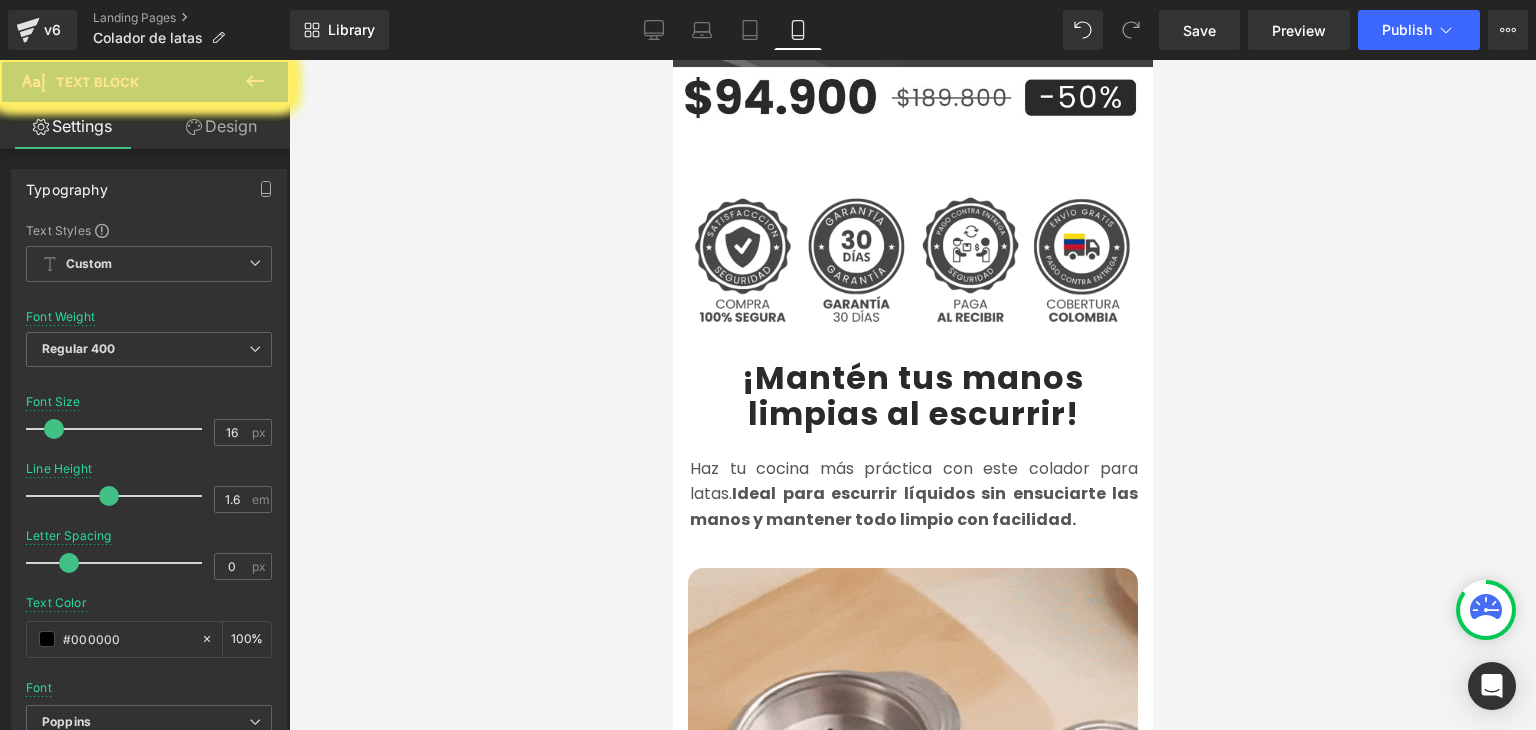 type 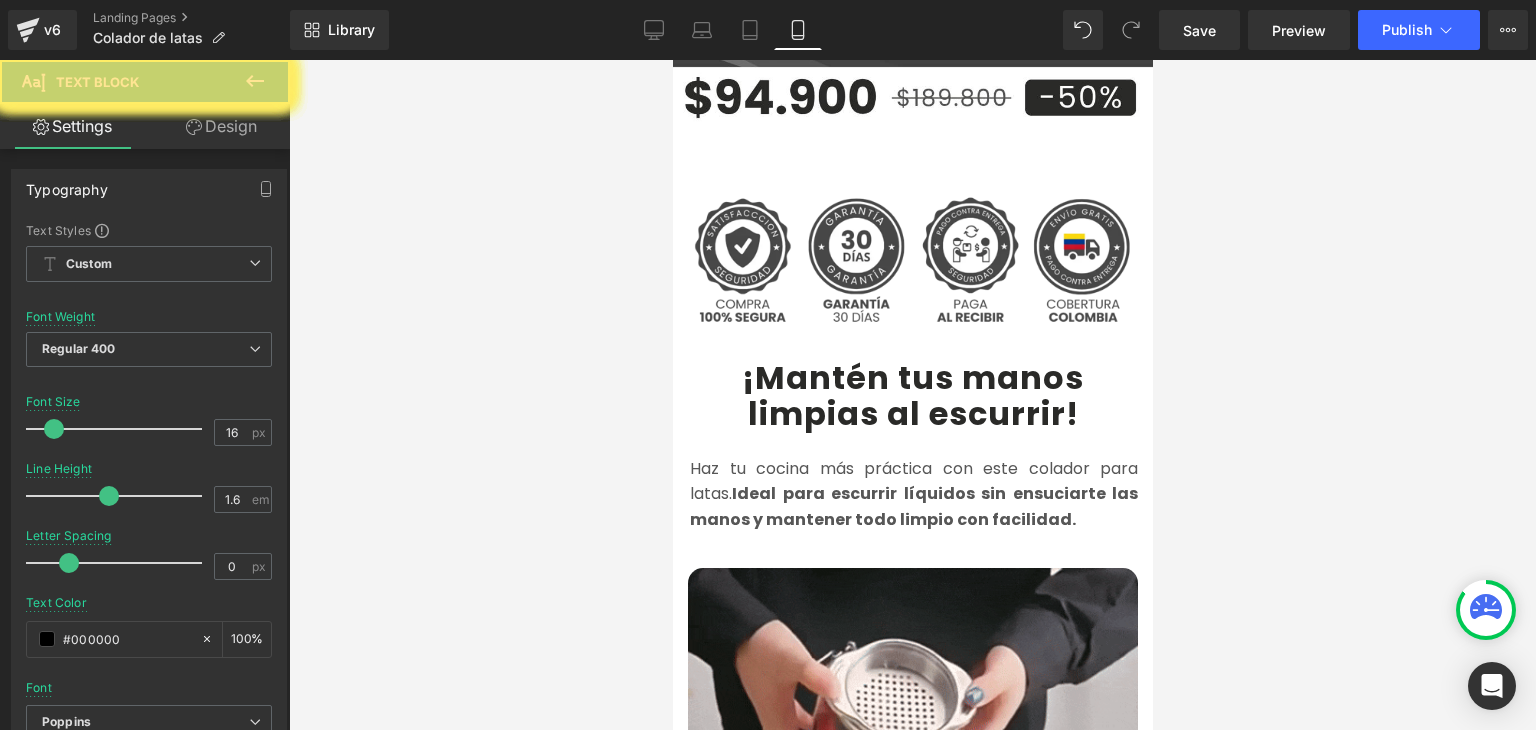 click at bounding box center (912, 1980) 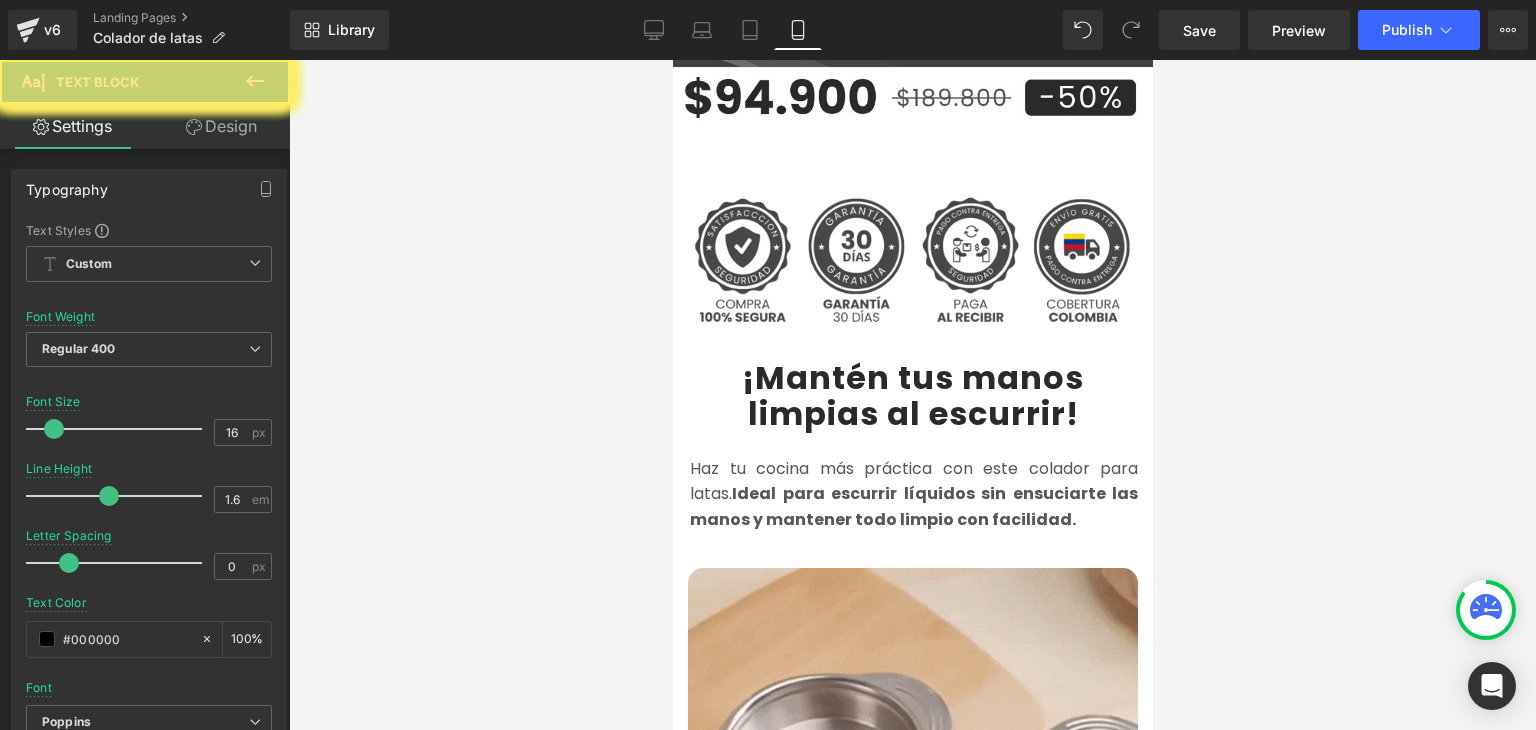 drag, startPoint x: 937, startPoint y: 521, endPoint x: 909, endPoint y: 509, distance: 30.463093 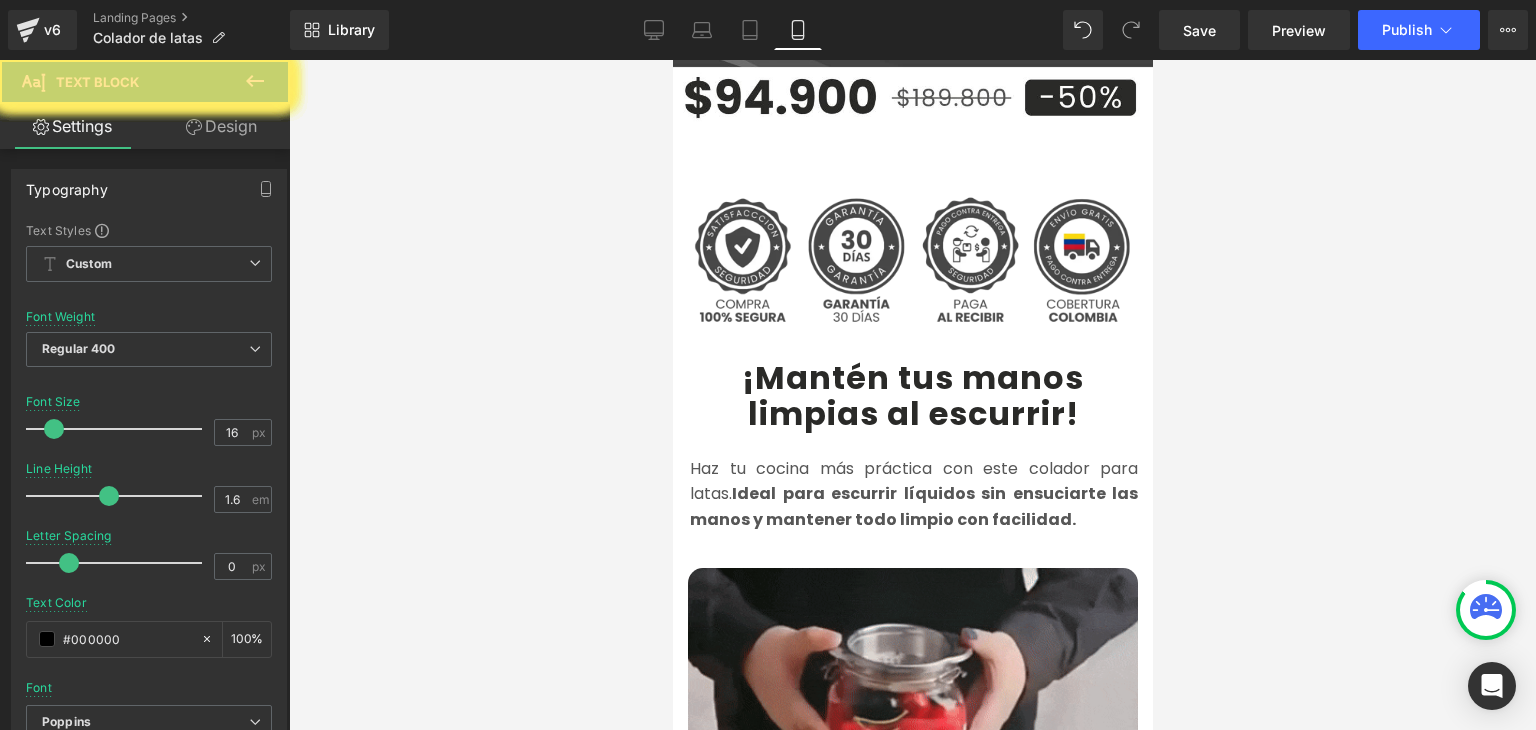 click on "Este colador se adapta a la mayoría de las latas, gracias a sus orificios distribuidos permite escurrir líquidos de forma eficiente. Solo colócalo sobre la lata, presiona suavemente y listo." at bounding box center [912, 1916] 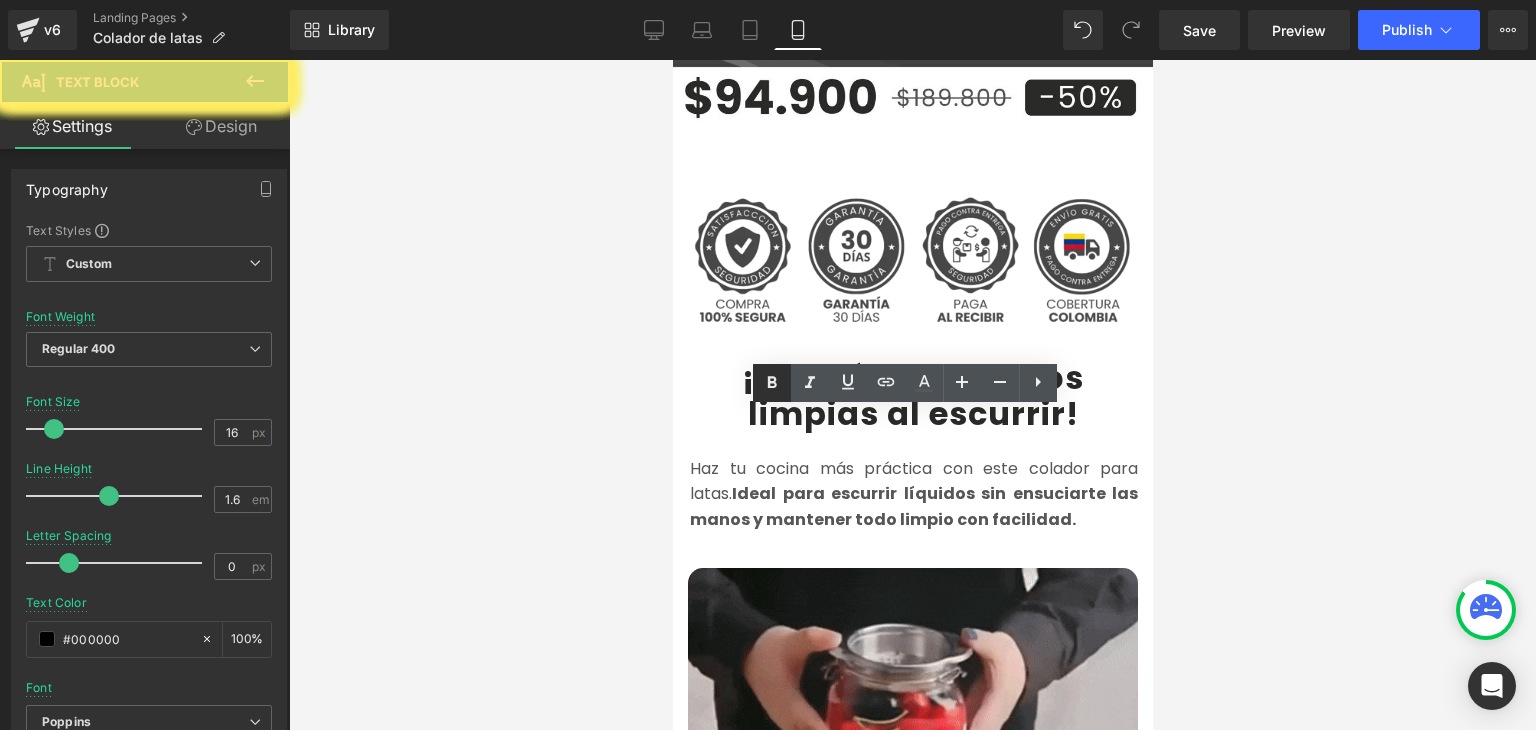 drag, startPoint x: 774, startPoint y: 378, endPoint x: 69, endPoint y: 322, distance: 707.22064 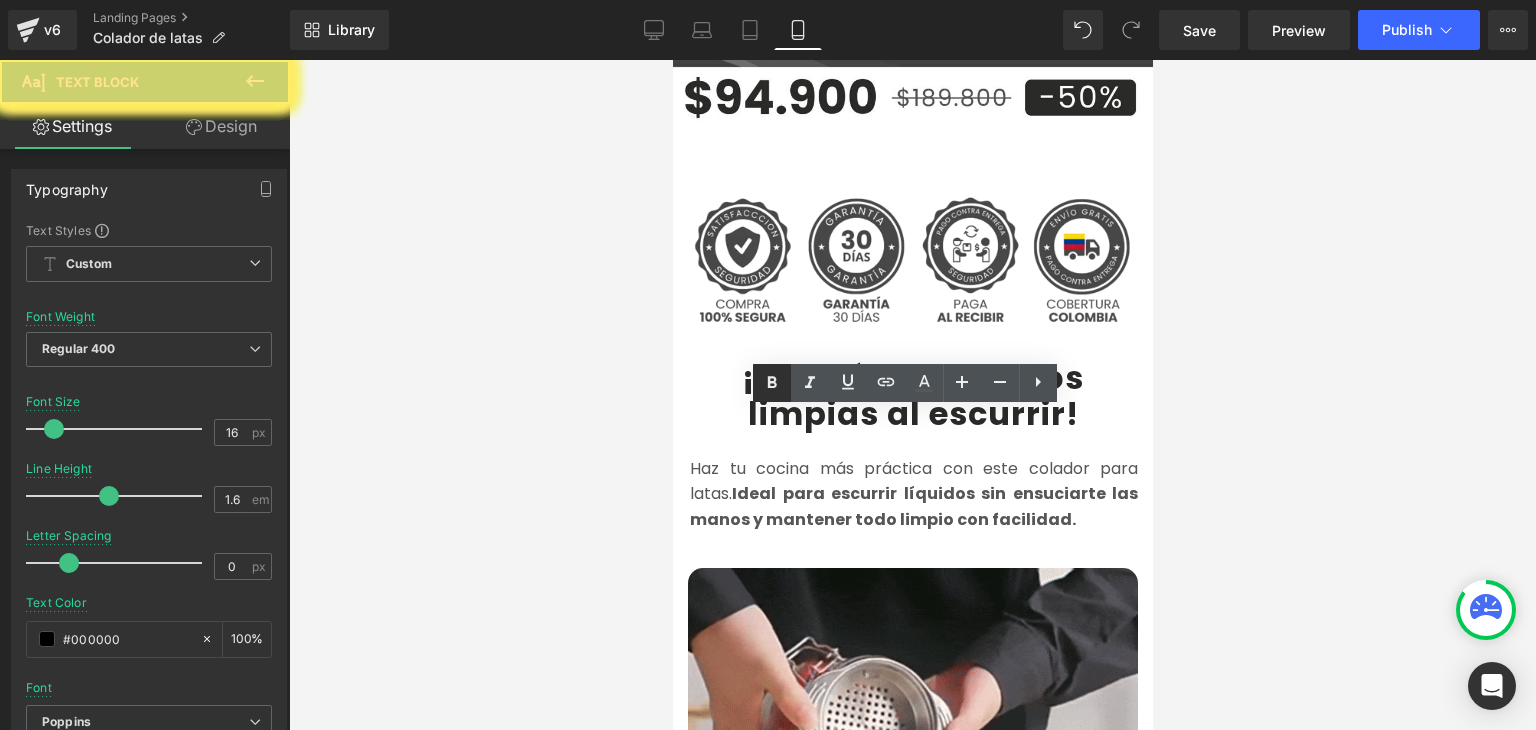 click 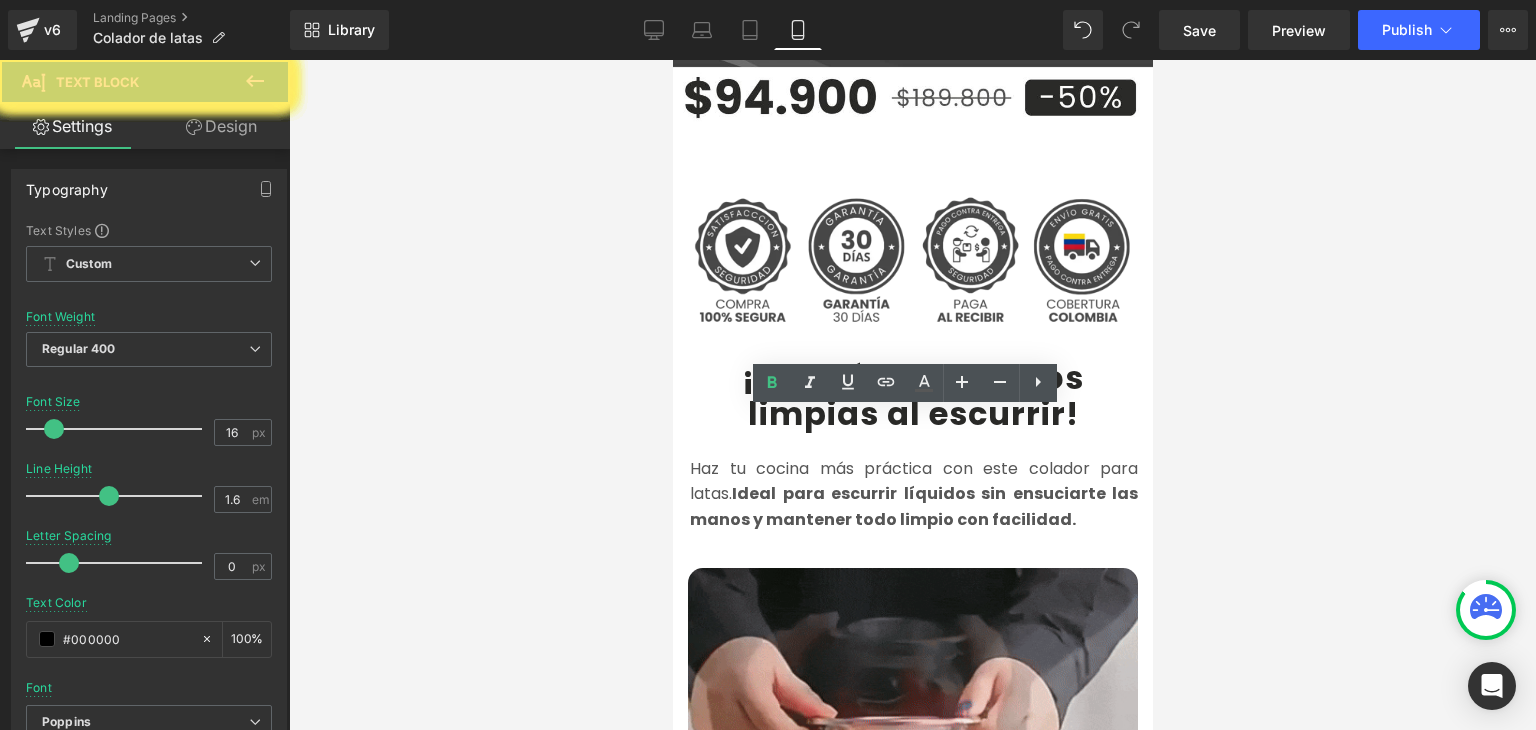 click at bounding box center [912, 395] 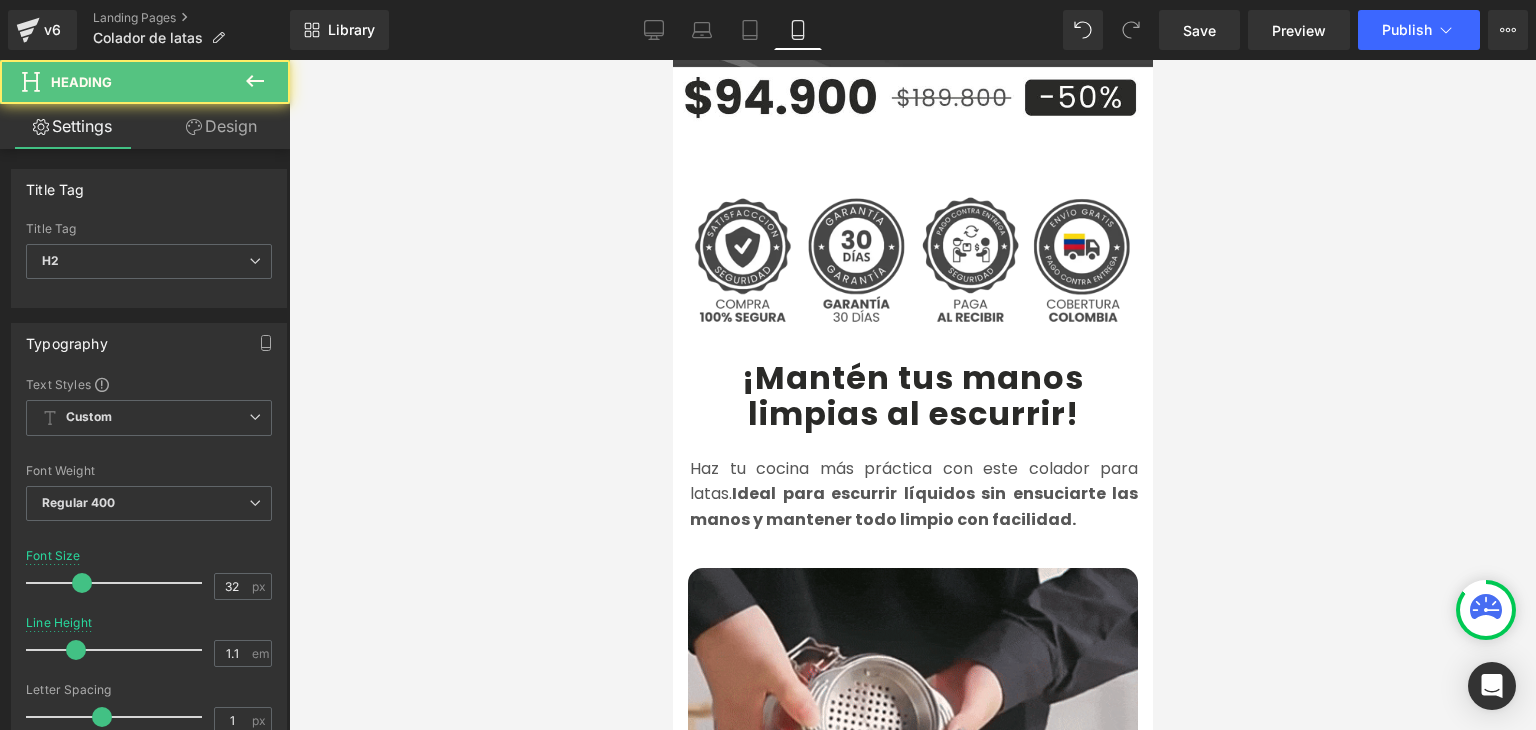 click on "¡Ajusta piezas y" at bounding box center (912, 3626) 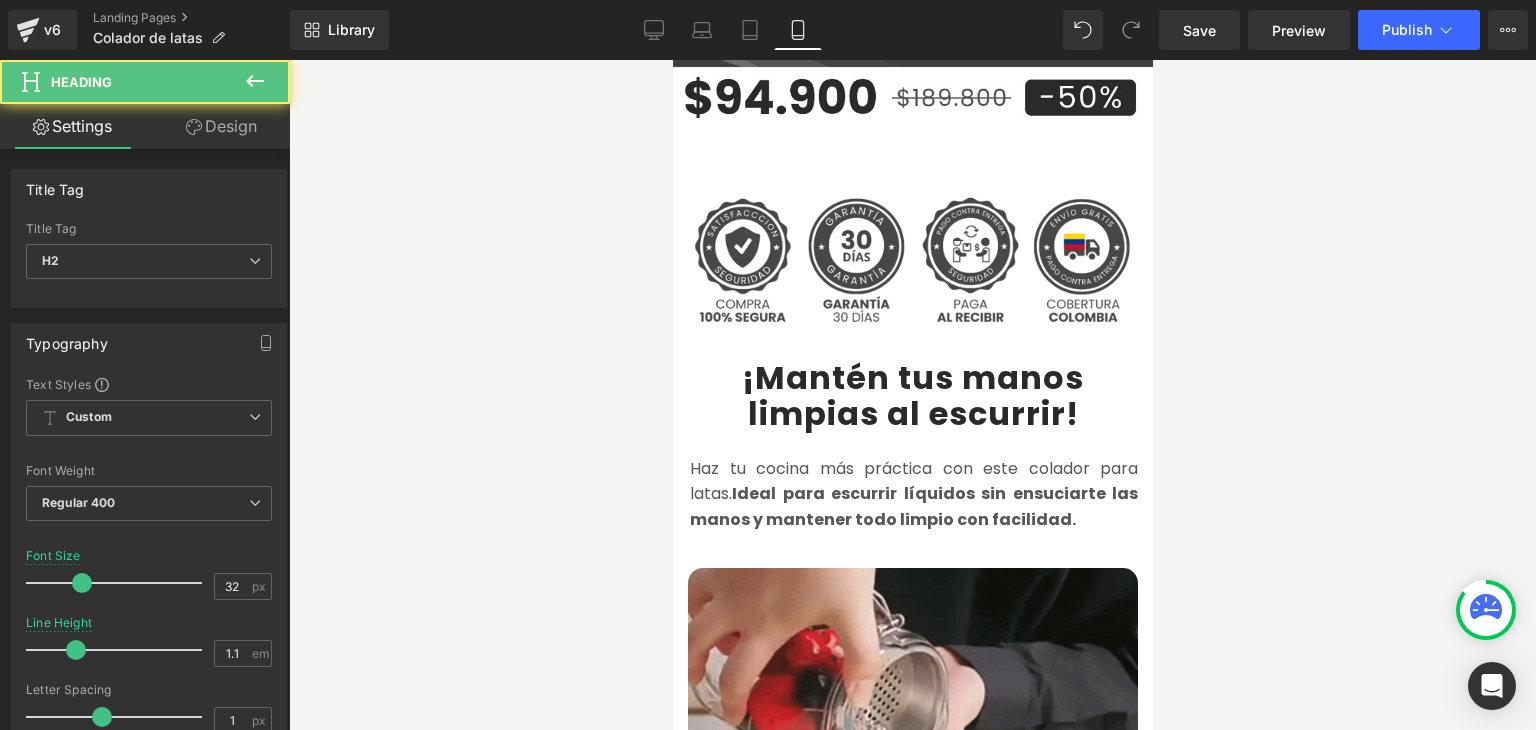 click on "¡Ajusta piezas y" at bounding box center (912, 3626) 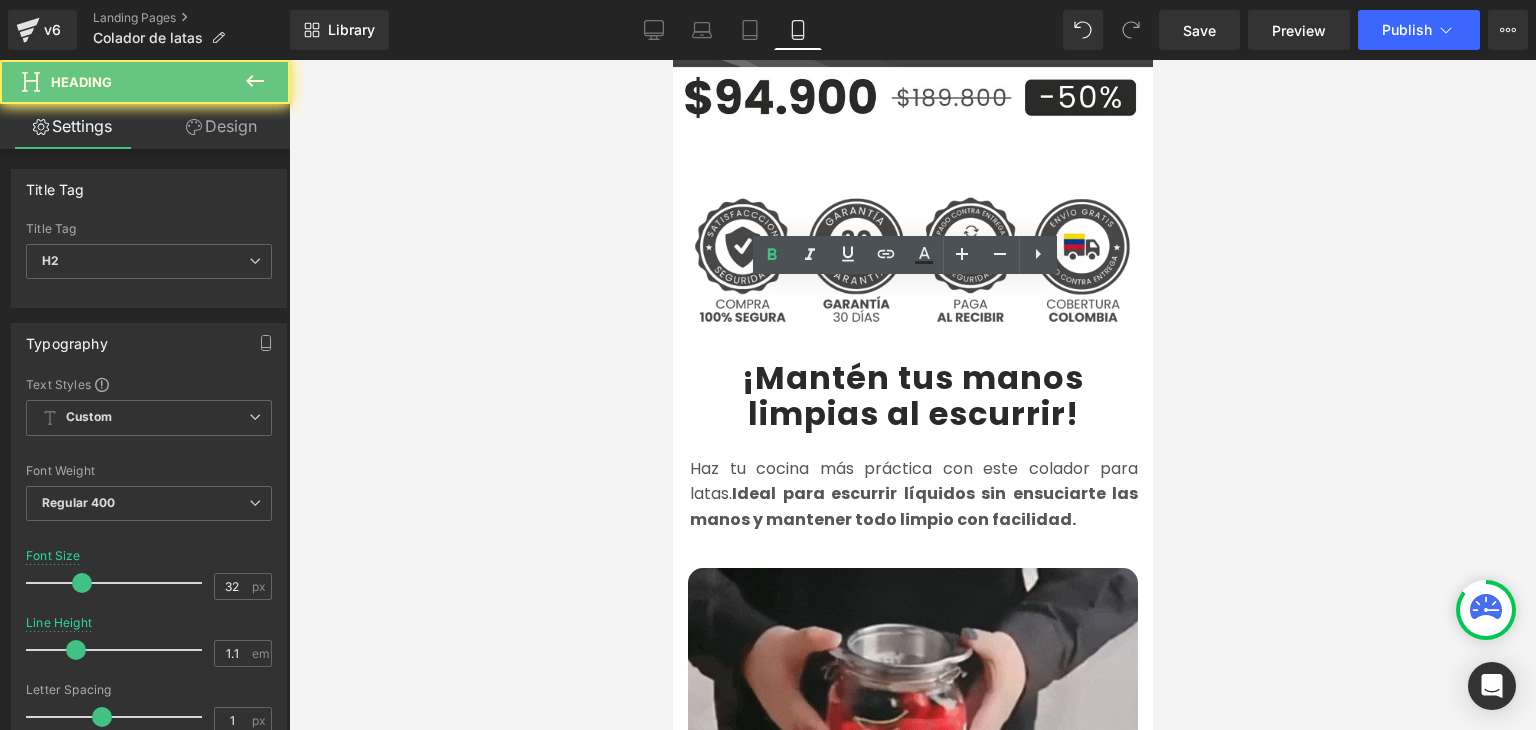 drag, startPoint x: 781, startPoint y: 309, endPoint x: 1039, endPoint y: 329, distance: 258.77405 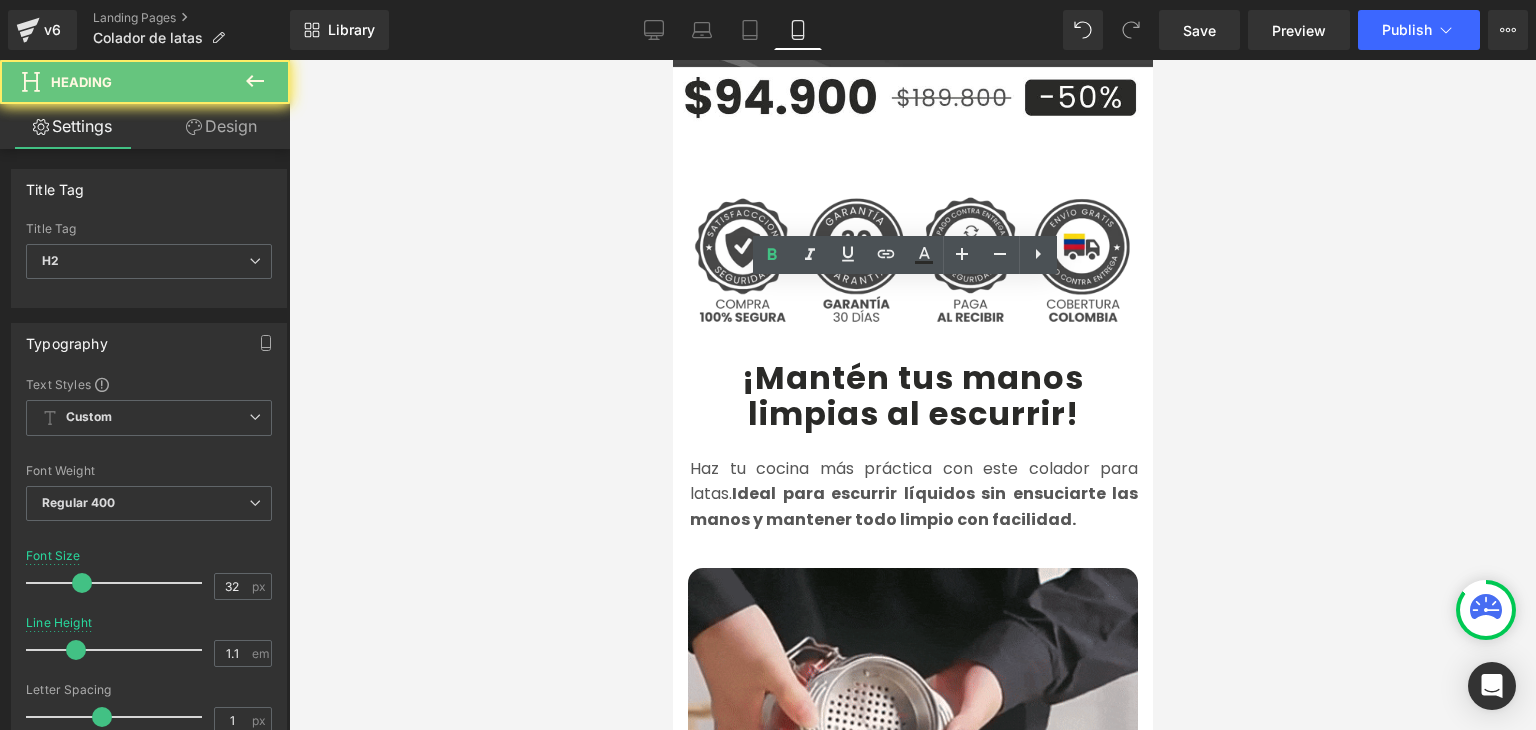 click on "¡Ajusta piezas y  reduce los ruidos !" at bounding box center [912, 3644] 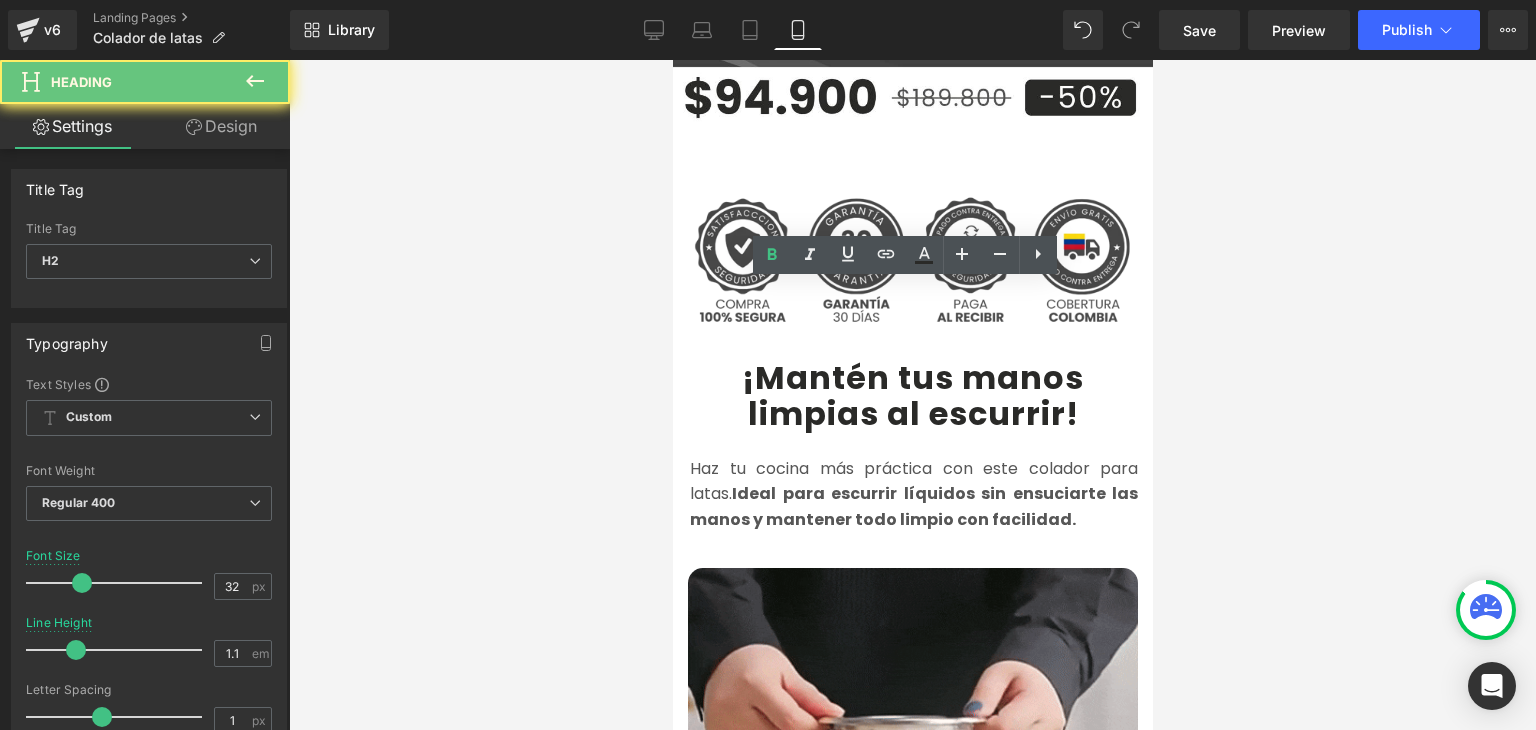 paste 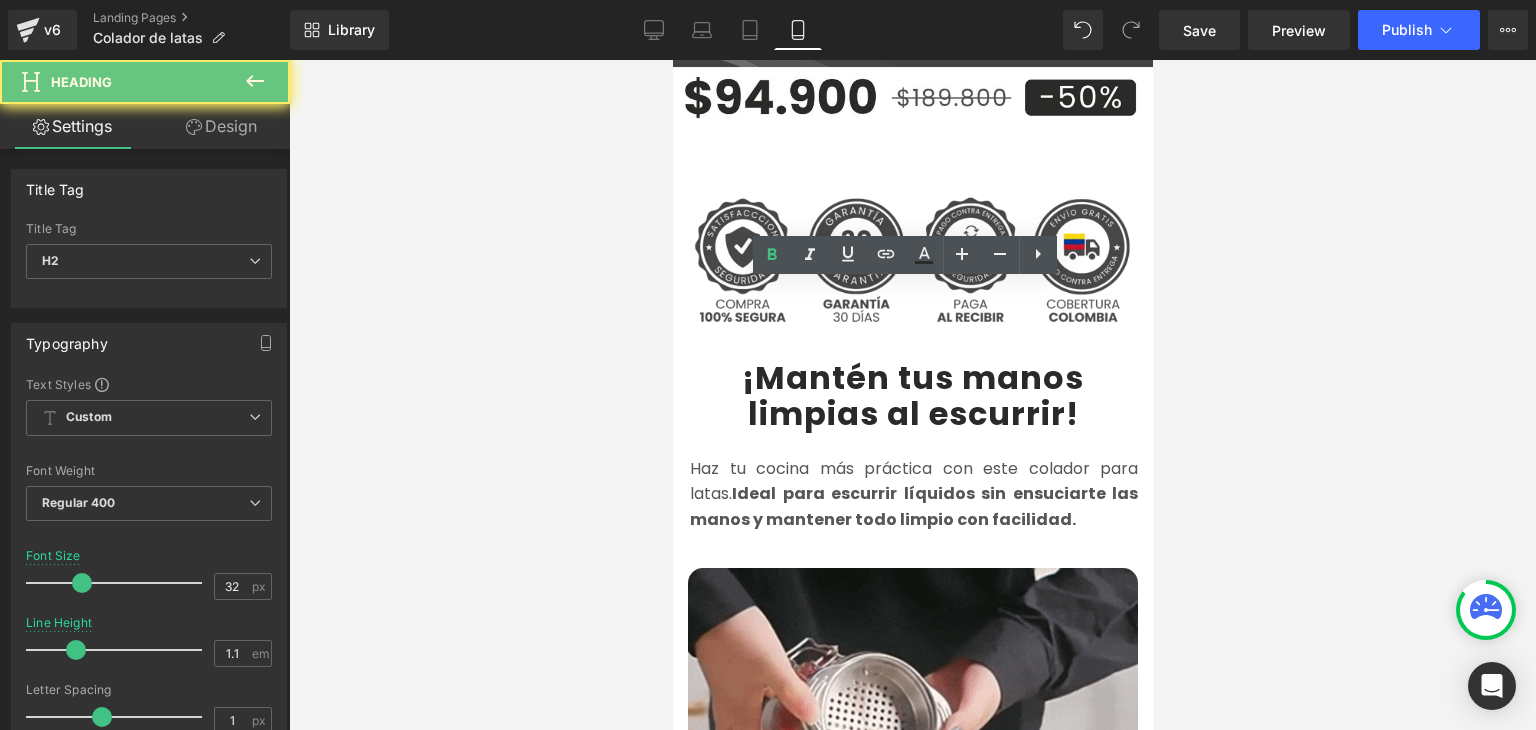 type 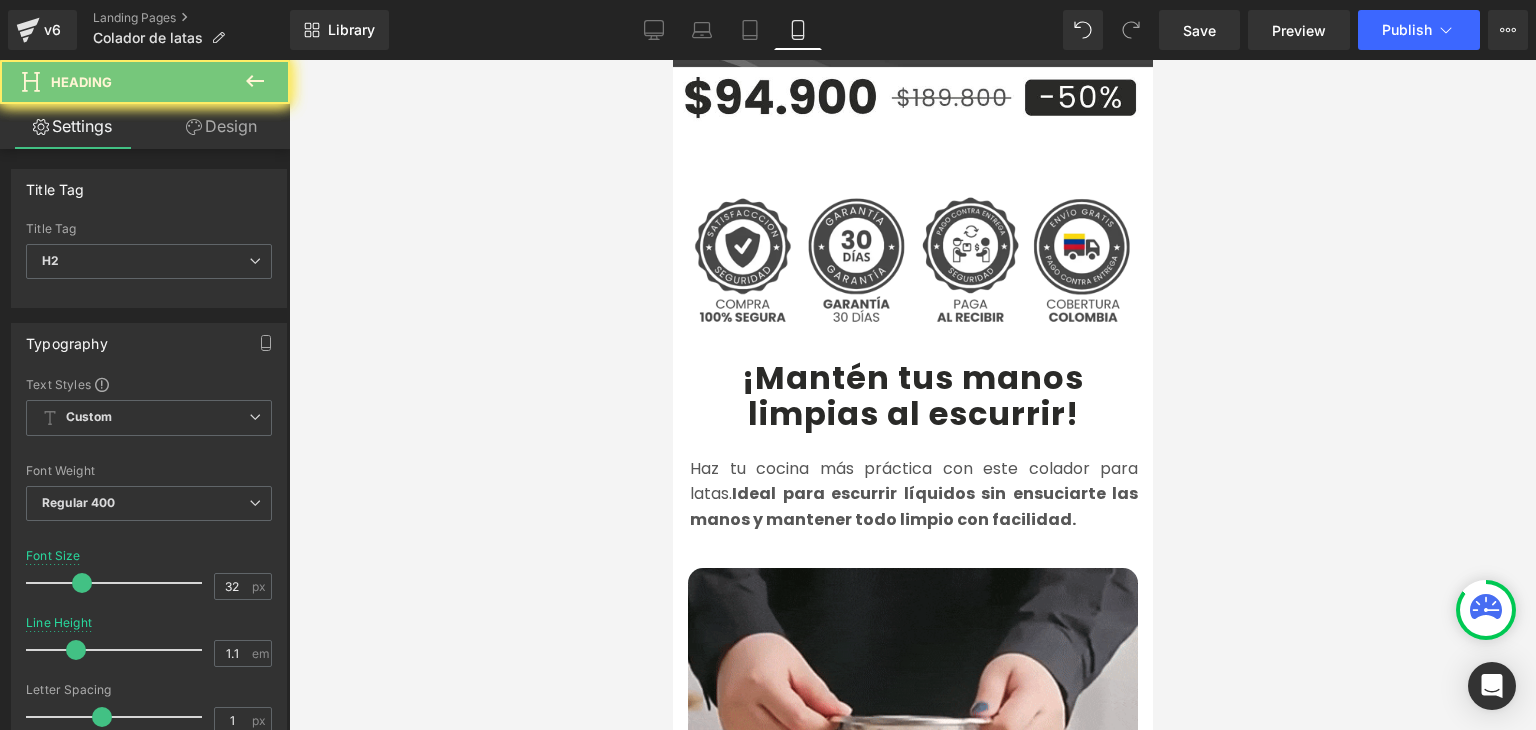 click on "¡Prepara tus platos con más orden" at bounding box center [912, 3644] 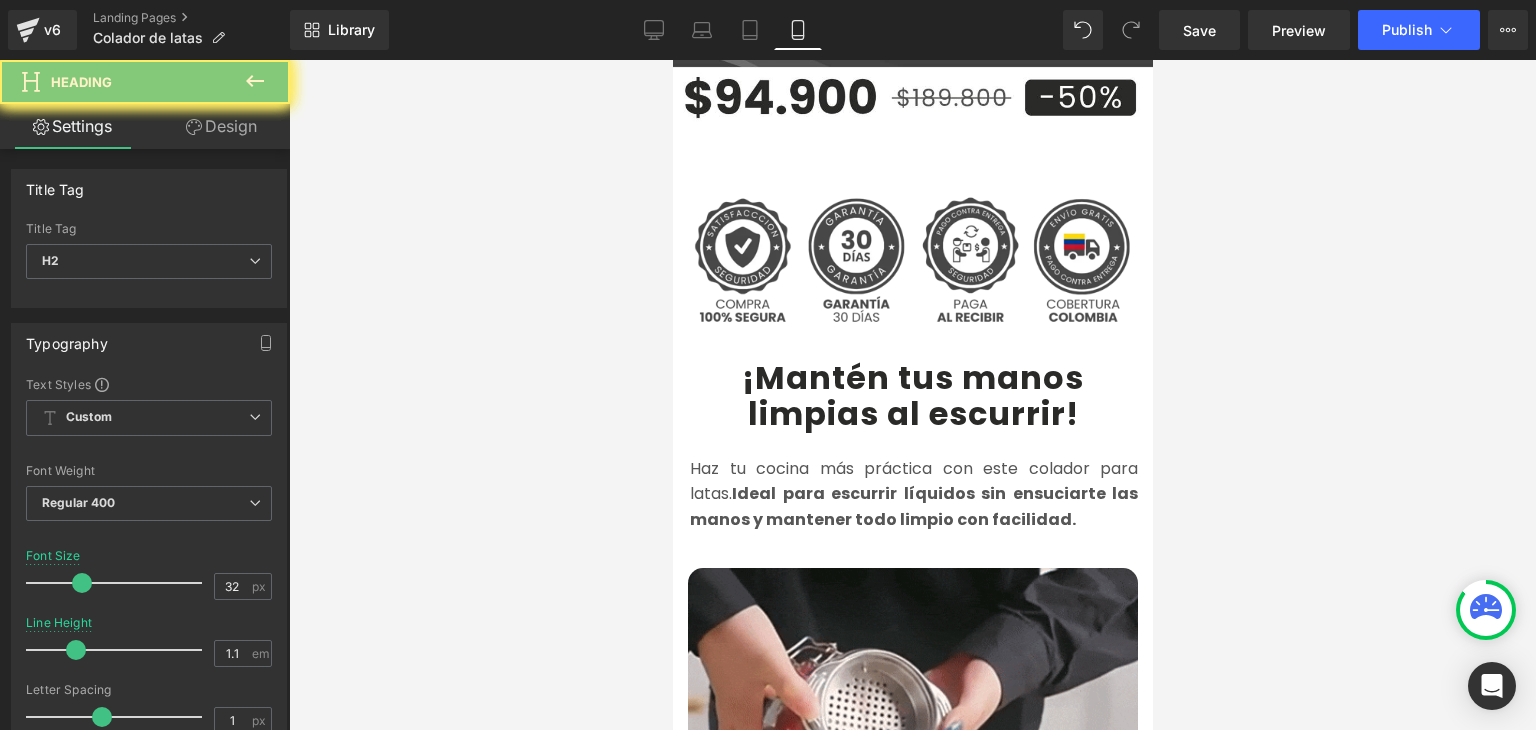 click at bounding box center [912, 395] 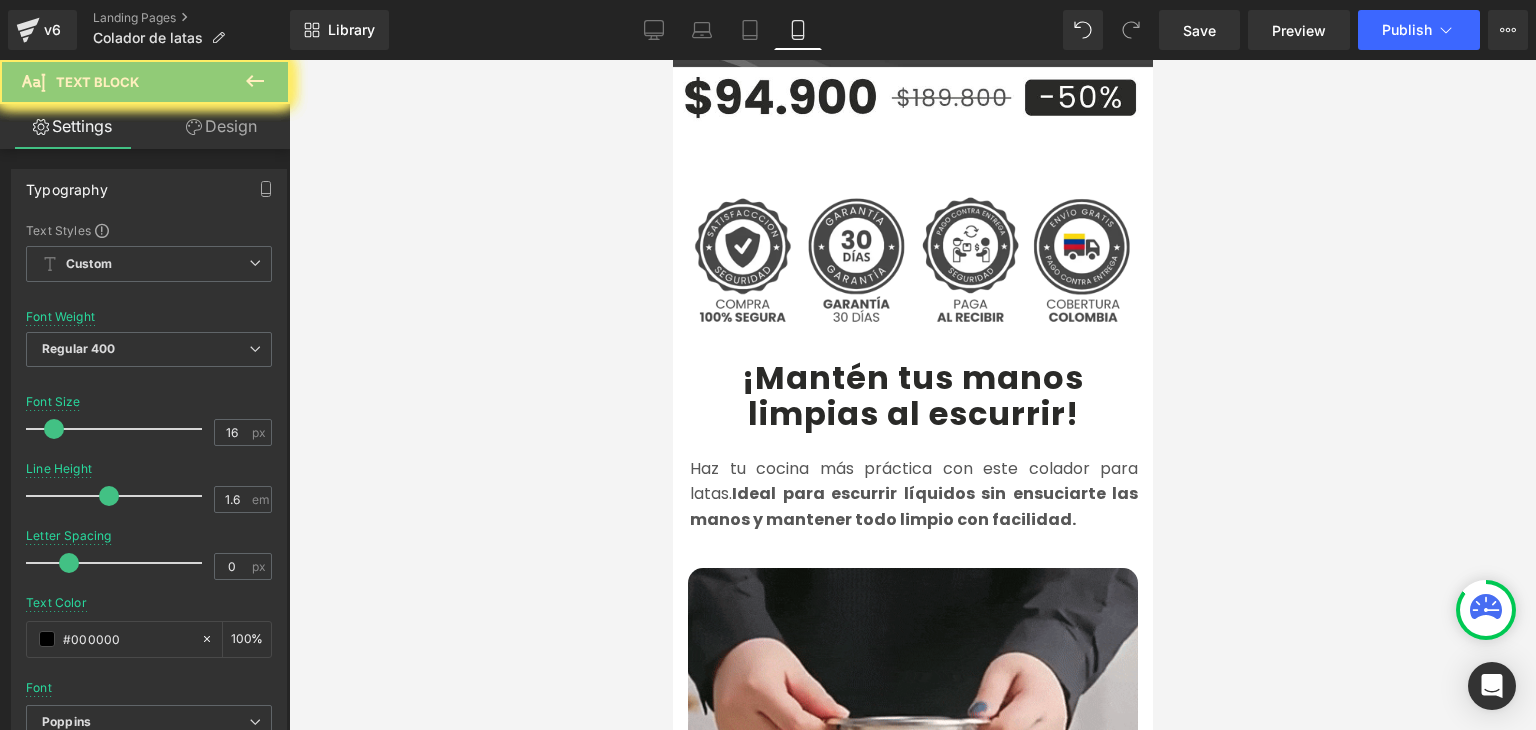 click on "Reduce ruidos leves al evitar vibraciones de piezas sueltas en tu vehículo.  Una solución práctica para evitar molestias y mantener todo en su lugar." at bounding box center [913, 4229] 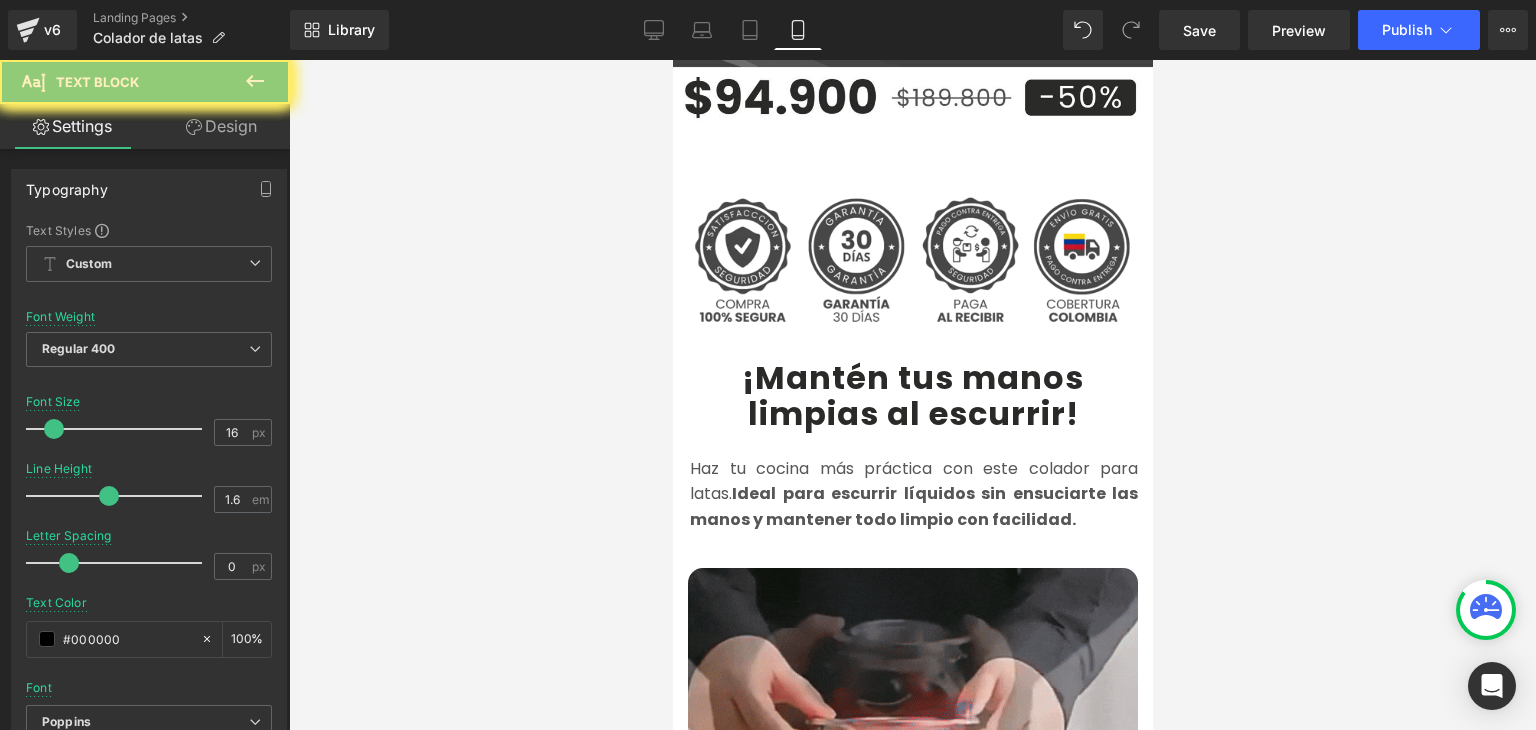 click on "Reduce ruidos leves al evitar vibraciones de piezas sueltas en tu vehículo.  Una solución práctica para evitar molestias y mantener todo en su lugar." at bounding box center (913, 4229) 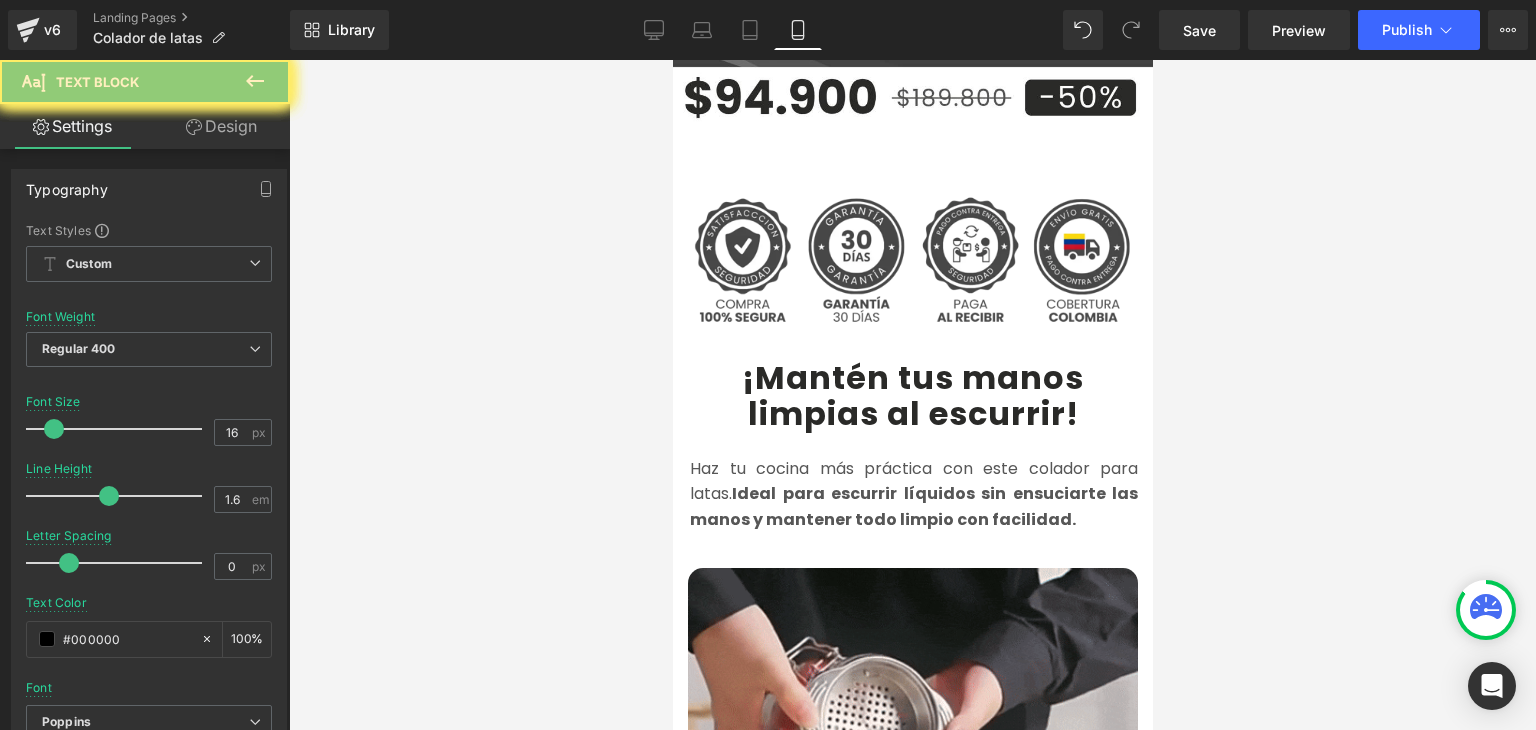 click on "Reduce ruidos leves al evitar vibraciones de piezas sueltas en tu vehículo.  Una solución práctica para evitar molestias y mantener todo en su lugar." at bounding box center (913, 4229) 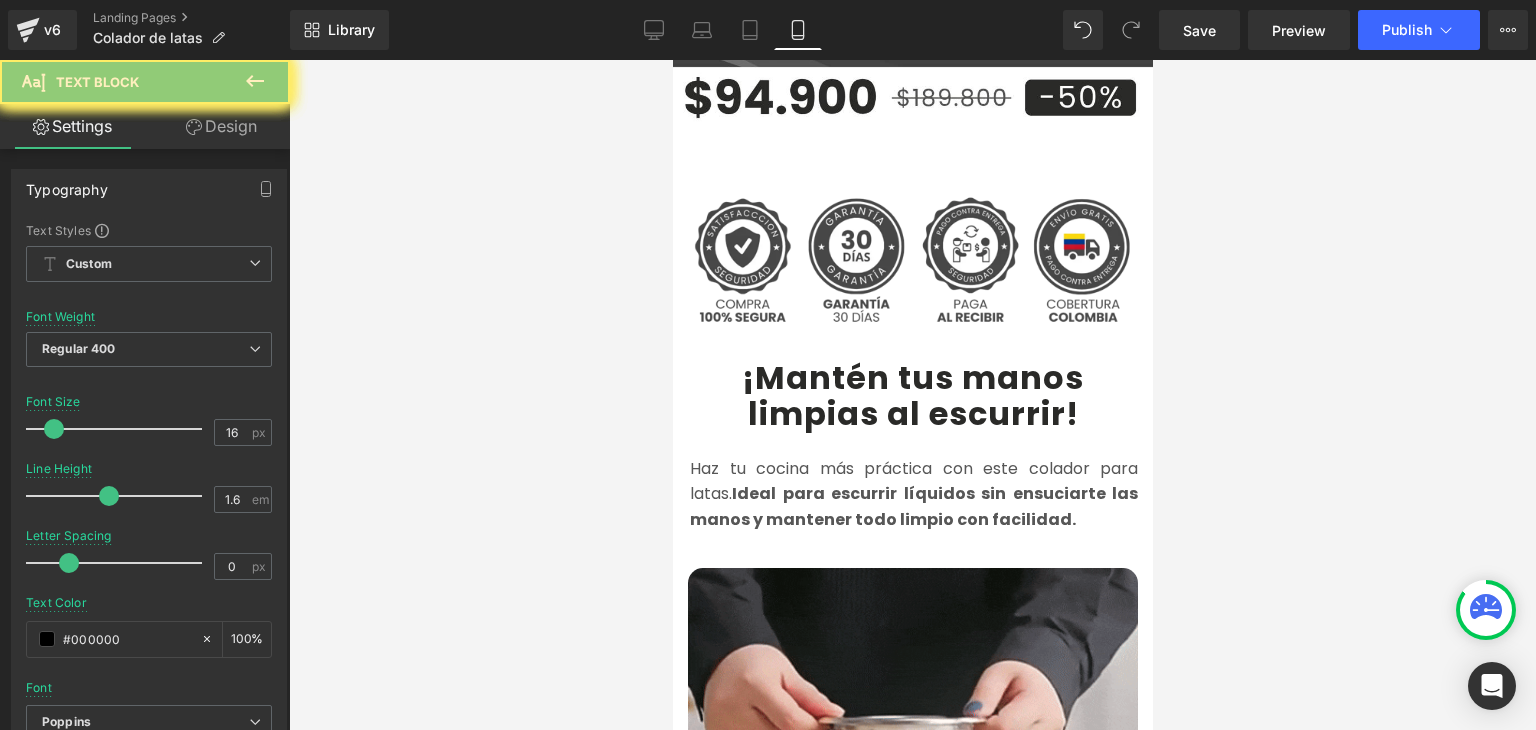click on "Reduce ruidos leves al evitar vibraciones de piezas sueltas en tu vehículo.  Una solución práctica para evitar molestias y mantener todo en su lugar." at bounding box center (913, 4229) 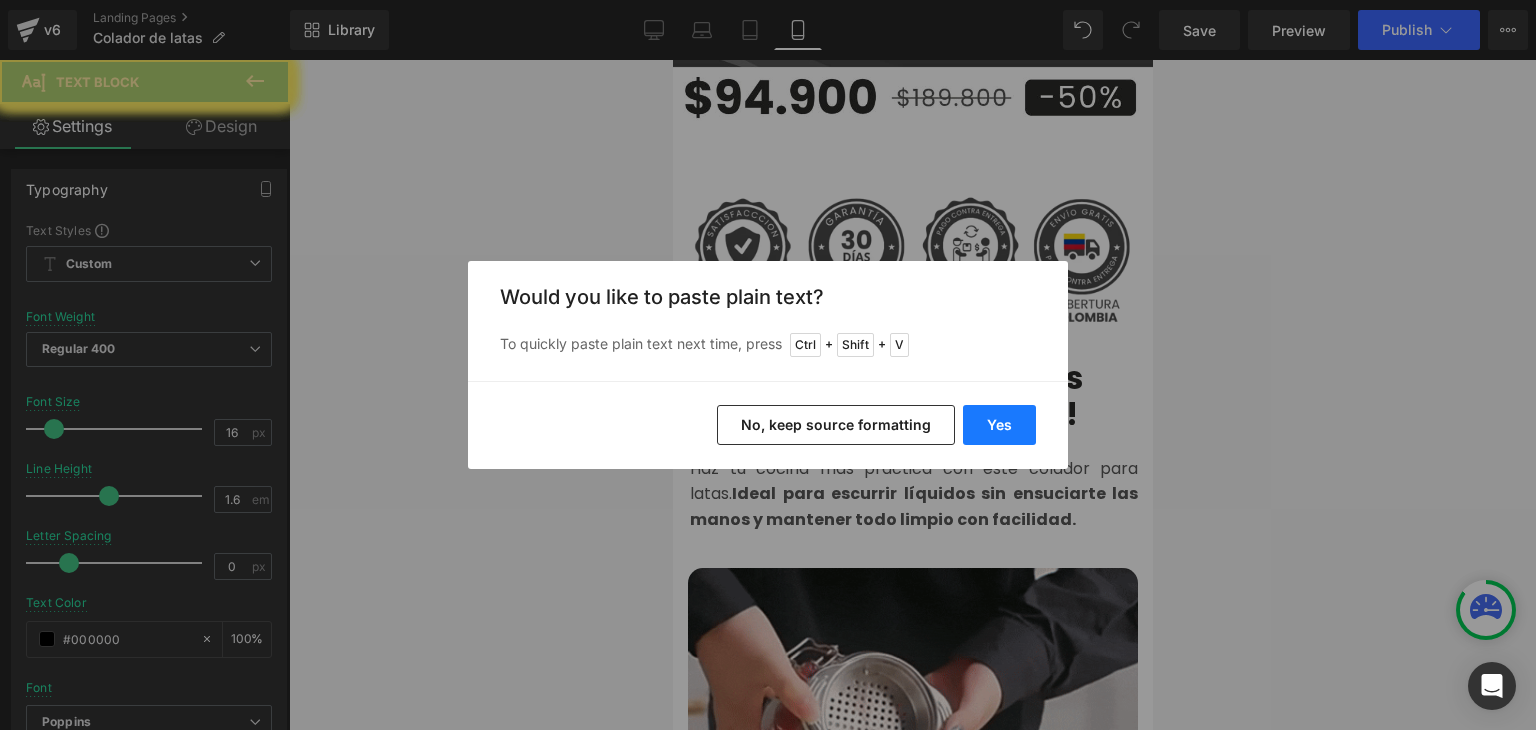 click on "Yes" at bounding box center [999, 425] 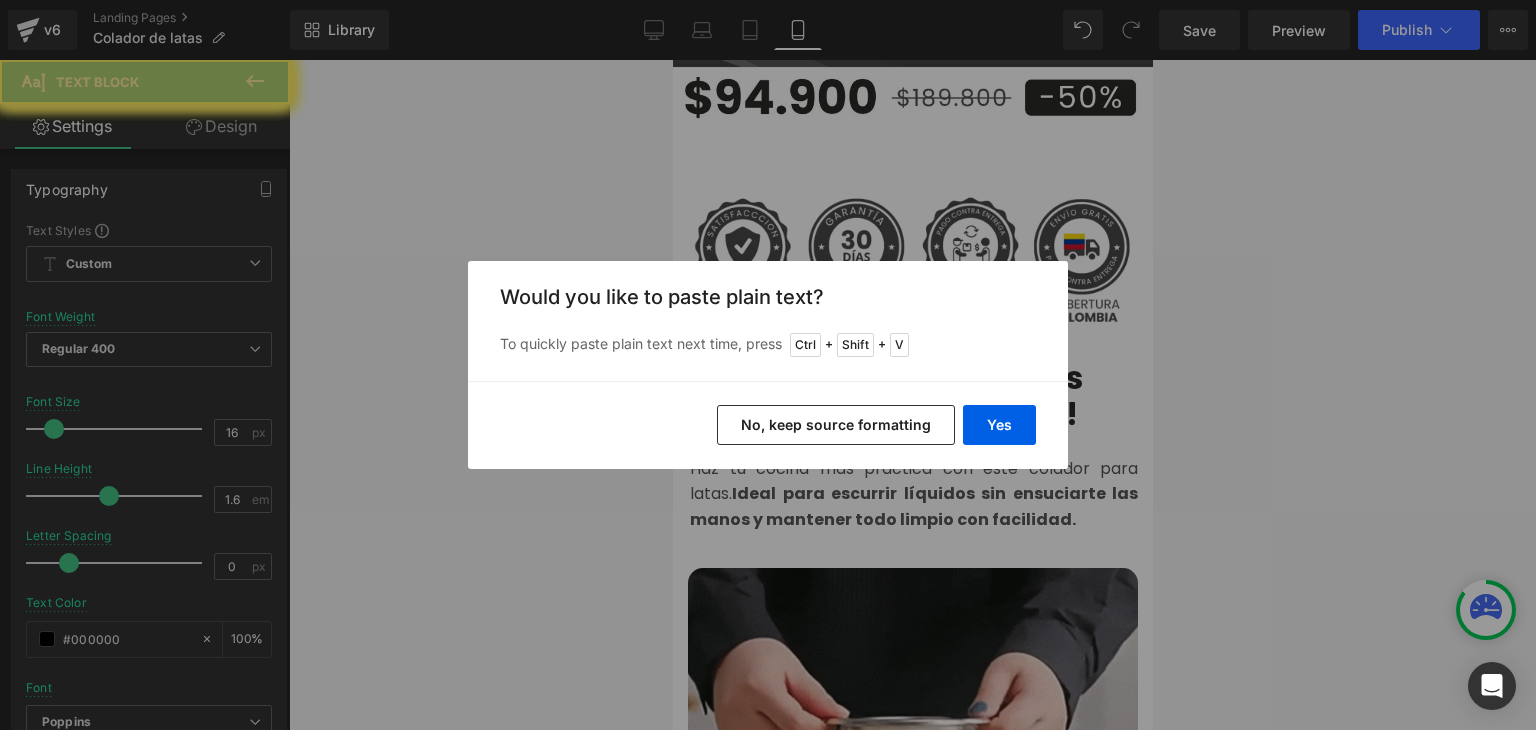 type 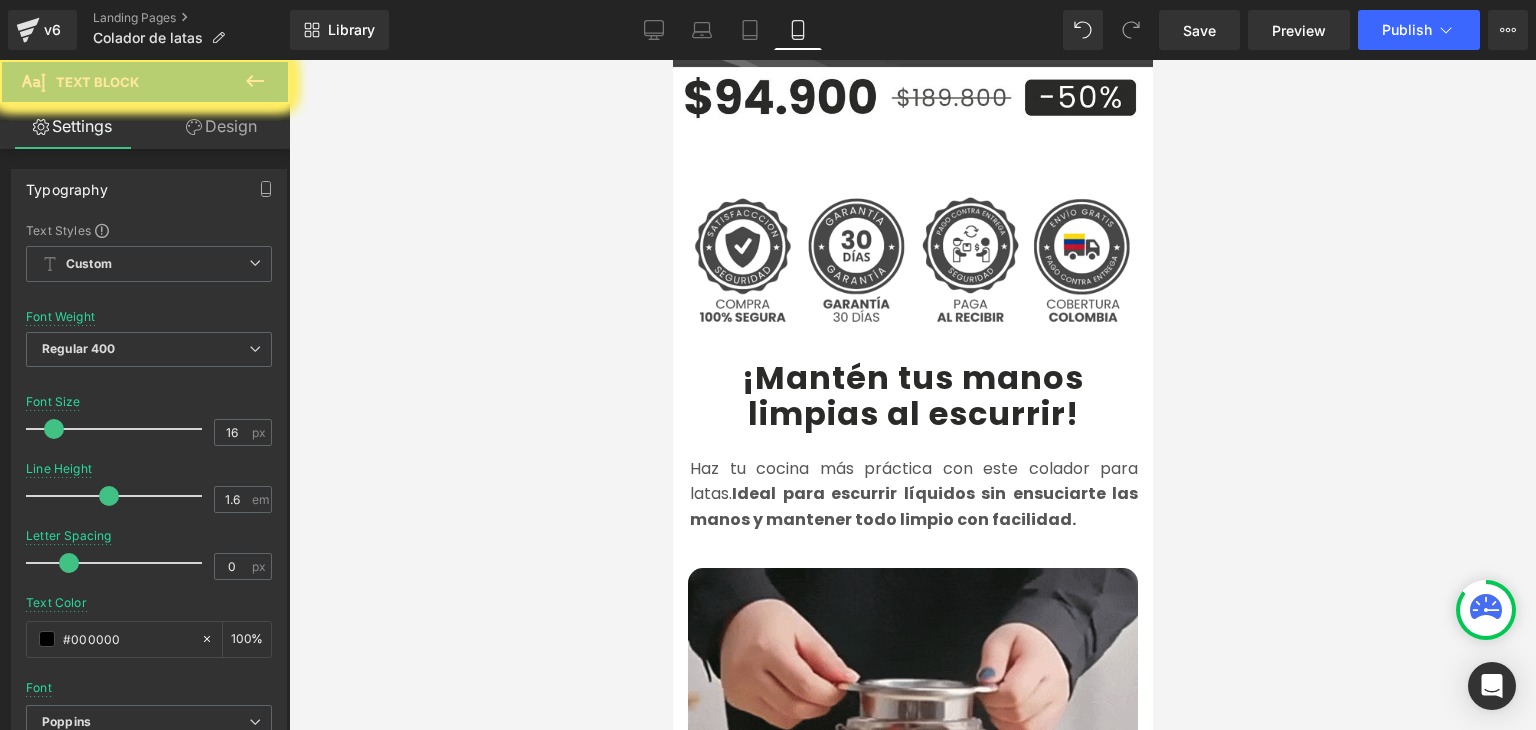 click at bounding box center [913, 4306] 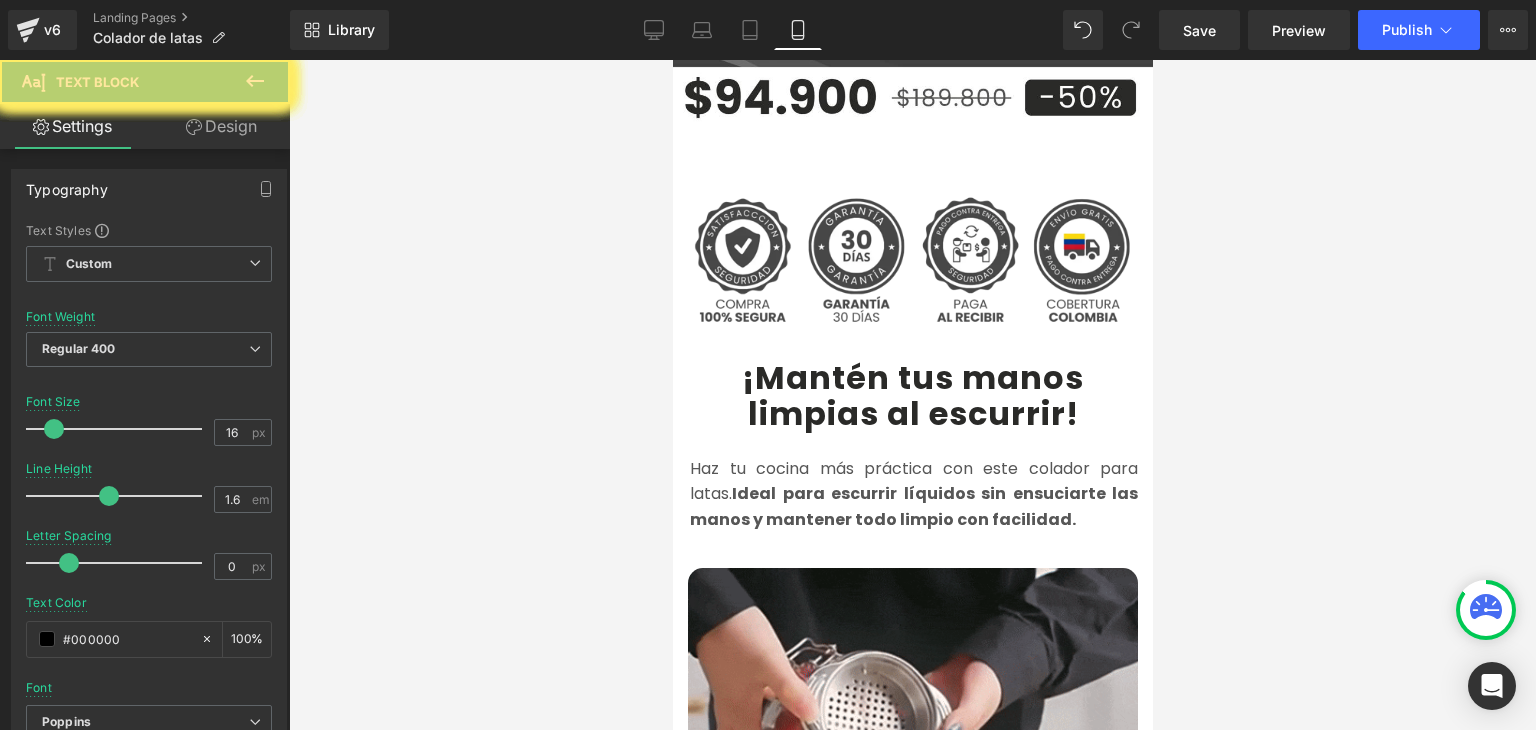 drag, startPoint x: 786, startPoint y: 453, endPoint x: 796, endPoint y: 436, distance: 19.723083 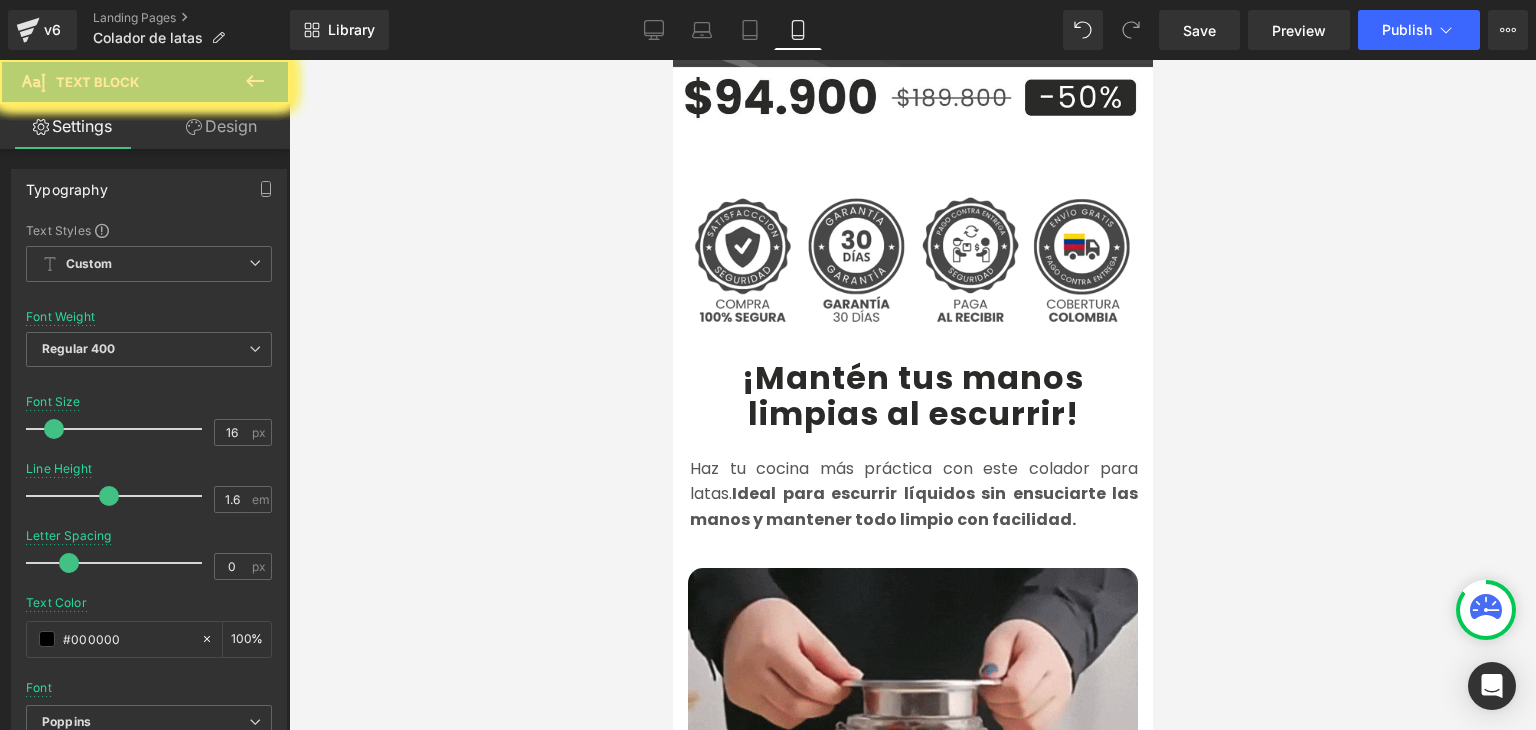 click on "Disfruta de la comodidad de una cocina más limpia y alimentos bien escurridos, facilitando la preparación de cada receta. Optimiza tu tiempo y disfruta aún más al cocinar." at bounding box center (913, 4242) 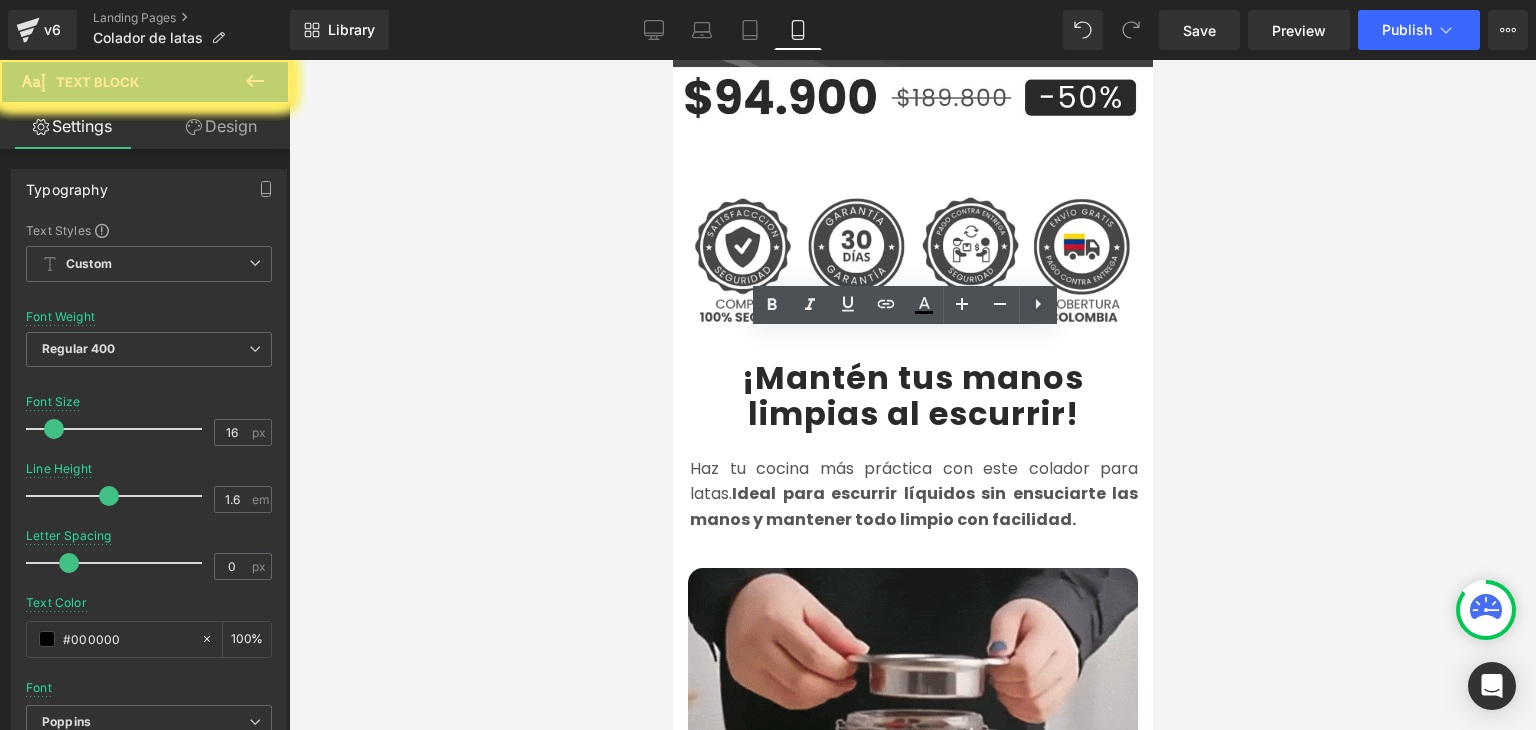 click 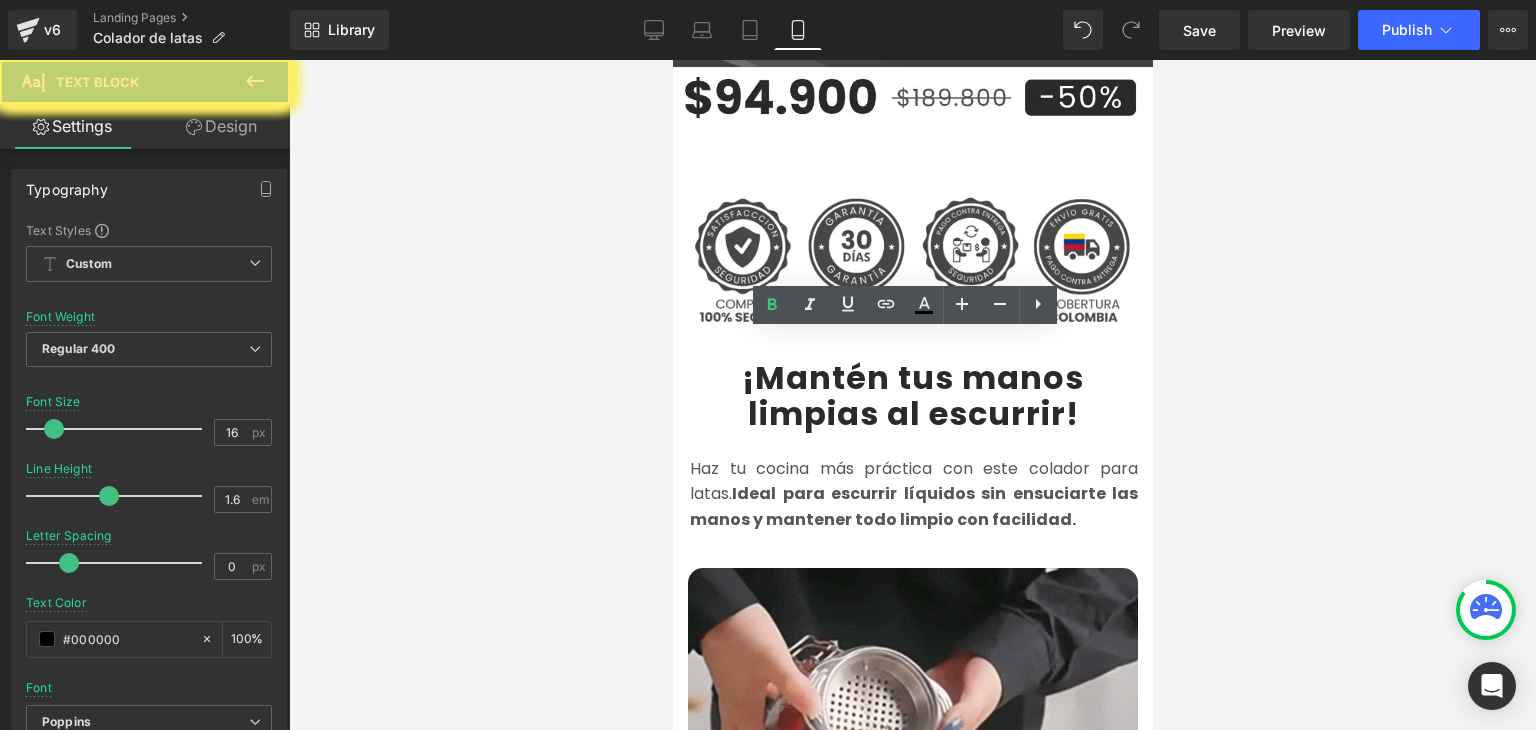 drag, startPoint x: 1293, startPoint y: 308, endPoint x: 1300, endPoint y: 292, distance: 17.464249 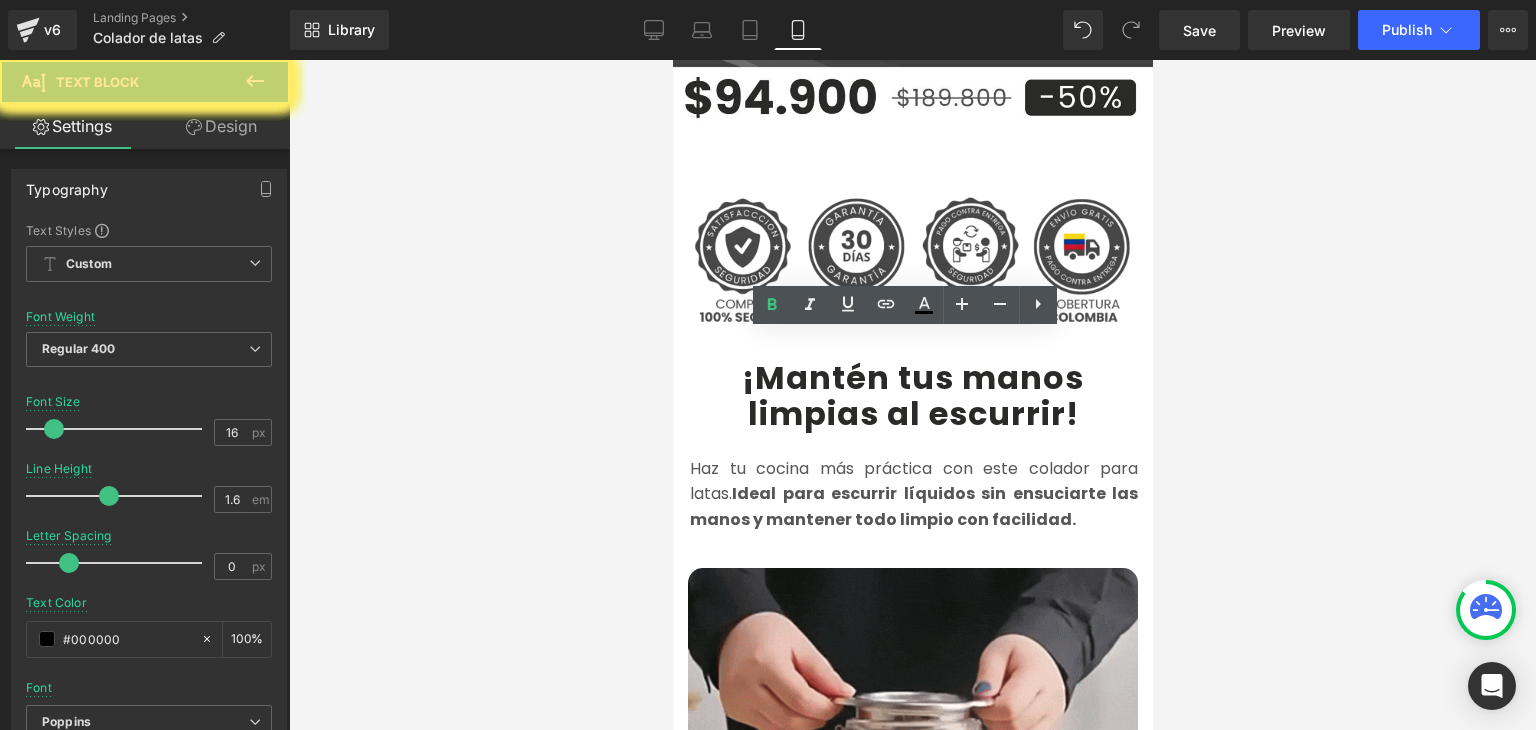click at bounding box center [912, 395] 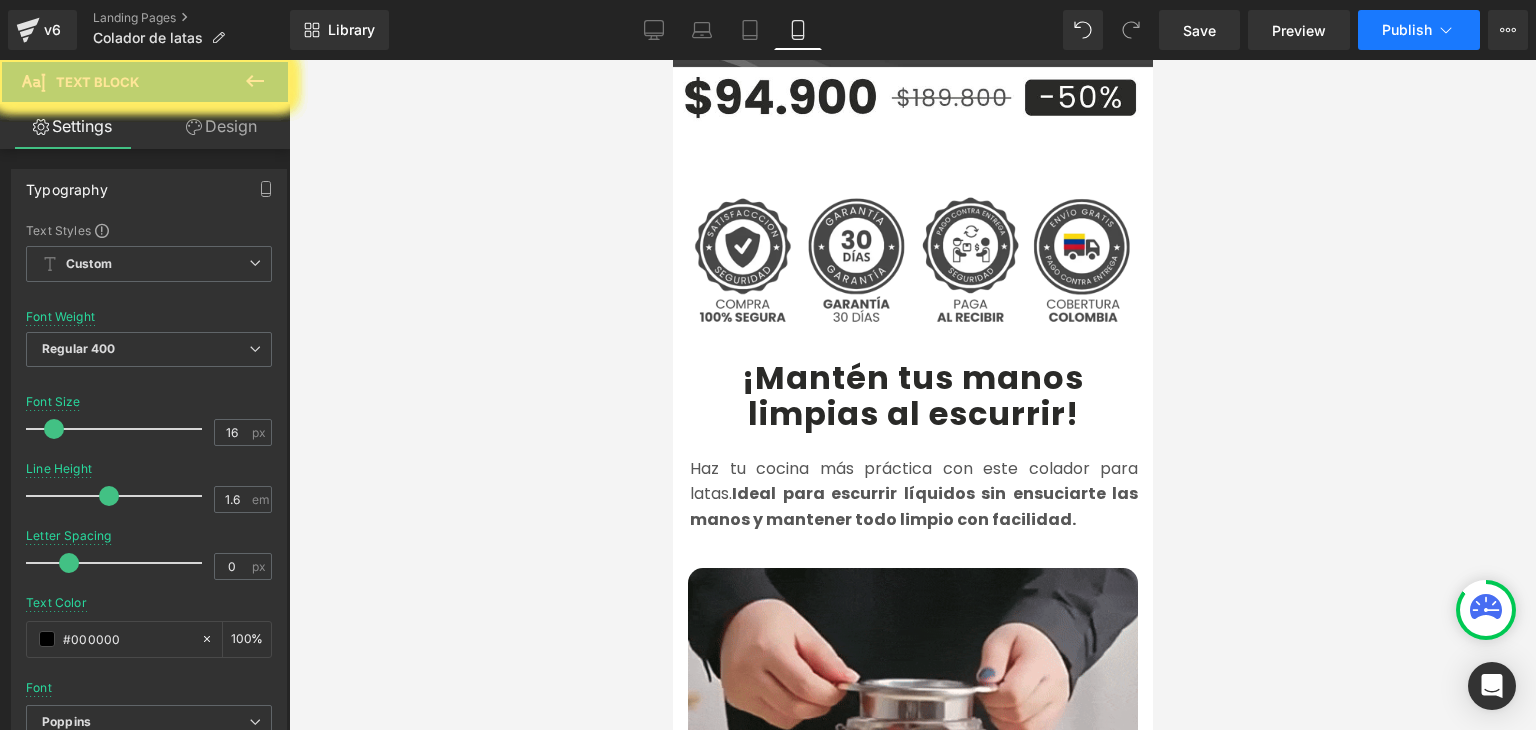 click on "Publish" at bounding box center [1407, 30] 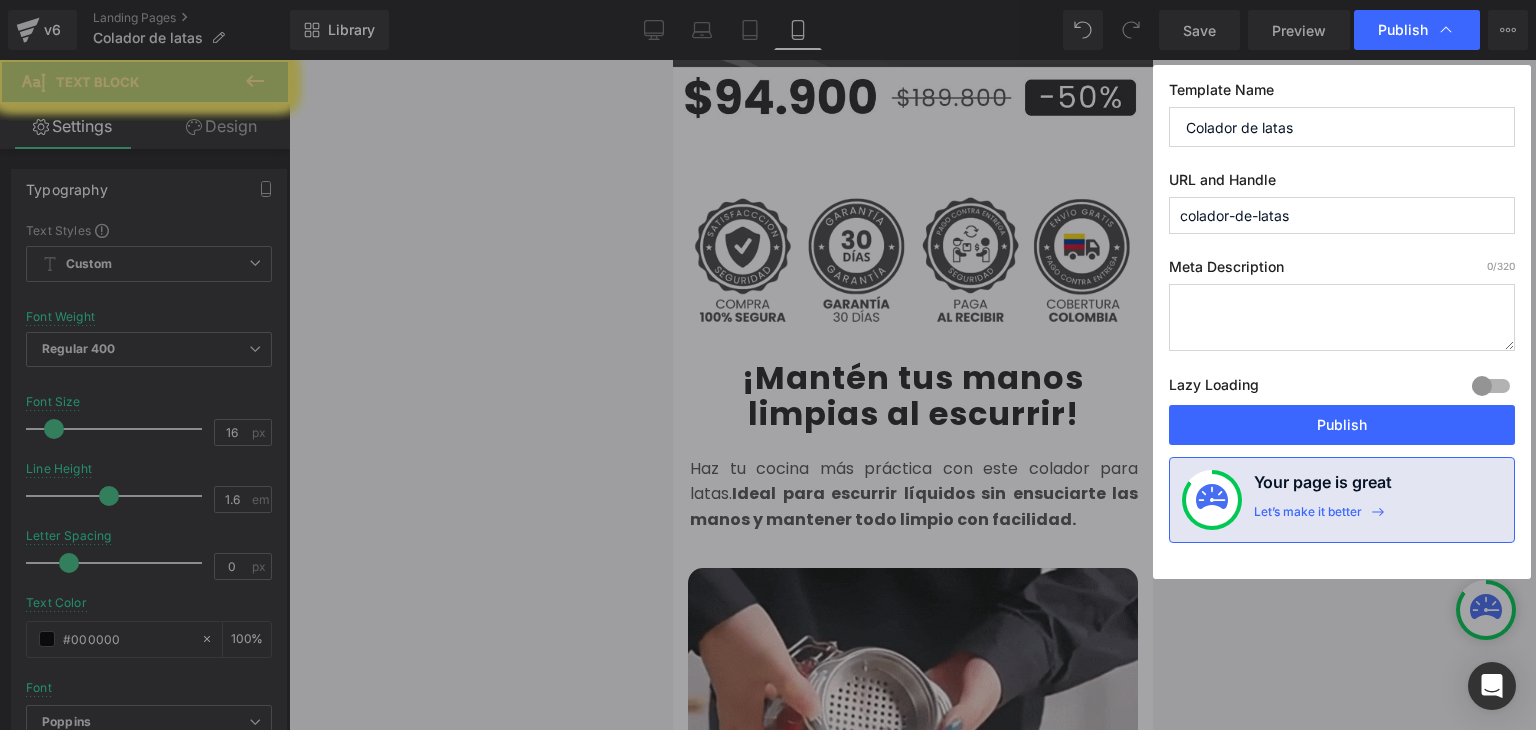 click on "Publish" at bounding box center (1342, 425) 